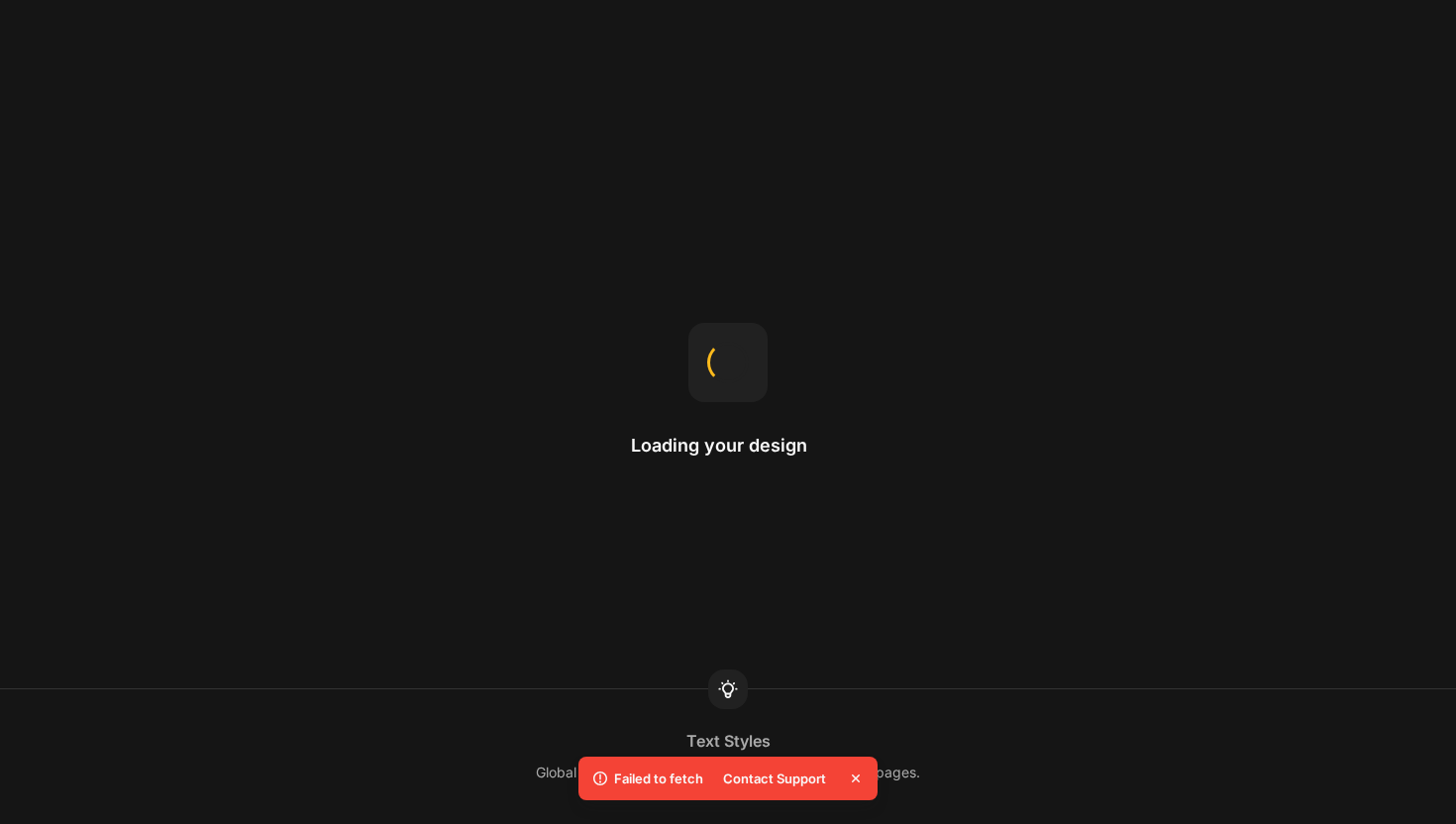 scroll, scrollTop: 0, scrollLeft: 0, axis: both 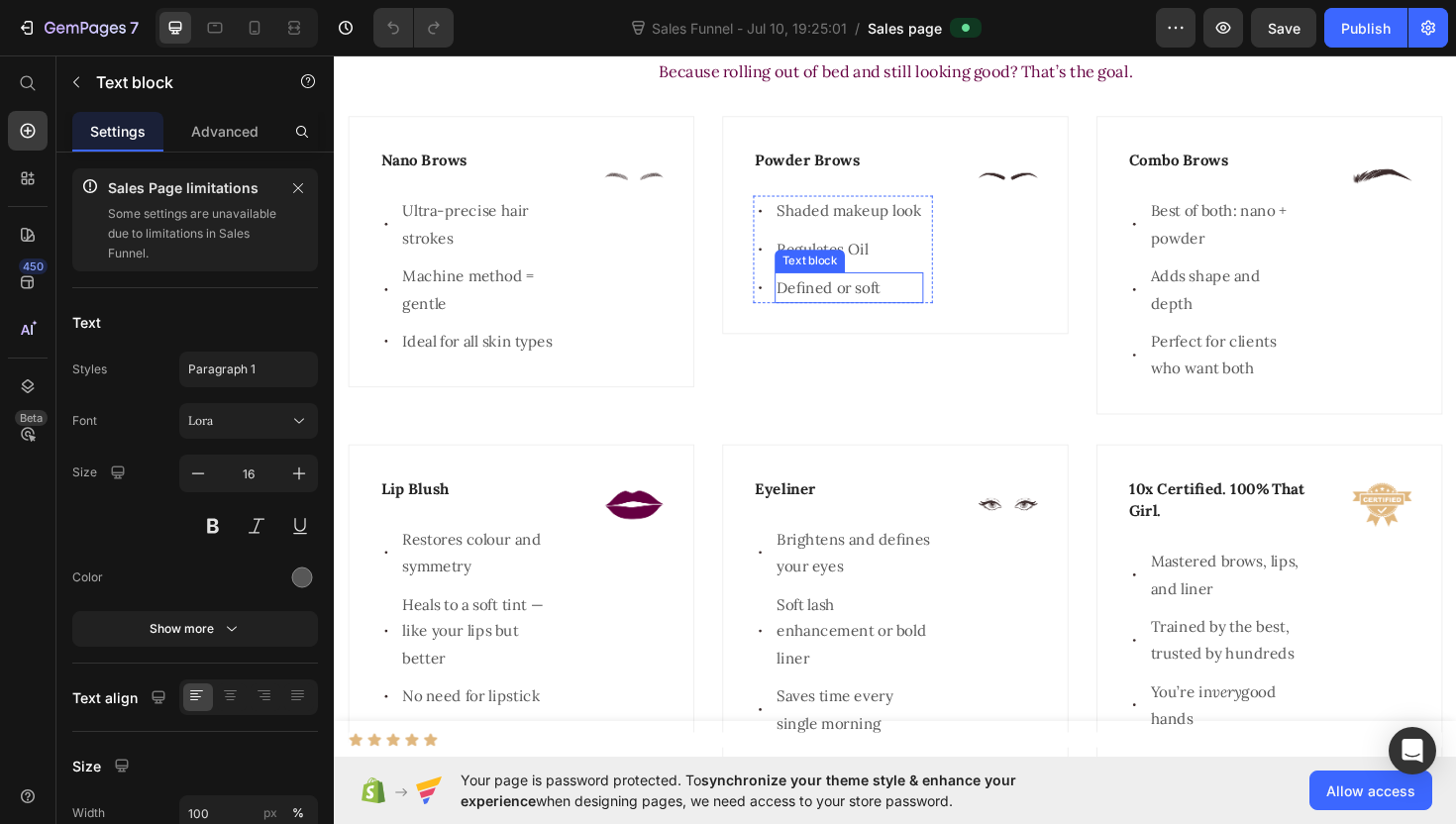 click on "Defined or soft" at bounding box center (879, 301) 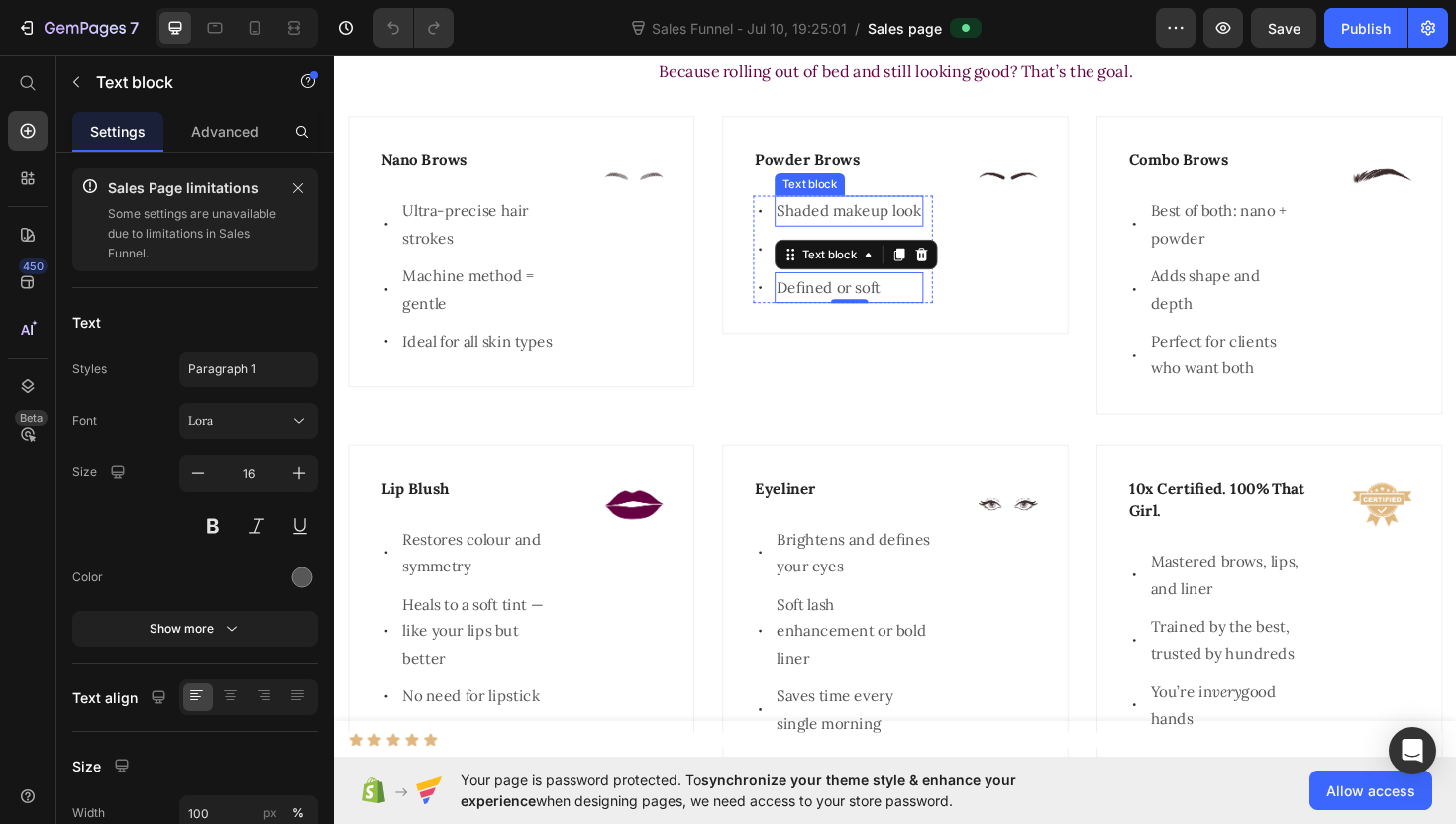 click on "Shaded makeup look" at bounding box center [879, 220] 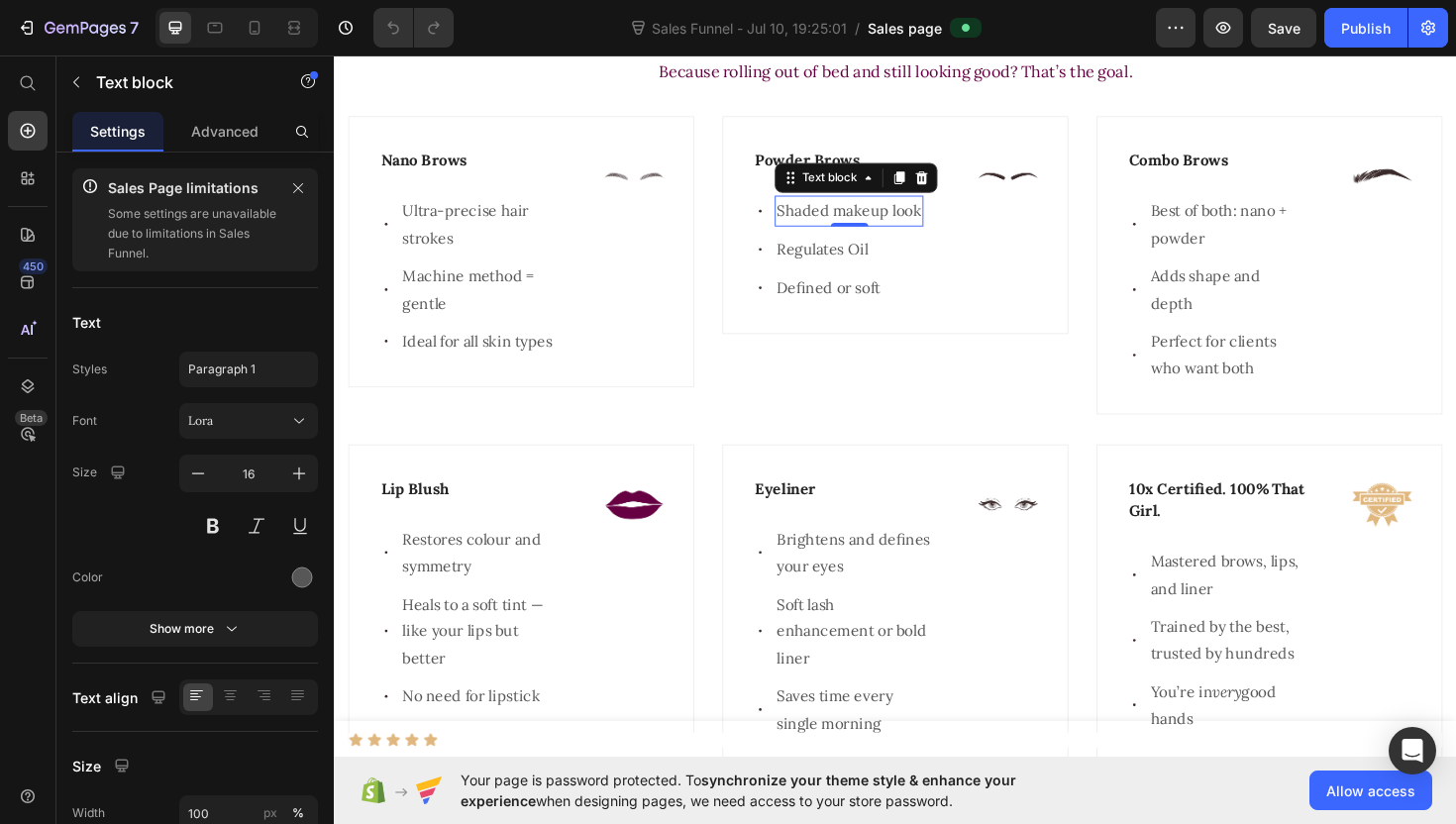 click on "Shaded makeup look" at bounding box center (879, 220) 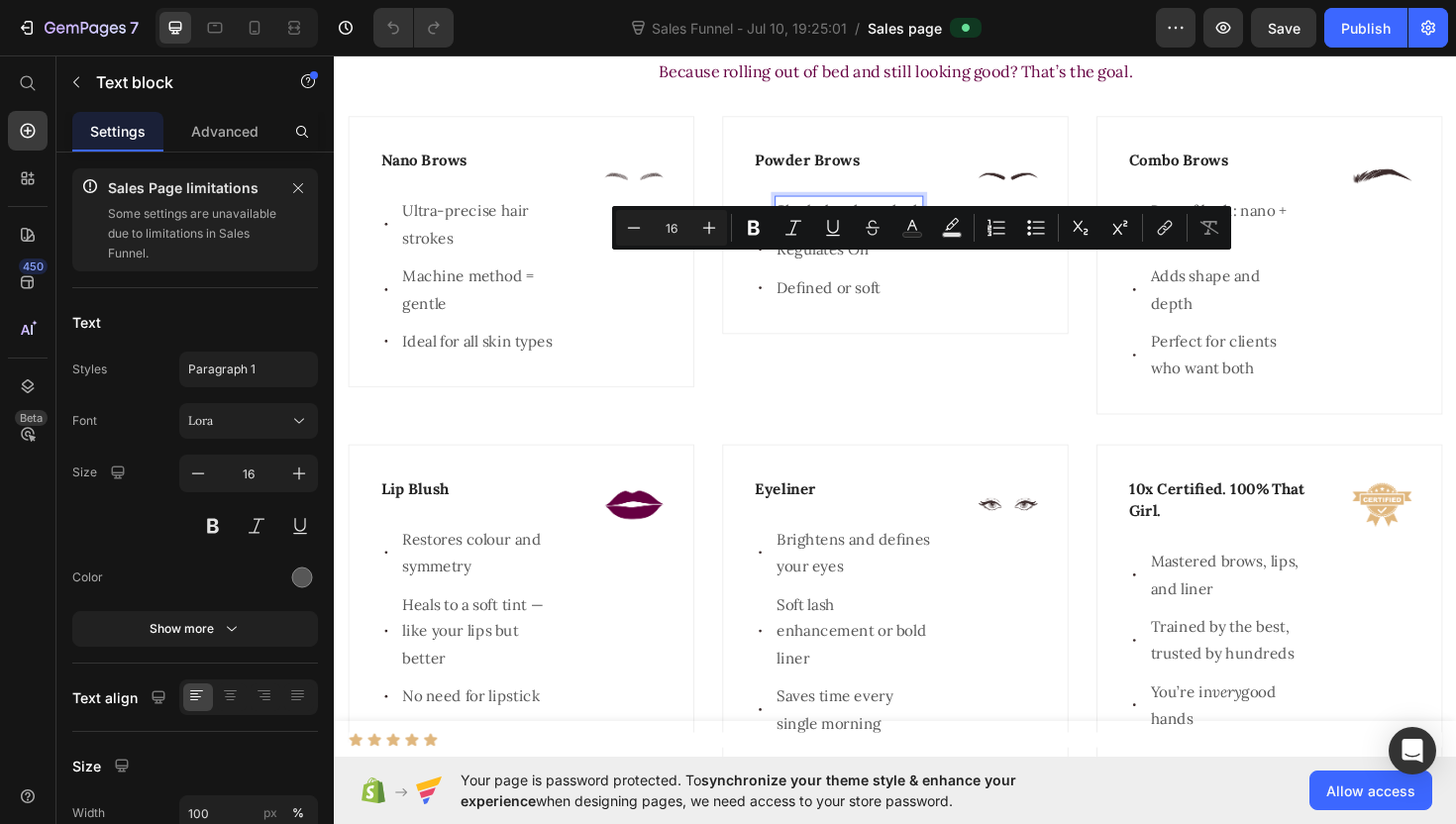 click on "Shaded makeup look" at bounding box center (879, 220) 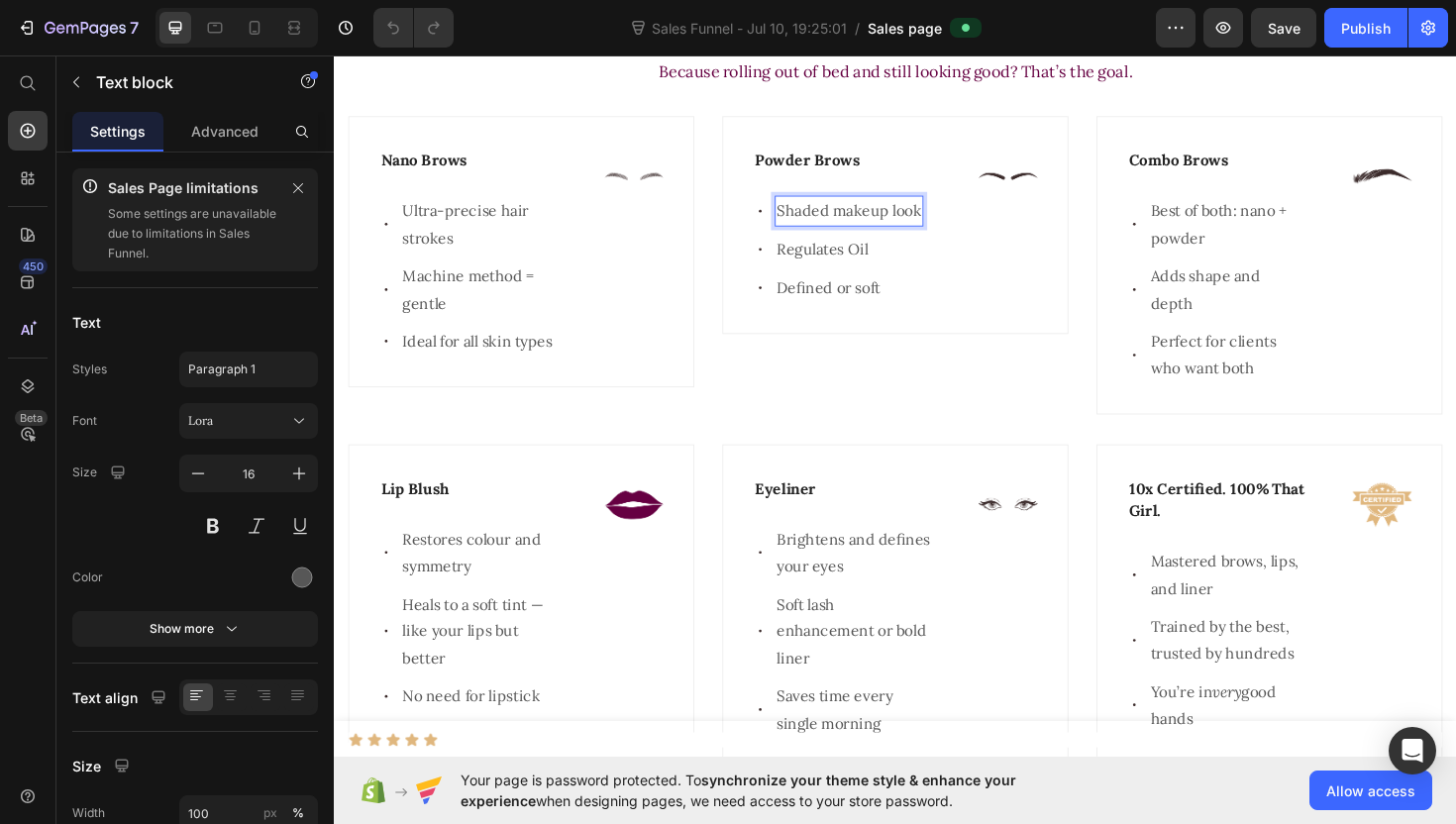click on "Shaded makeup look" at bounding box center (879, 220) 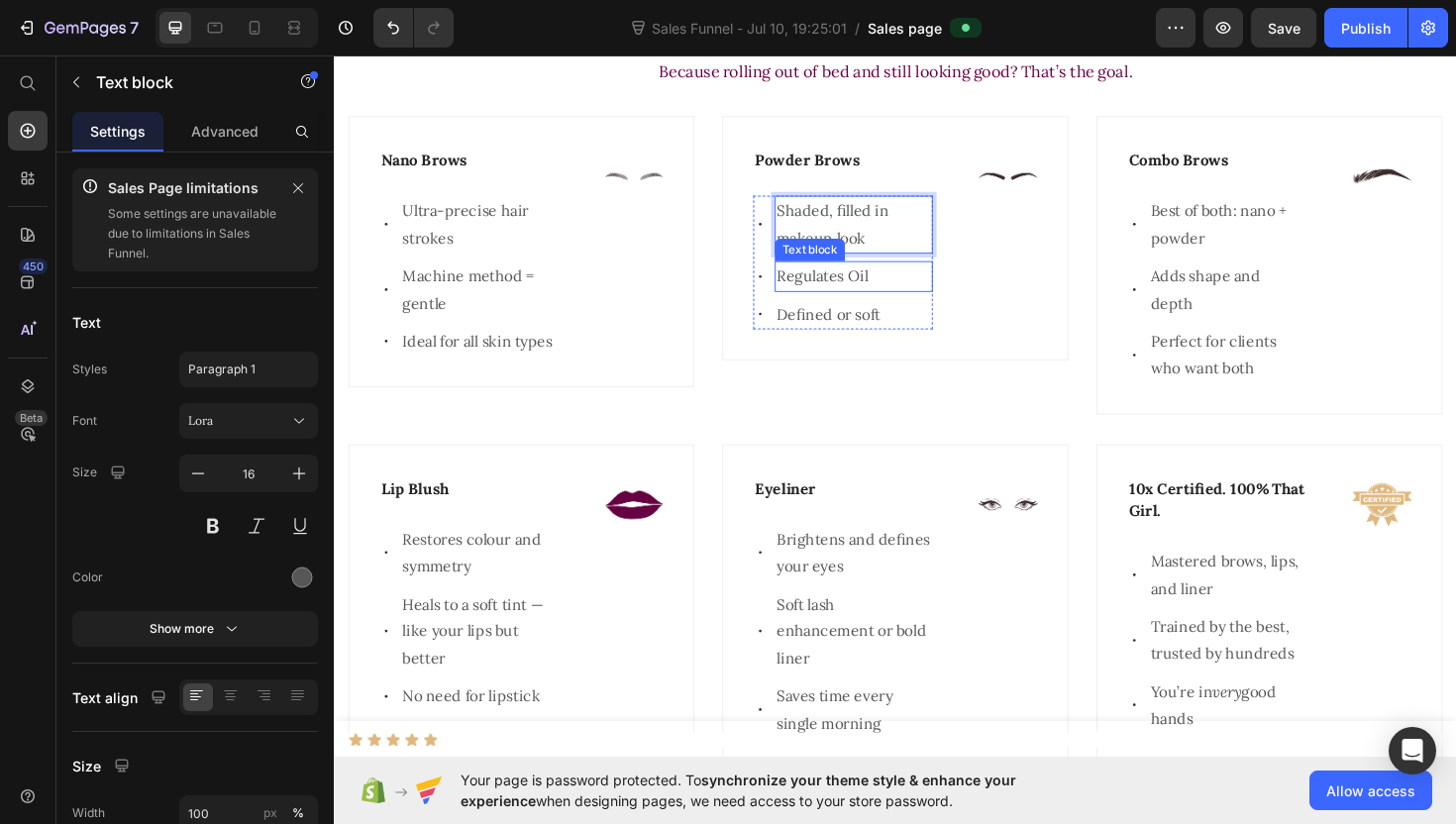 click on "Regulates Oil" at bounding box center (884, 289) 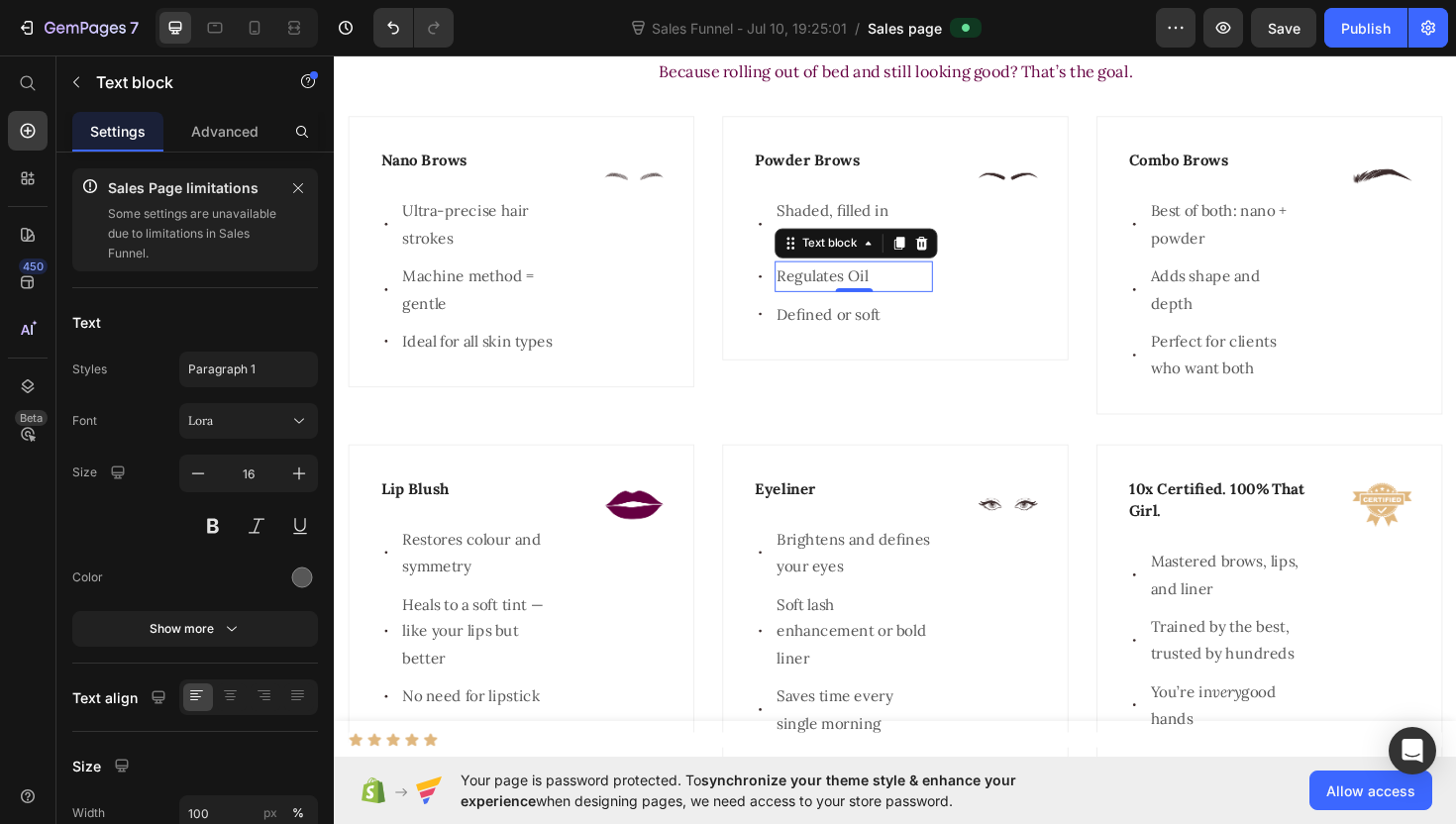 click on "Regulates Oil" at bounding box center [884, 289] 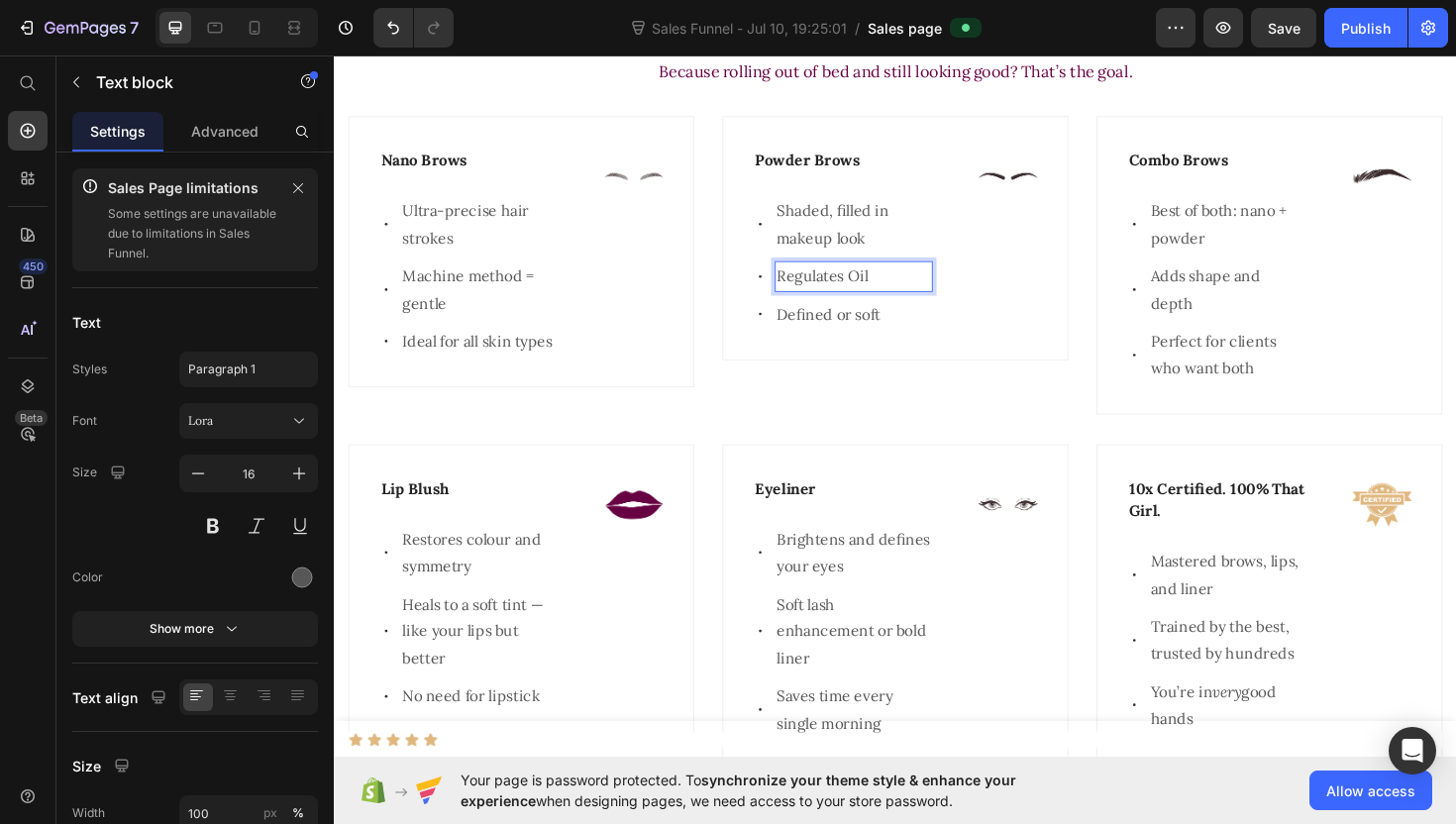 click on "Regulates Oil" at bounding box center [884, 289] 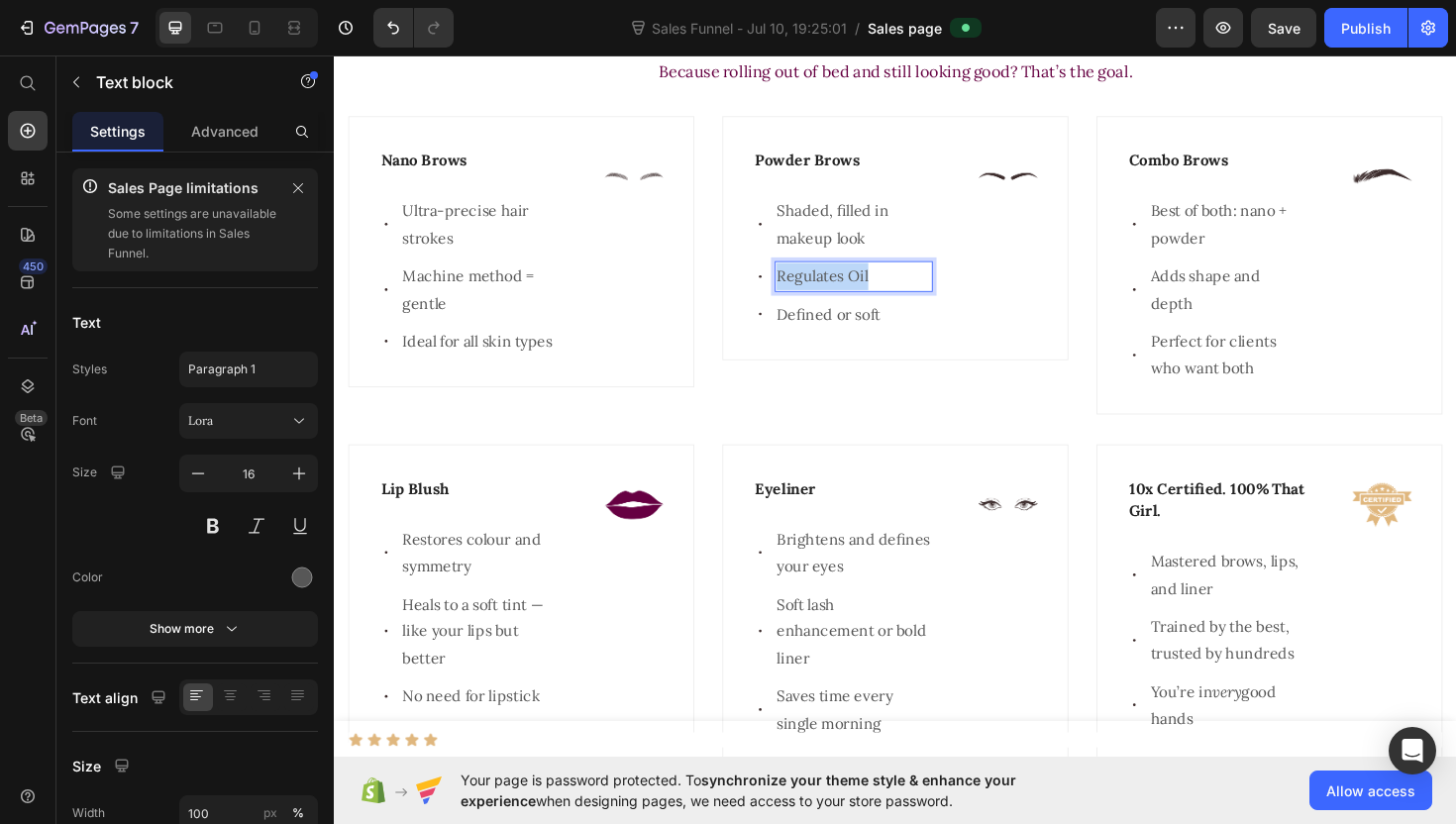 click on "Regulates Oil" at bounding box center [884, 289] 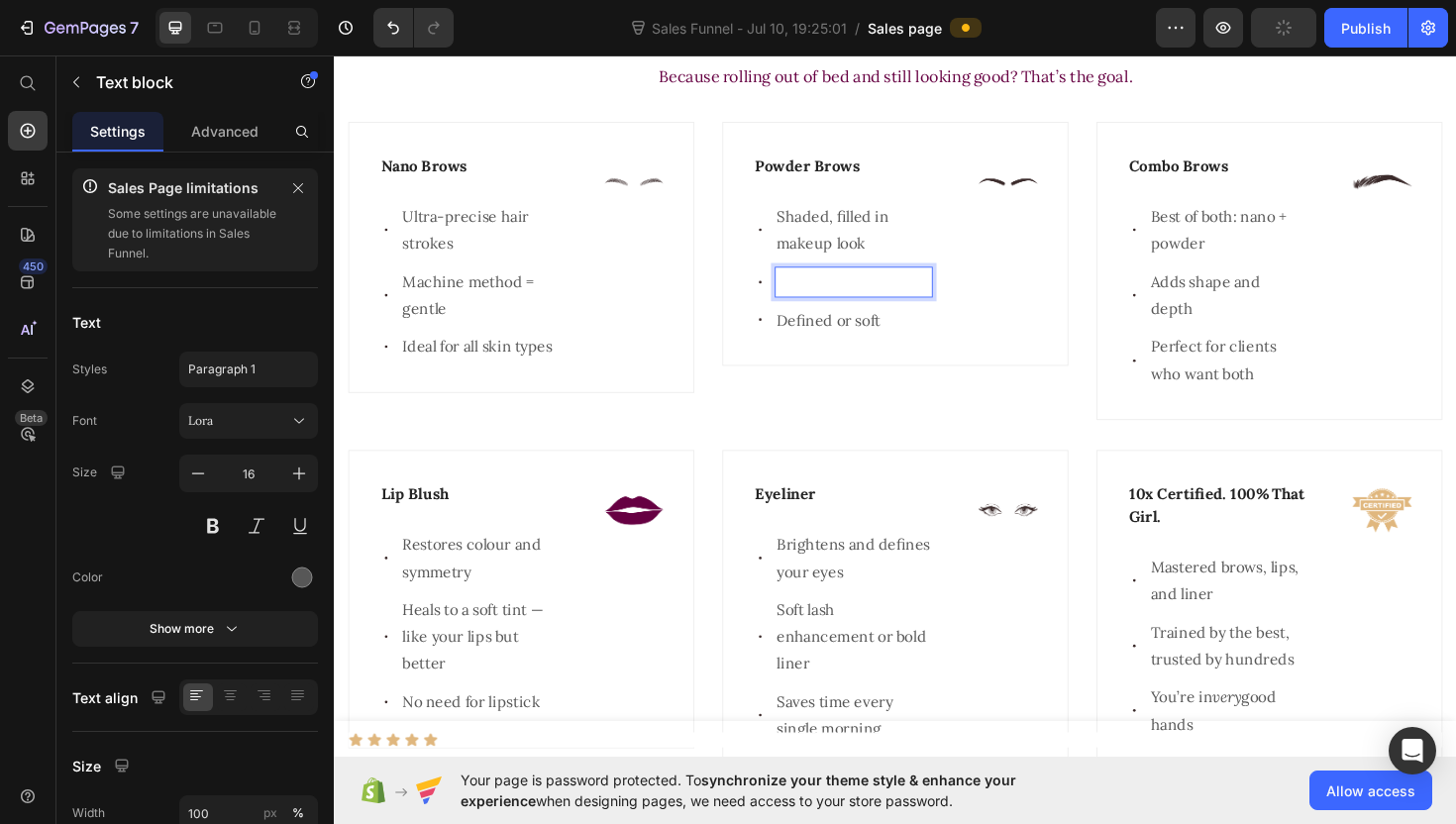 scroll, scrollTop: 3712, scrollLeft: 0, axis: vertical 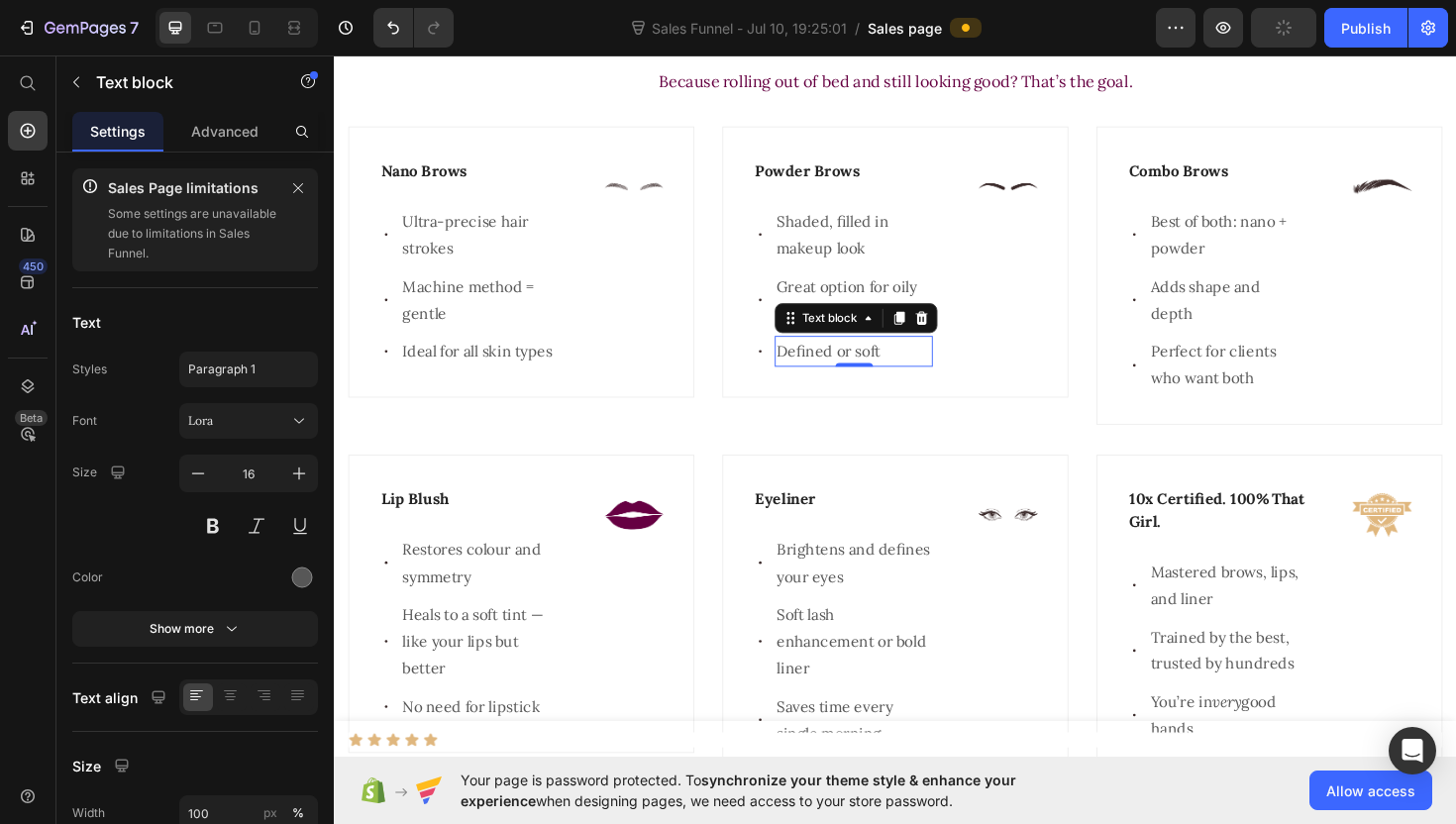 click on "Defined or soft" at bounding box center [884, 368] 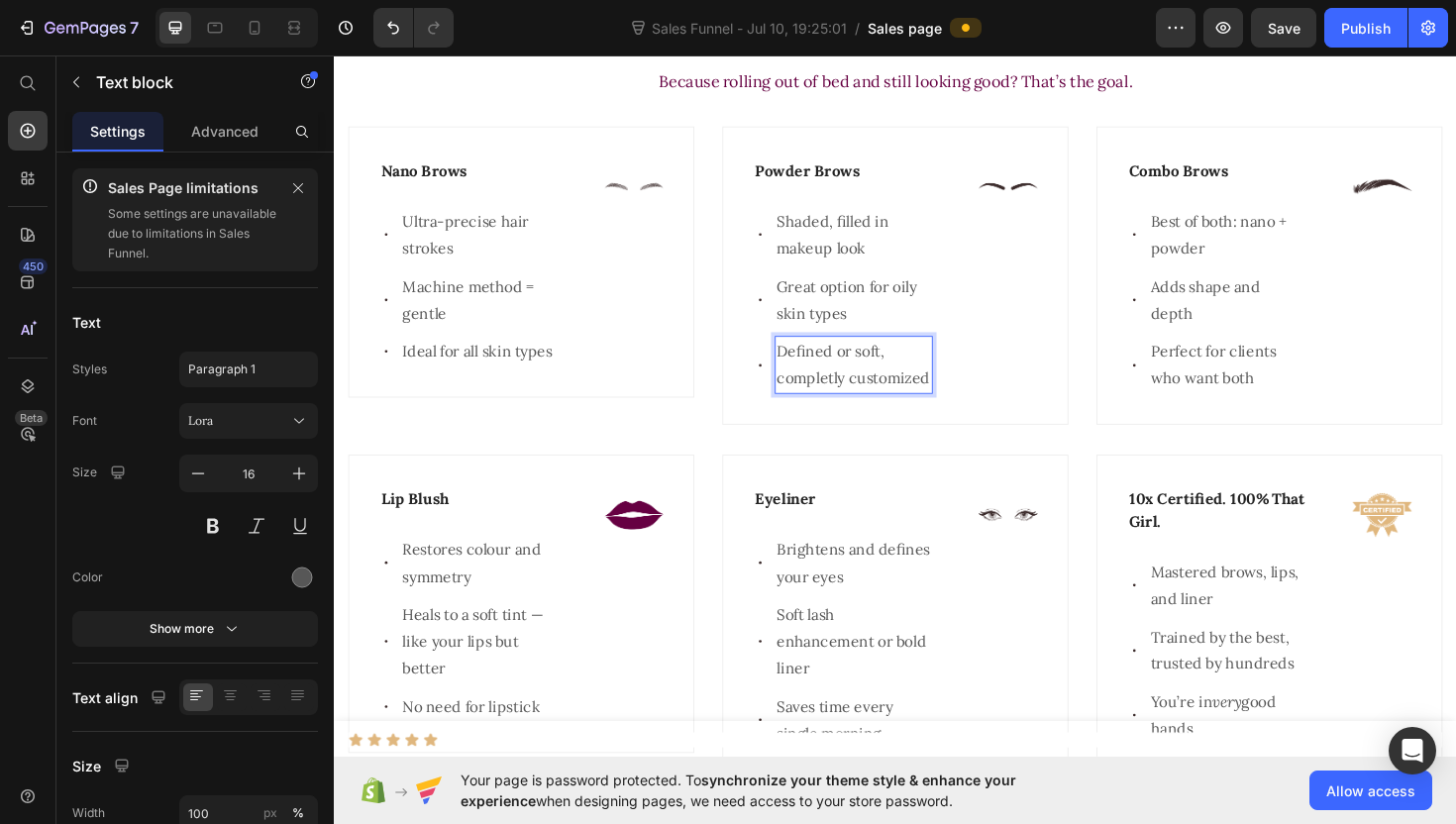 click on "Defined or soft, completly customized" at bounding box center [884, 383] 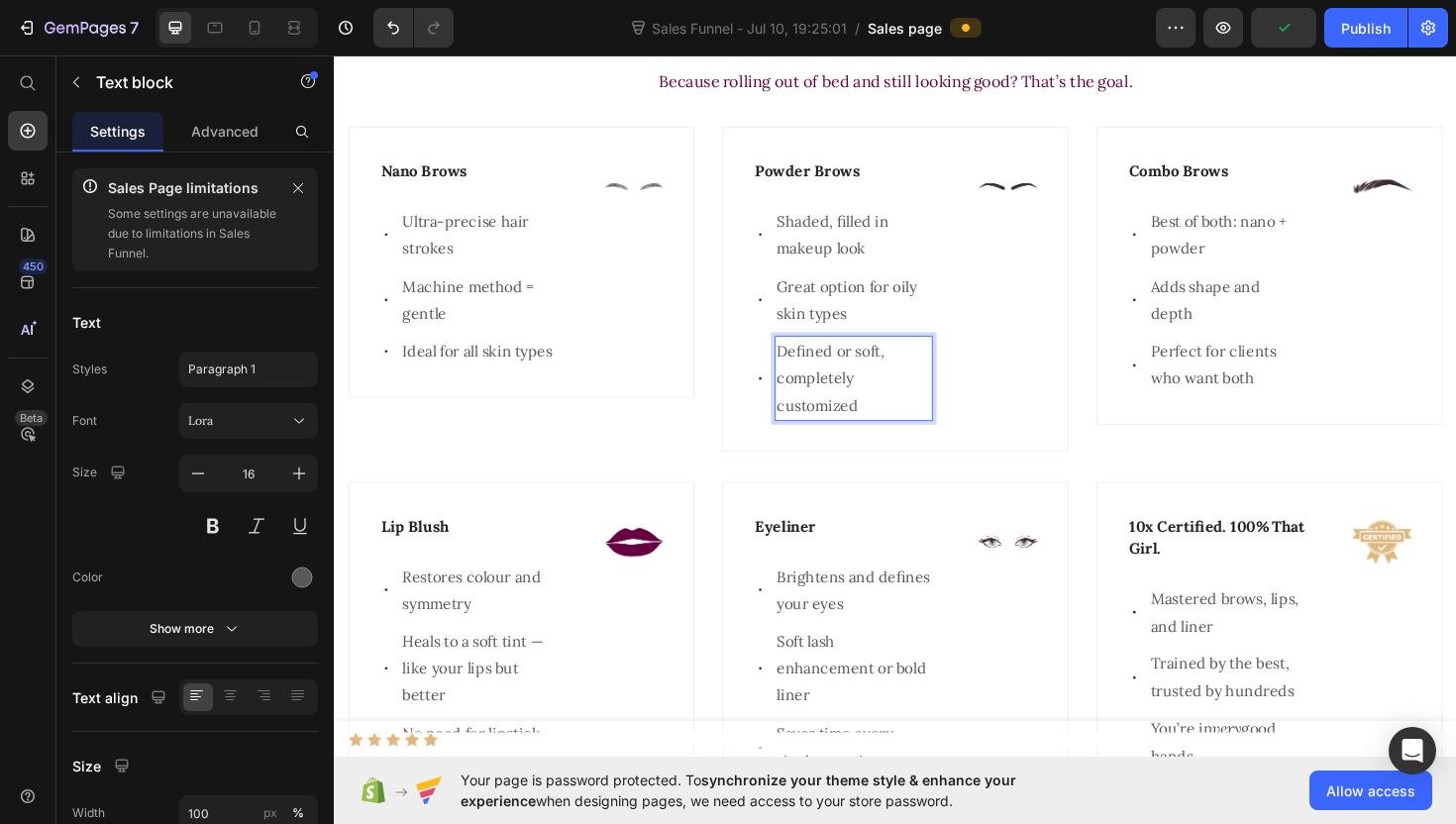click on "Defined or soft, completely customized" at bounding box center (884, 397) 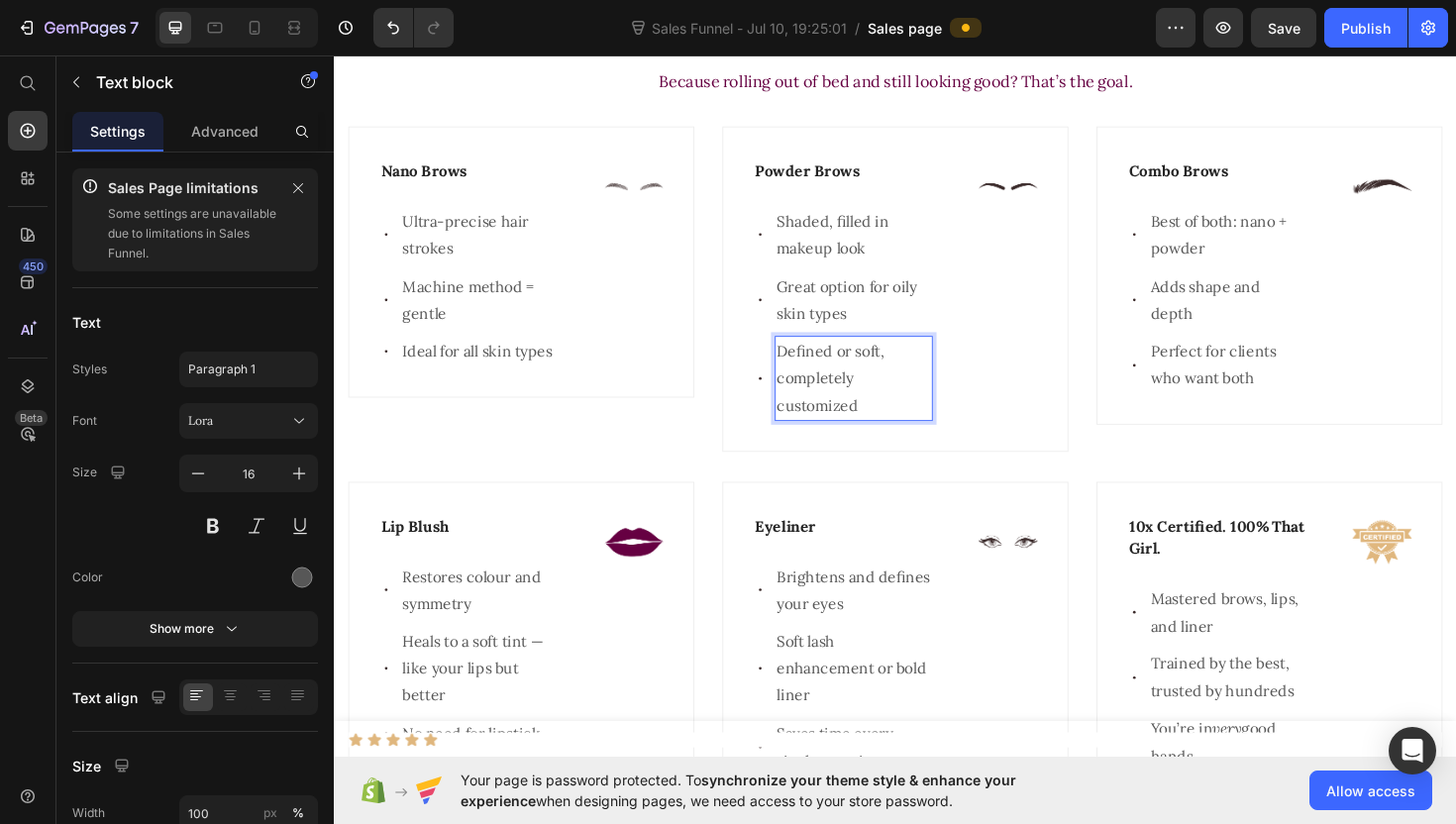 click on "Defined or soft, completely customized" at bounding box center (884, 397) 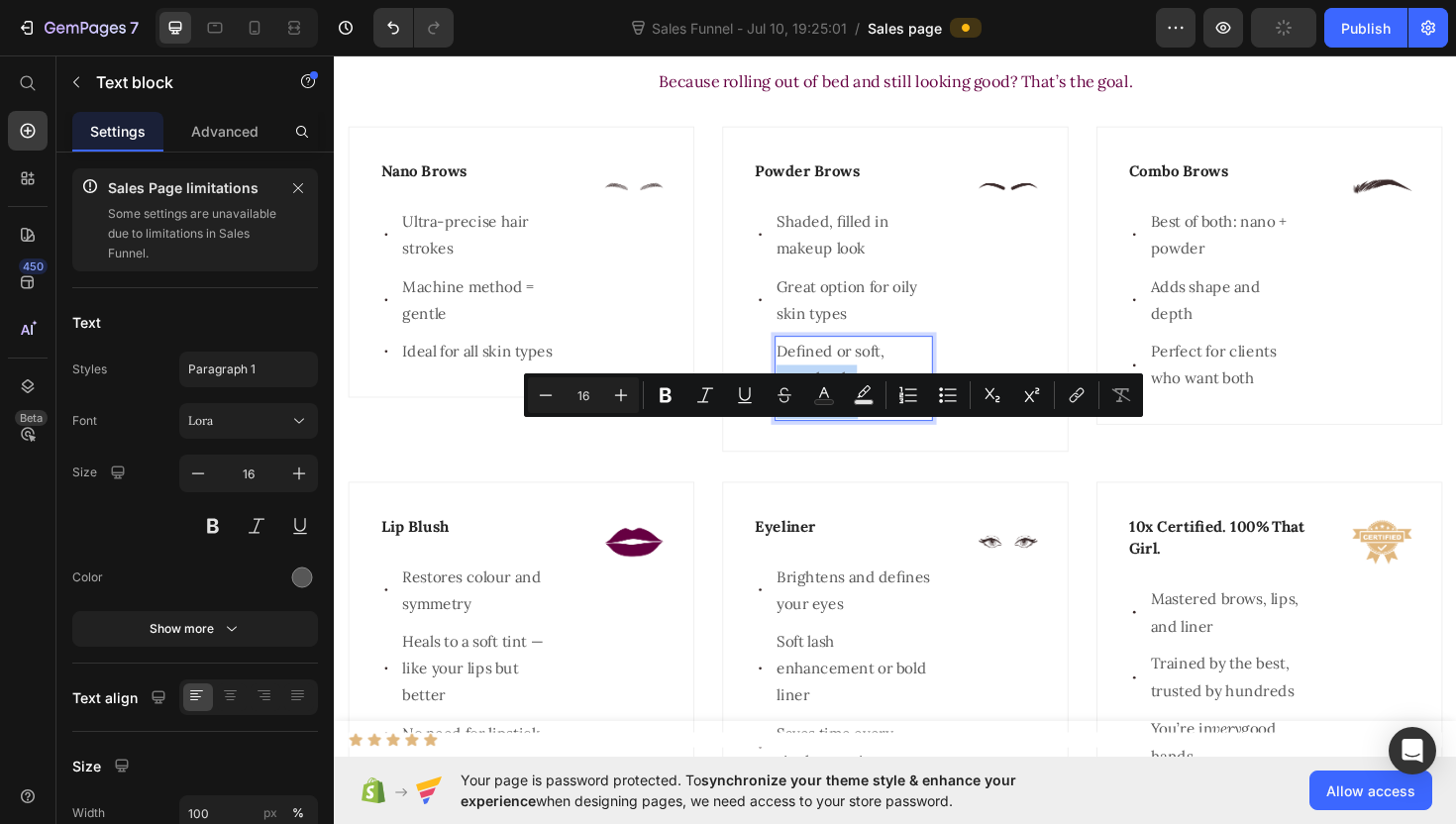 drag, startPoint x: 901, startPoint y: 479, endPoint x: 799, endPoint y: 456, distance: 104.56099 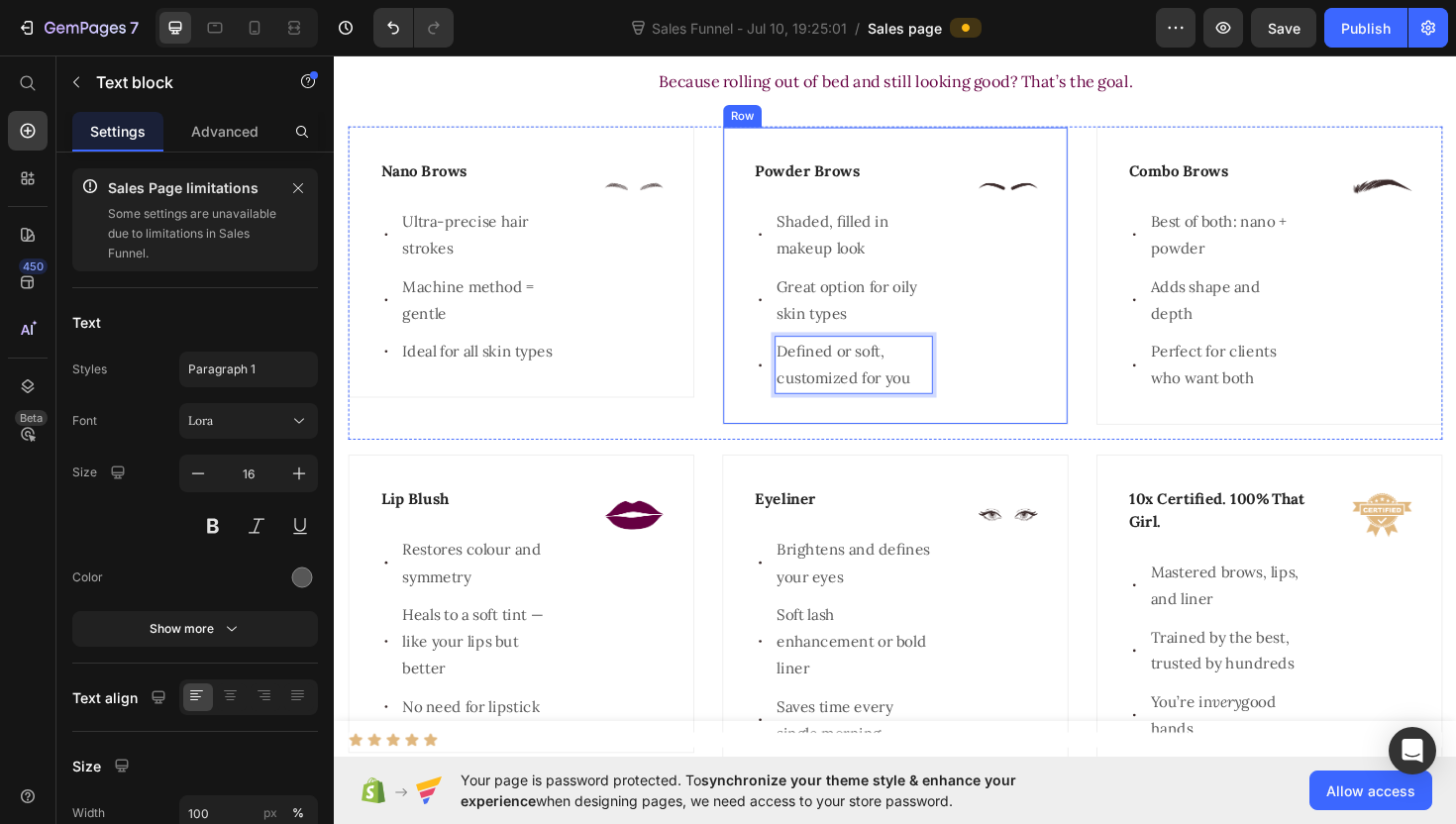 click on "Powder Brows Text block
Icon Shaded, filled in makeup look Text block
Icon Great option for oily skin types  Text block
Icon Defined or soft, customized for you Text block   0 Icon List Image Row" at bounding box center (928, 288) 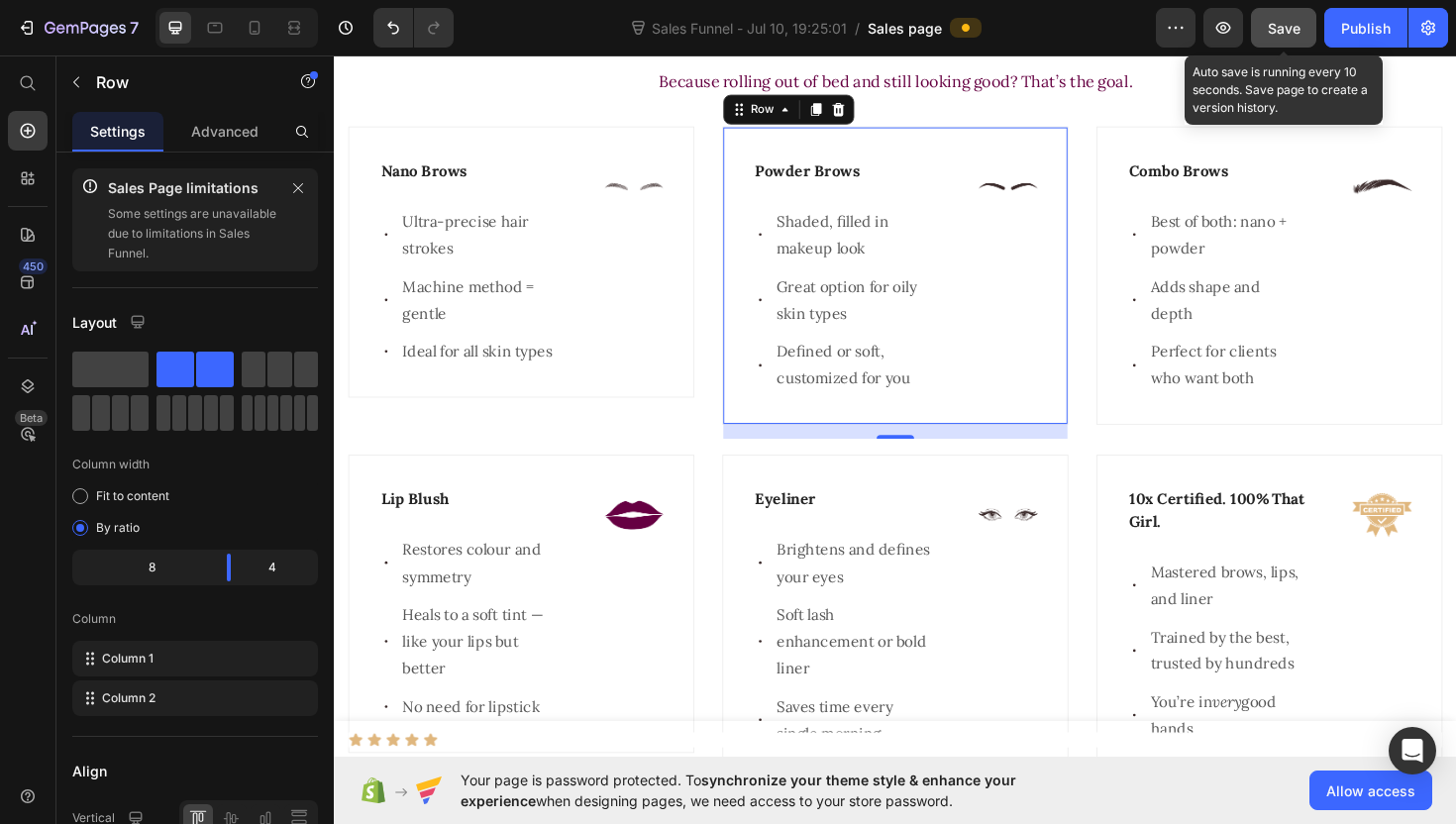 click on "Save" 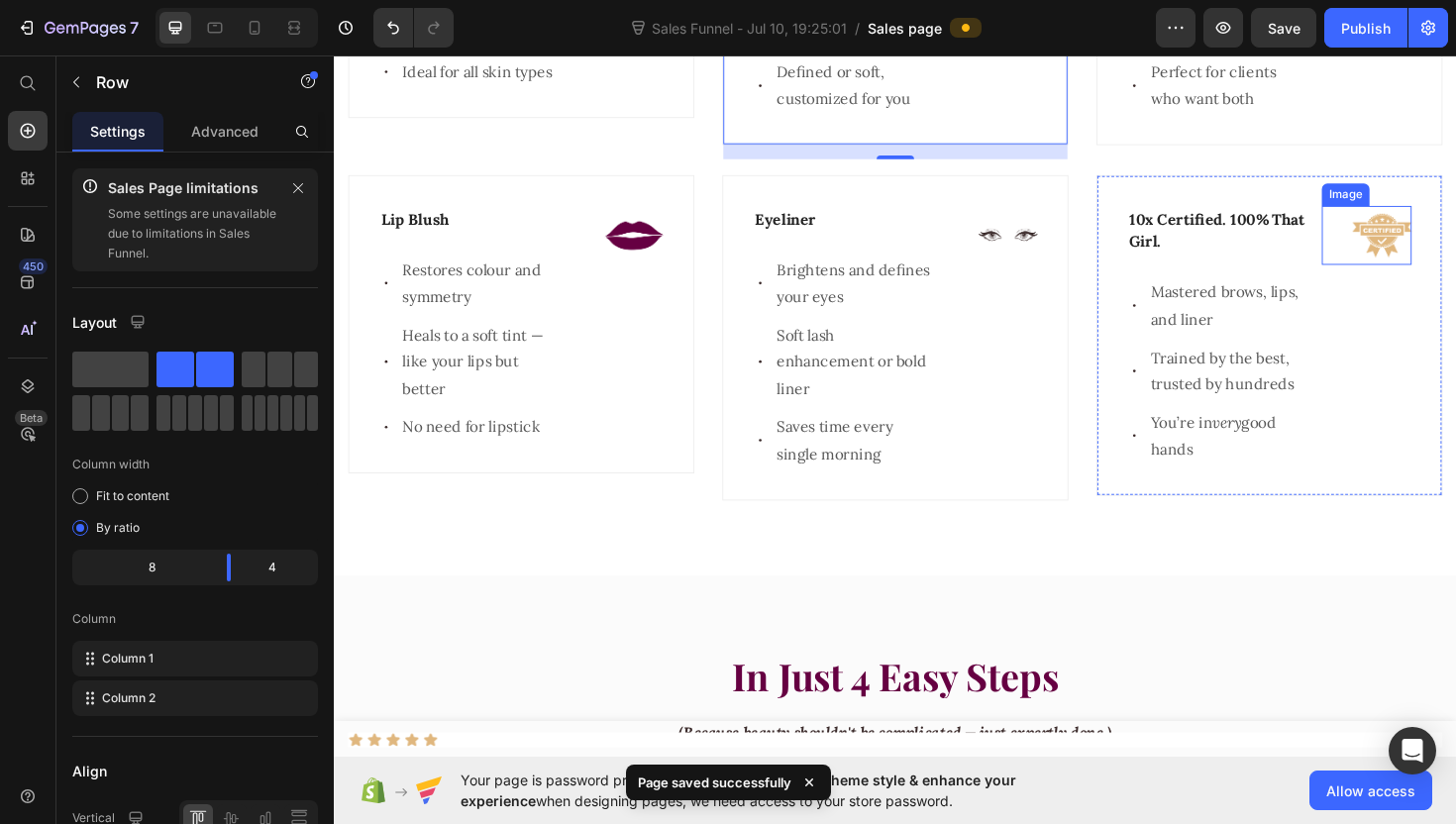 scroll, scrollTop: 4076, scrollLeft: 0, axis: vertical 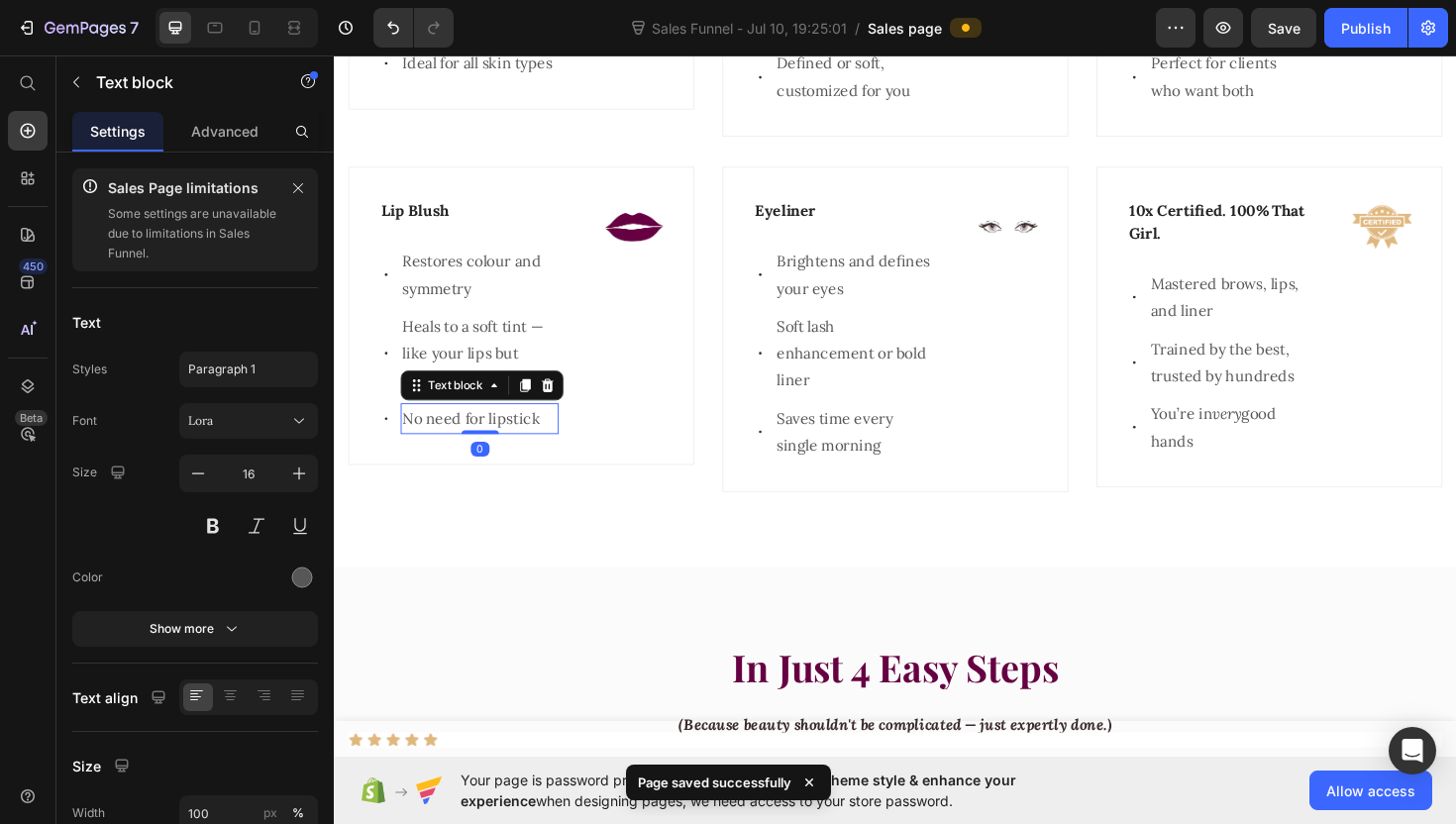 click on "No need for lipstick" at bounding box center (487, 440) 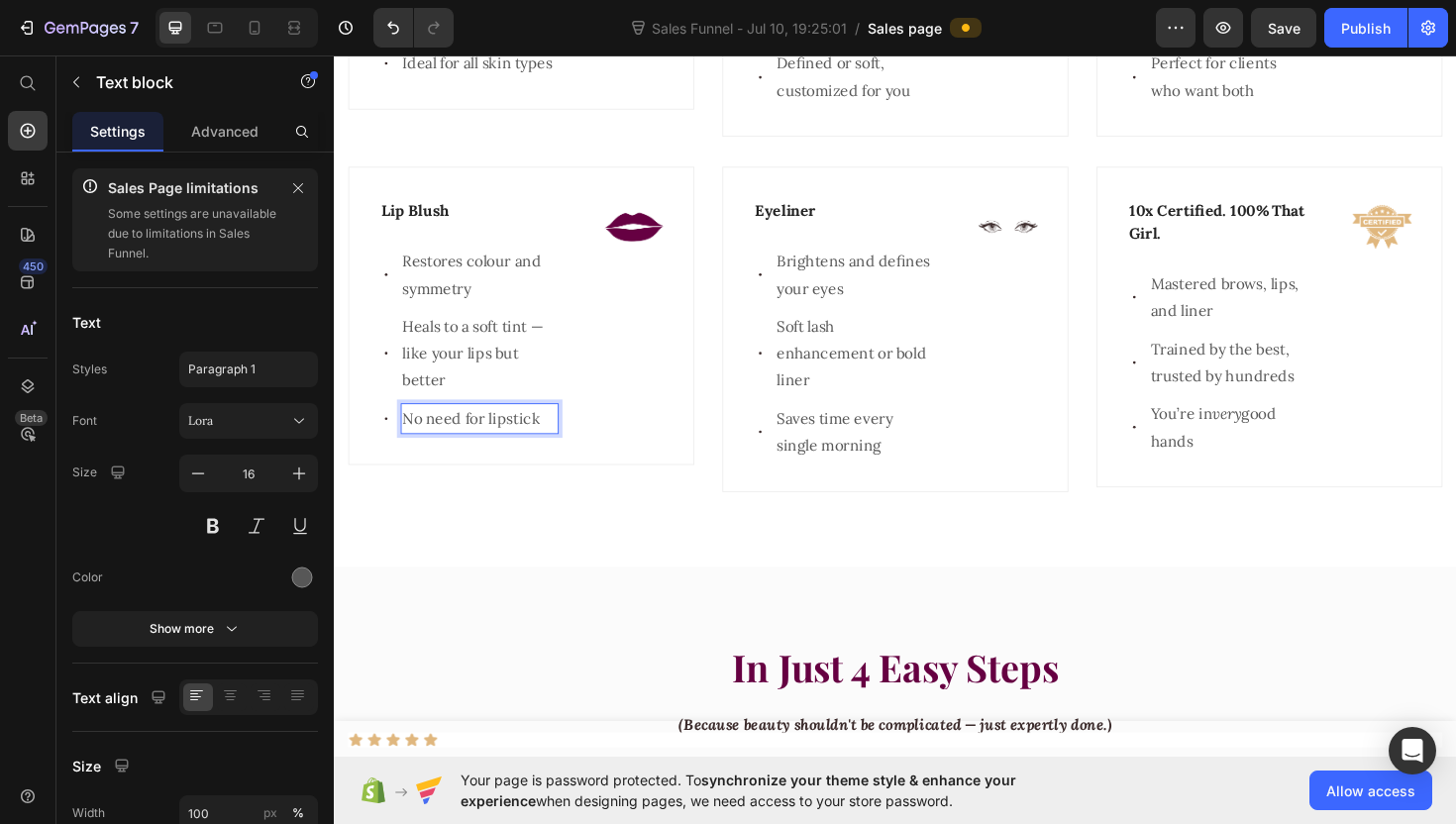 click on "No need for lipstick" at bounding box center (487, 440) 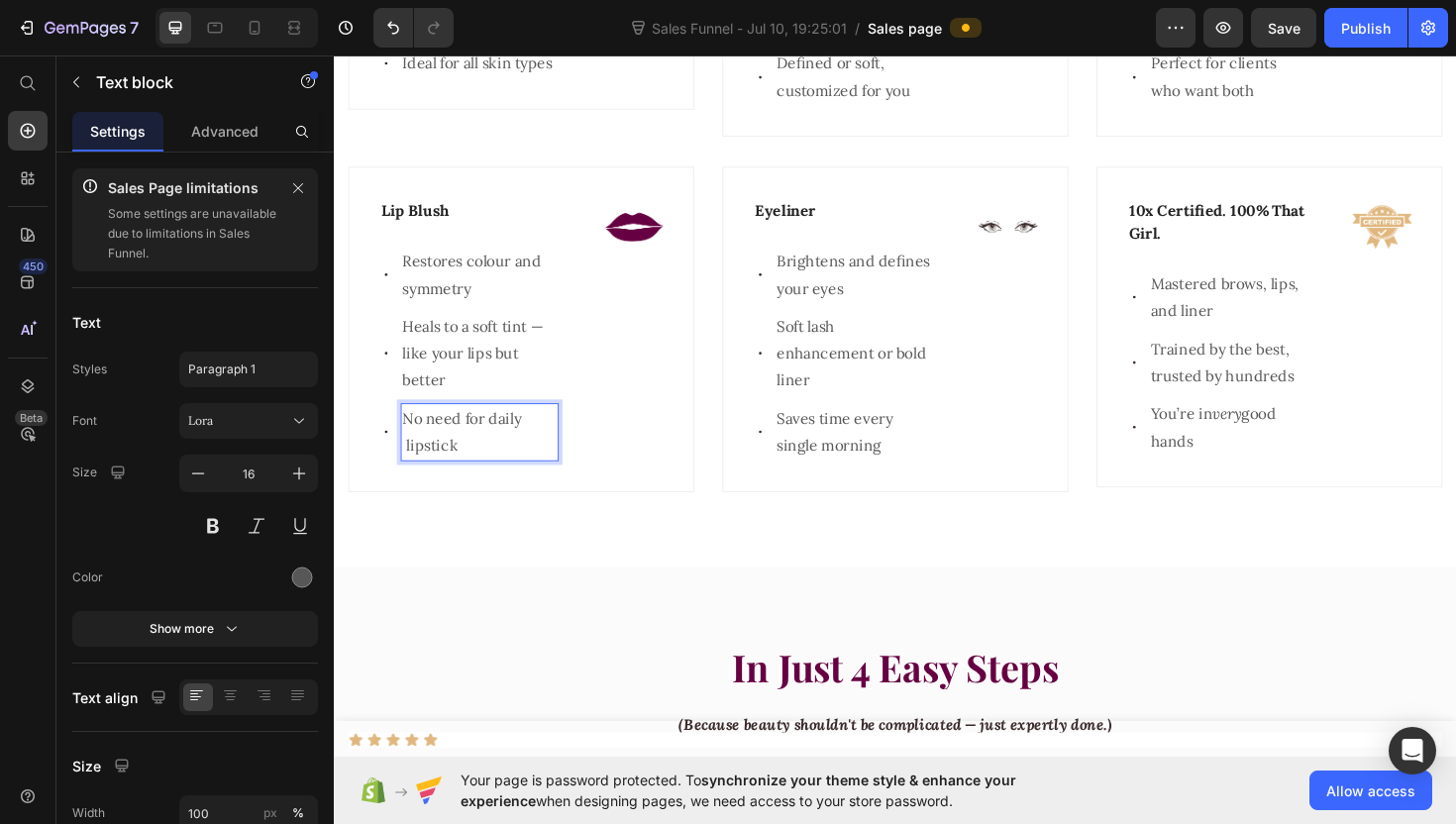 click on "No need for daily  lipstick" at bounding box center [487, 455] 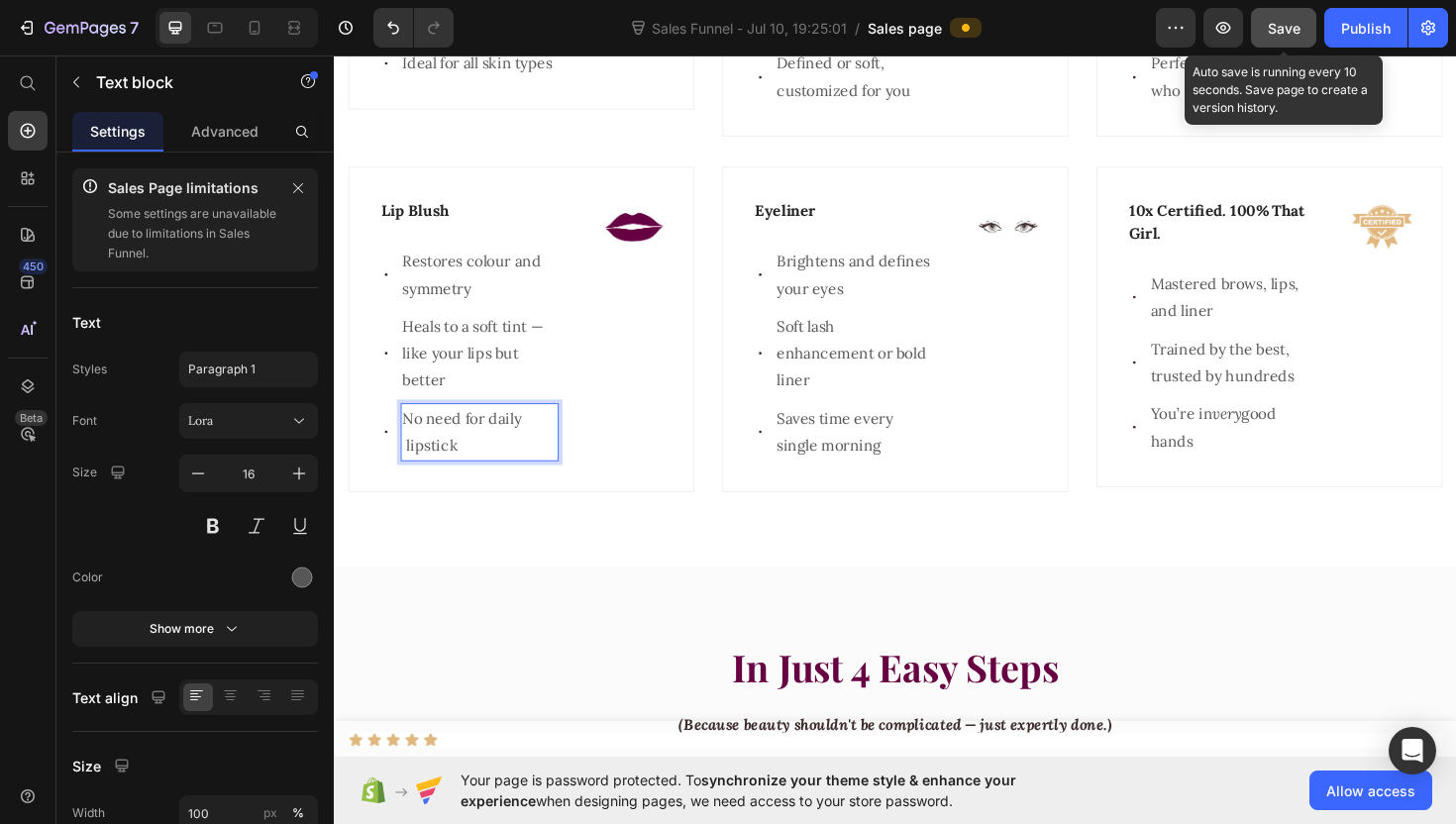 click on "Save" 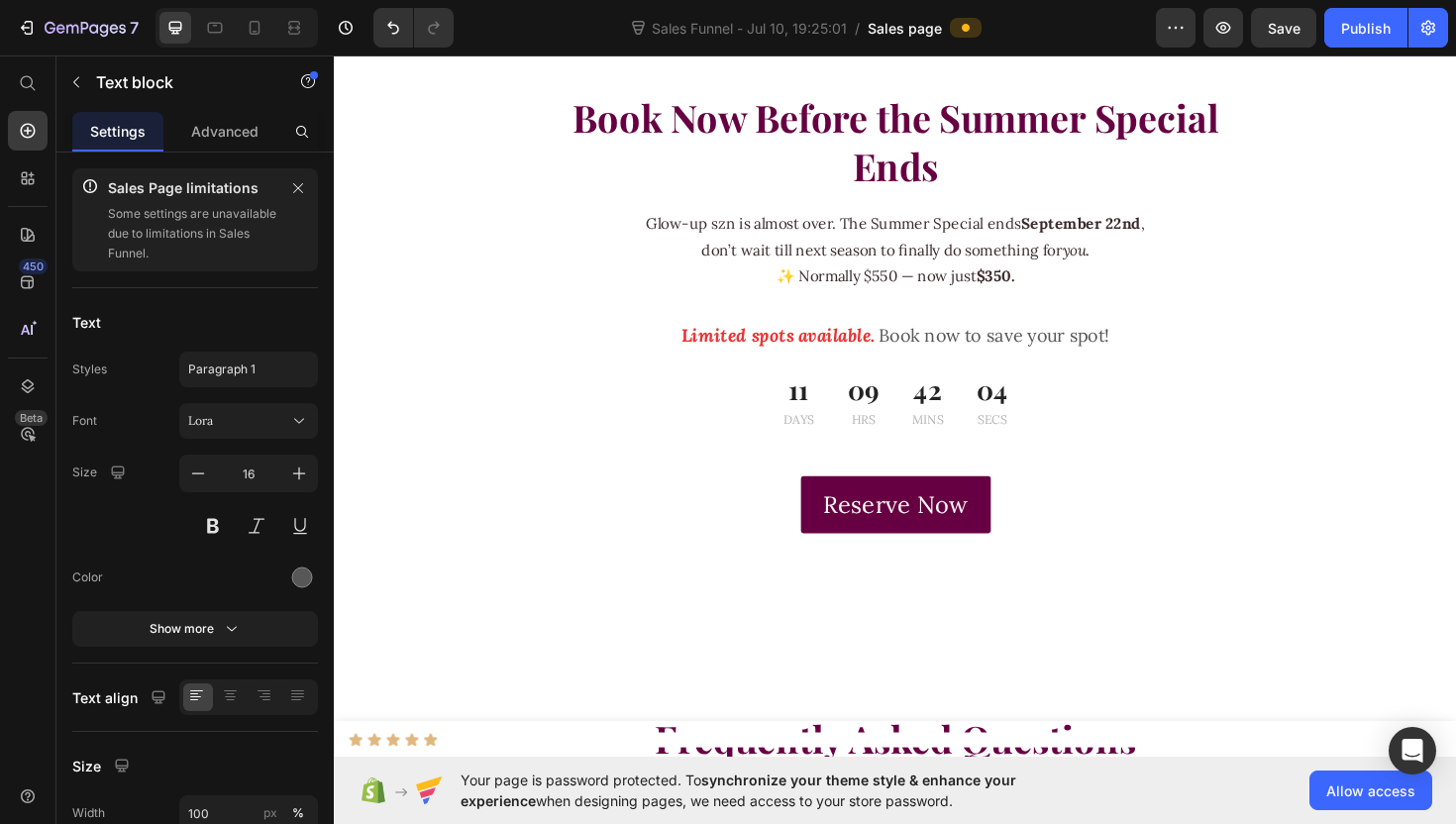 scroll, scrollTop: 5251, scrollLeft: 0, axis: vertical 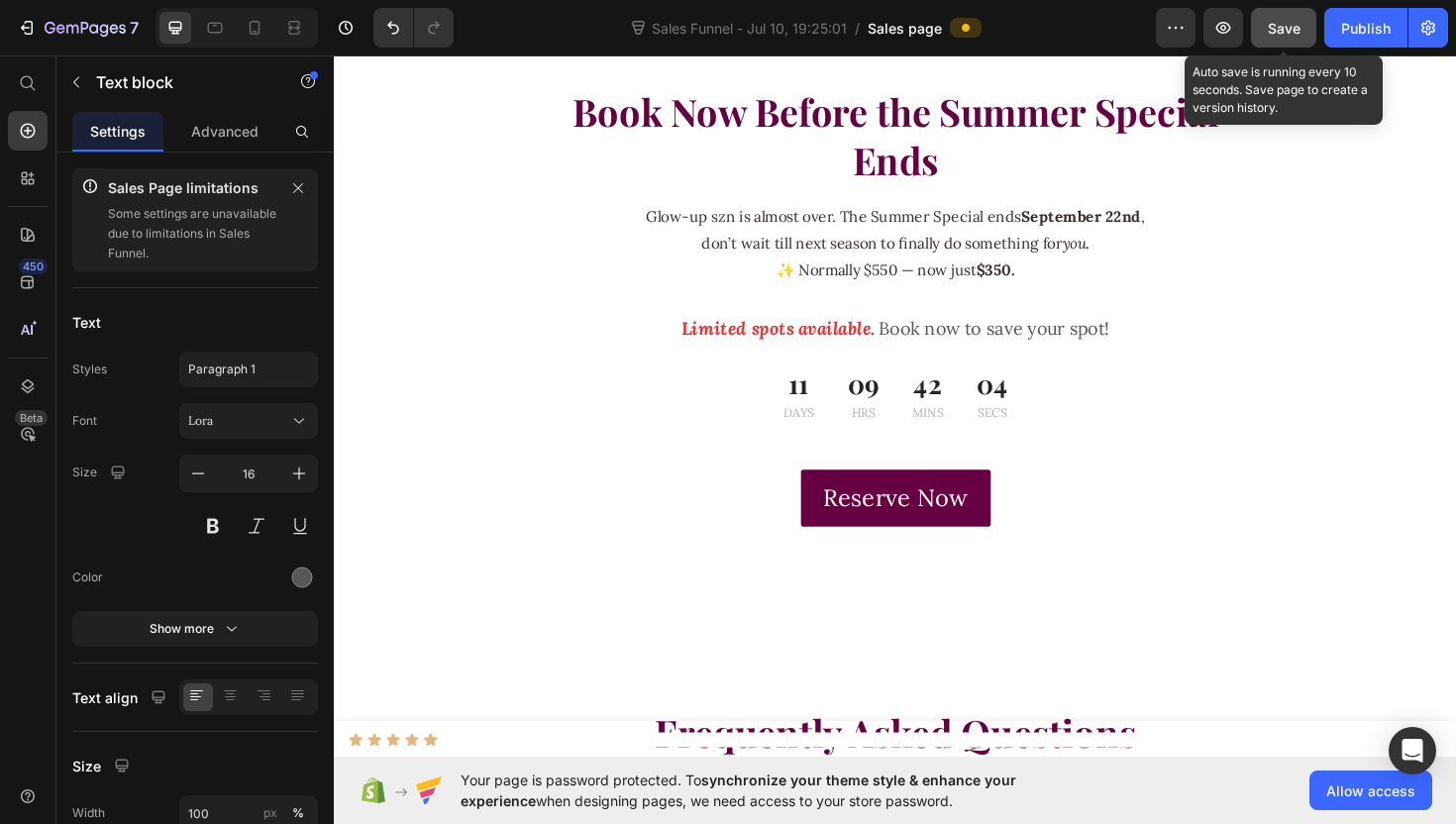 click on "Save" at bounding box center (1284, 28) 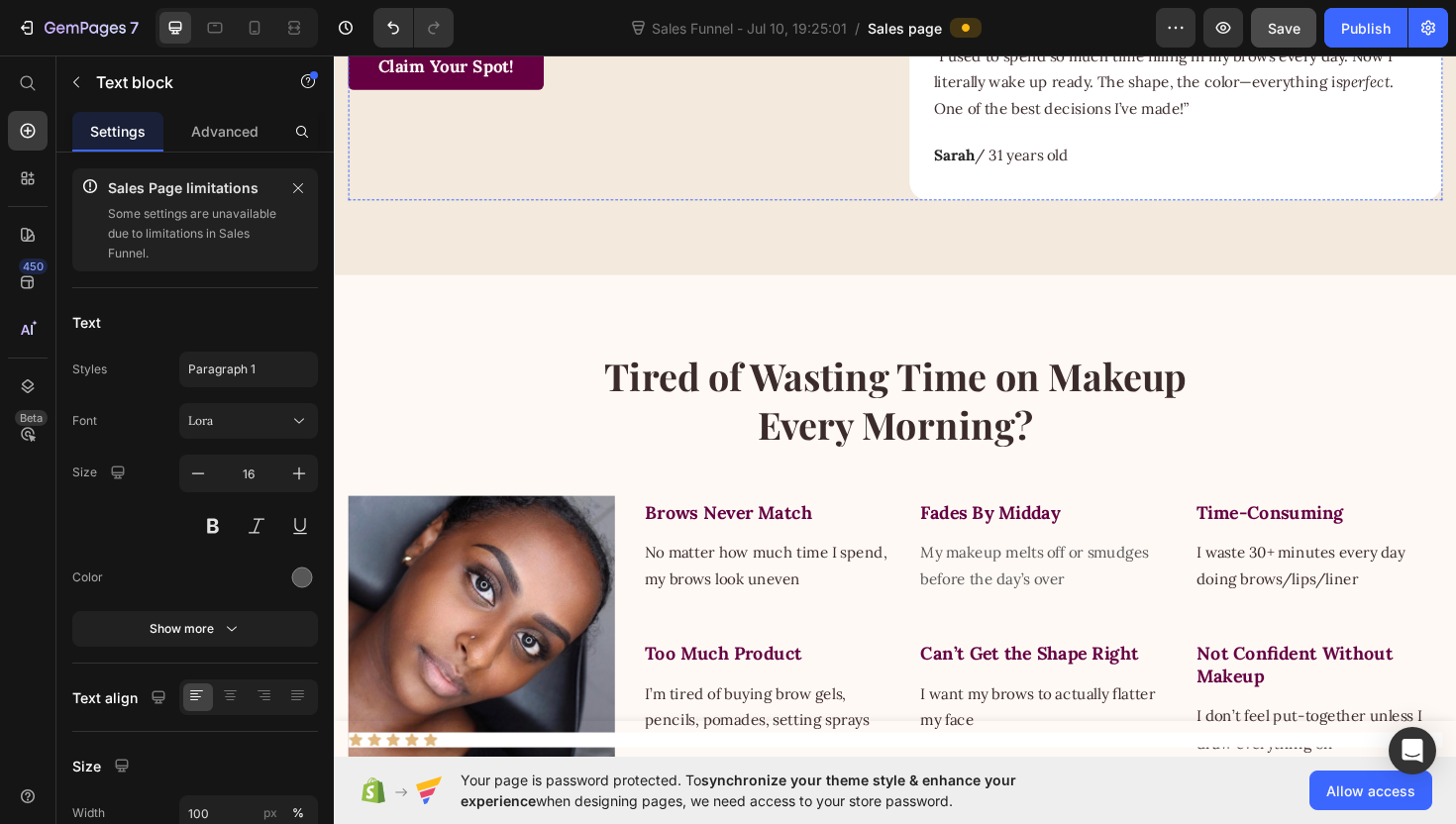 scroll, scrollTop: 37, scrollLeft: 0, axis: vertical 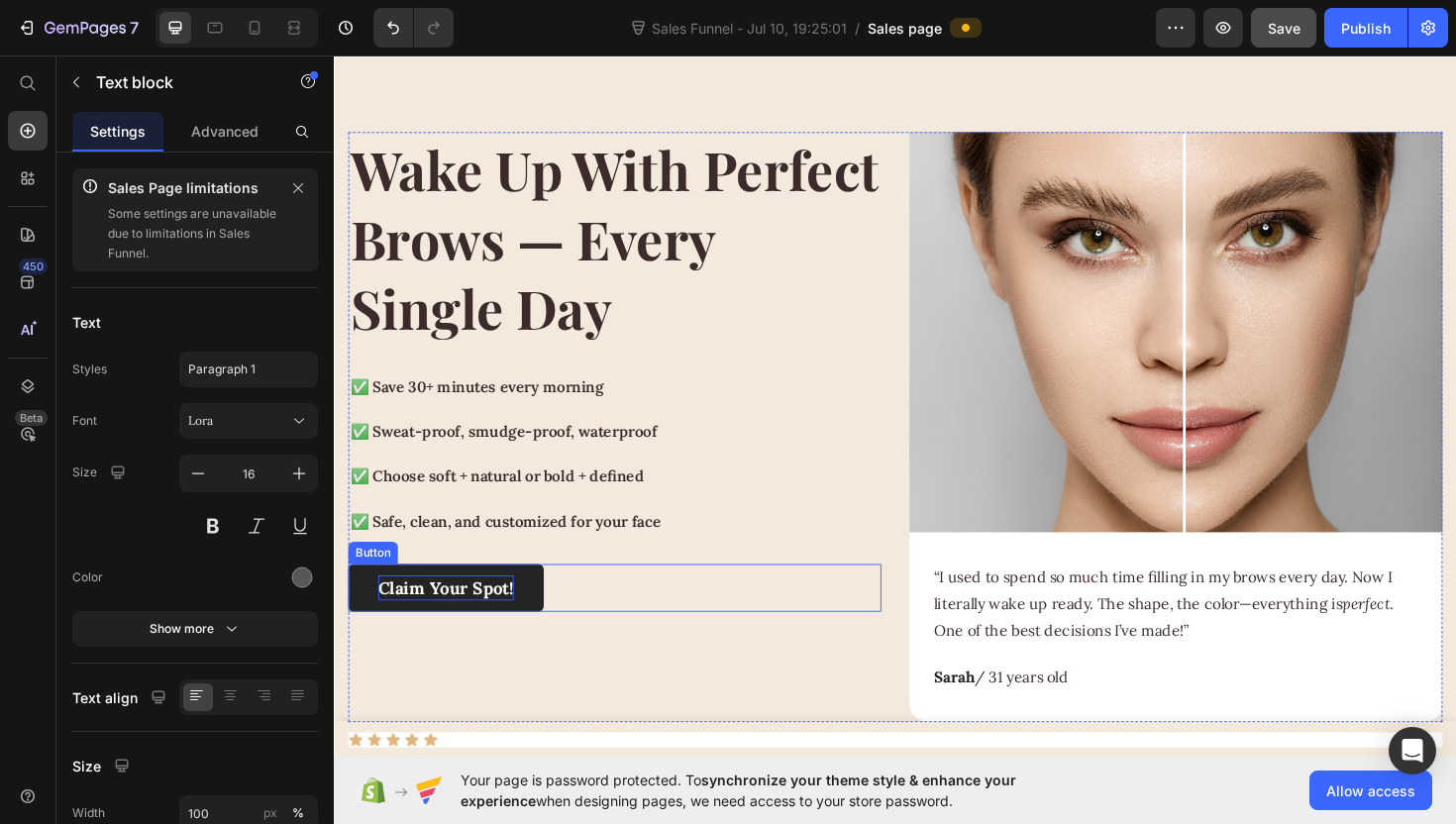 click on "Claim Your Spot!" at bounding box center [452, 619] 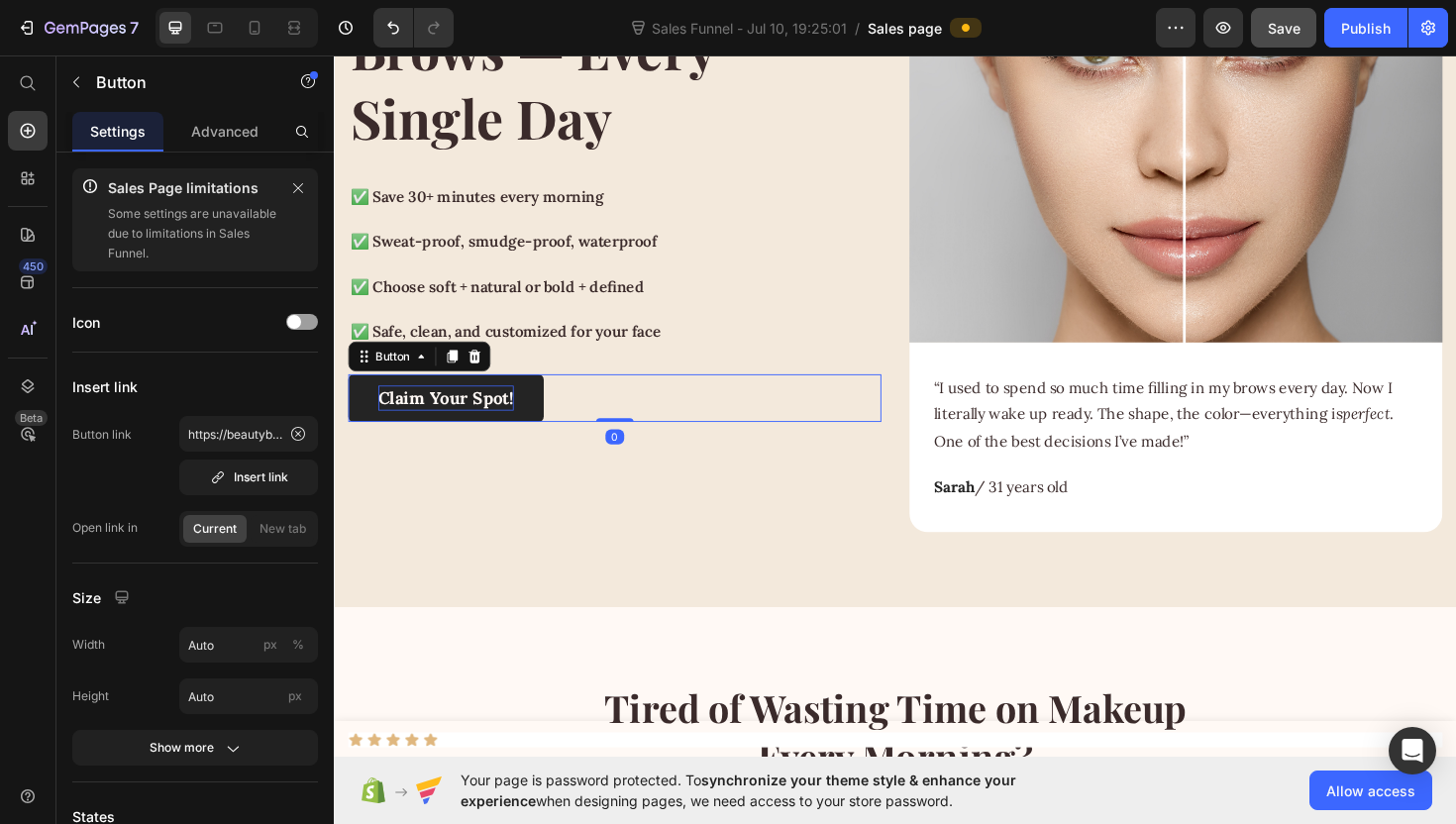 scroll, scrollTop: 278, scrollLeft: 0, axis: vertical 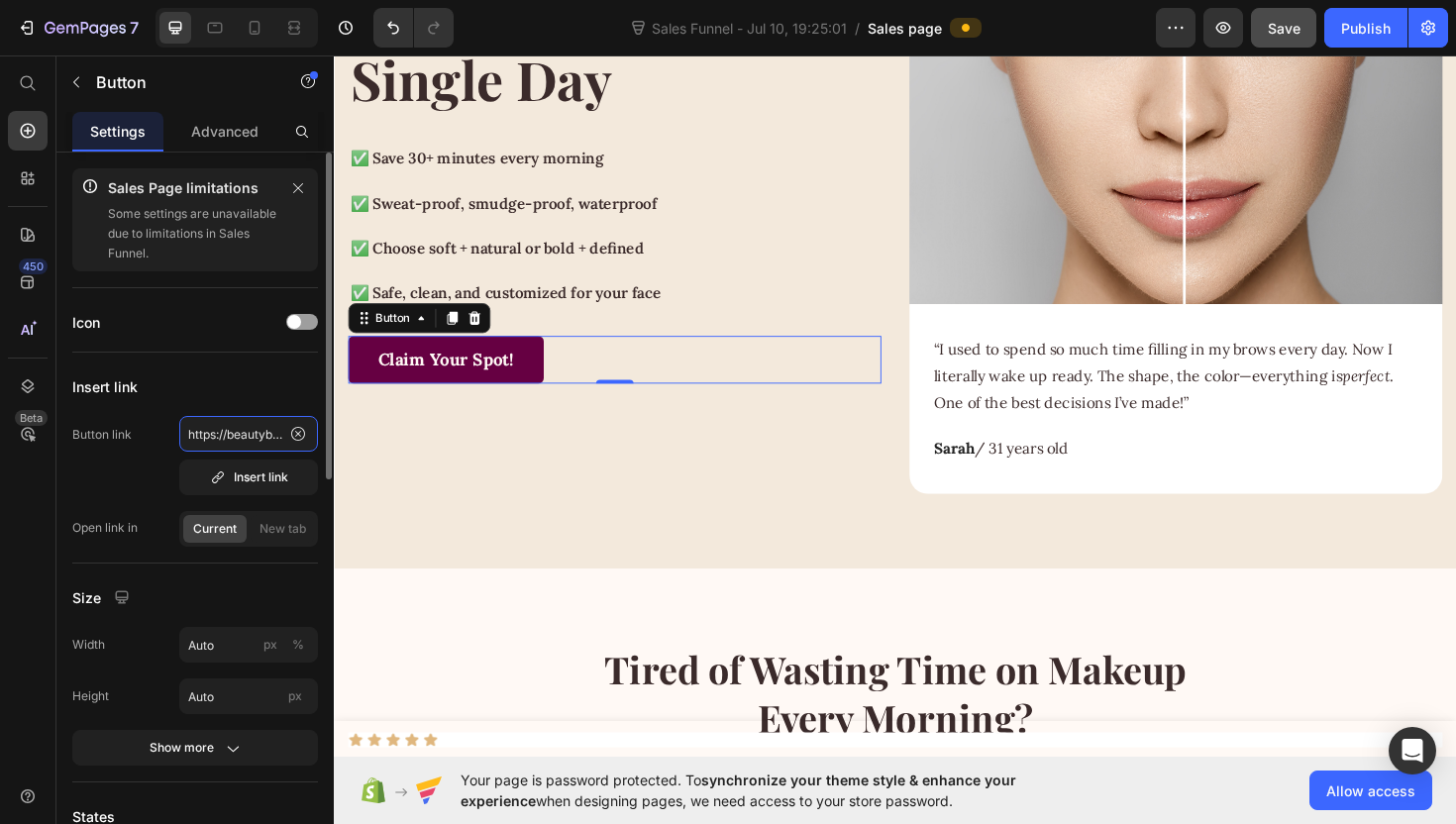 click on "https://beautybymargarita.as.me/" 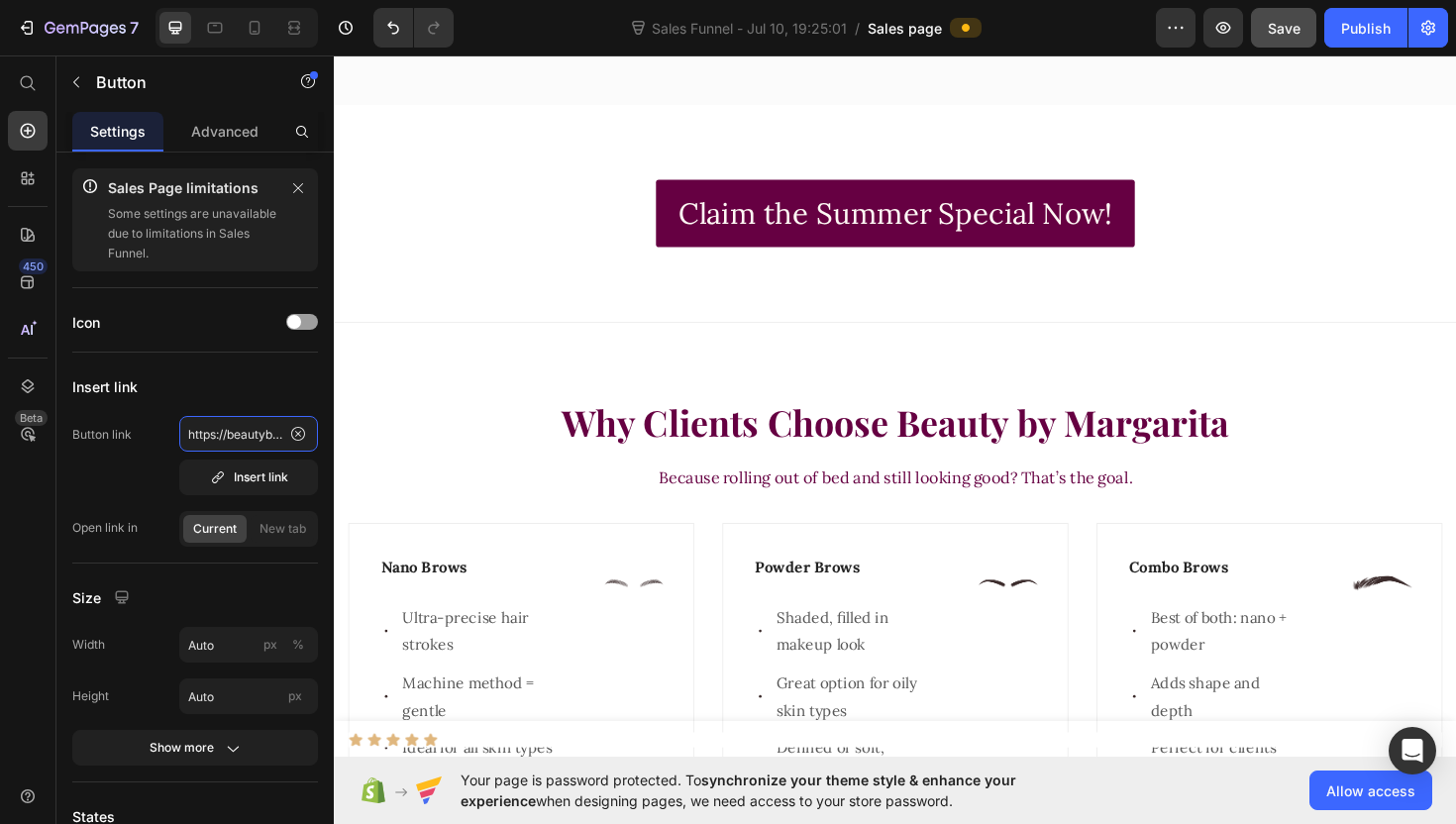 scroll, scrollTop: 3295, scrollLeft: 0, axis: vertical 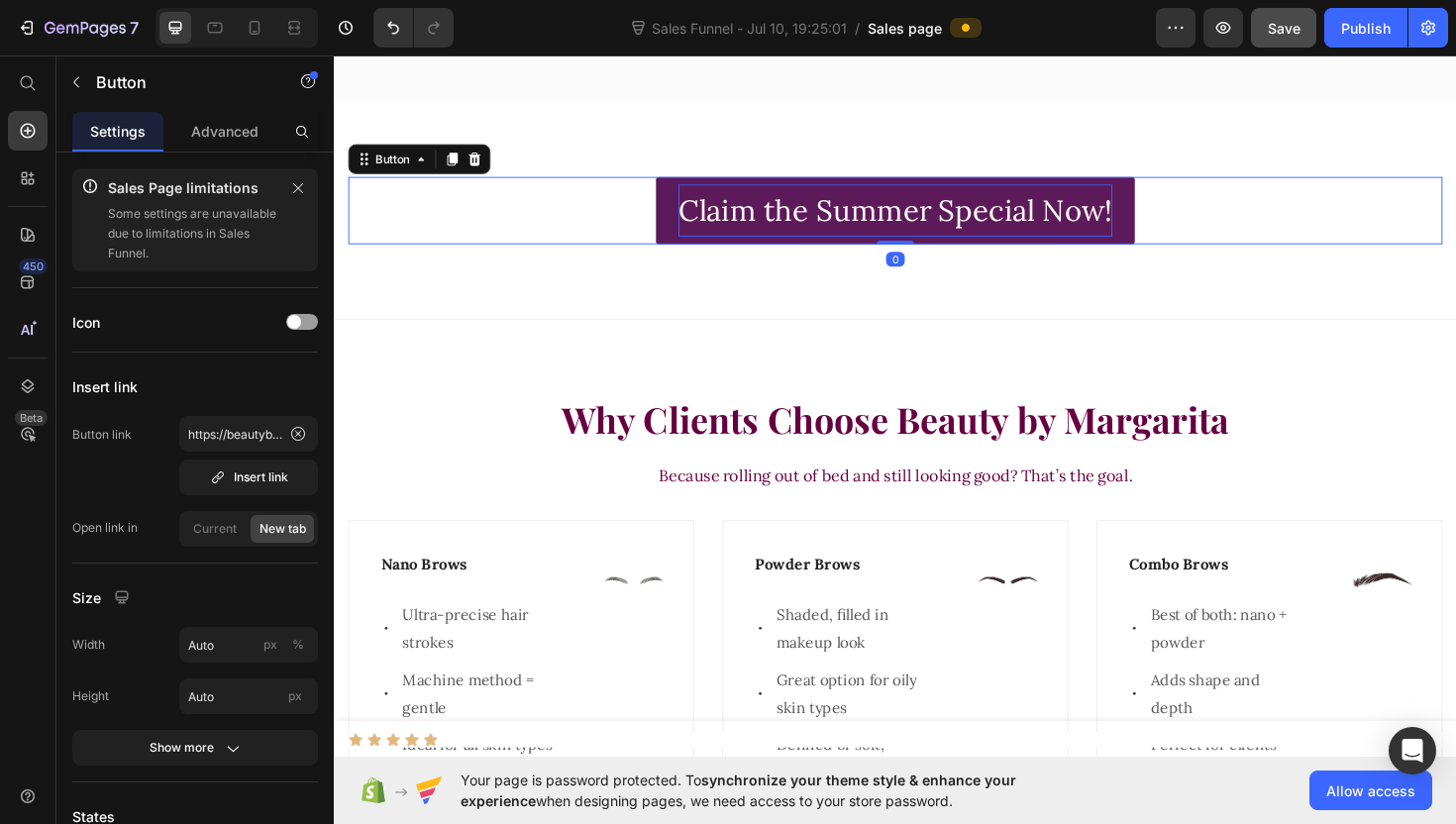 click on "Claim the Summer Special Now!" at bounding box center (928, 220) 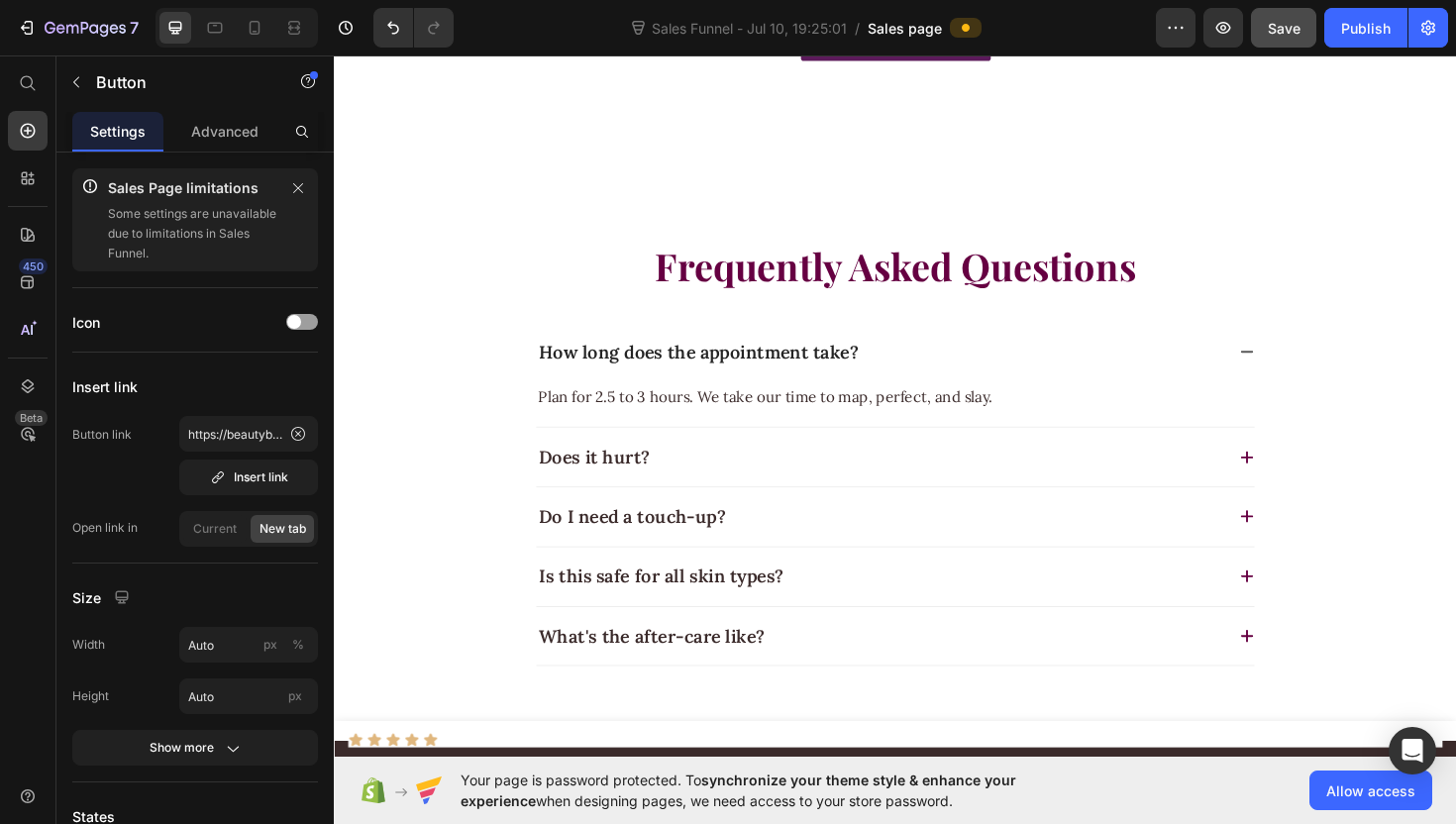 scroll, scrollTop: 5753, scrollLeft: 0, axis: vertical 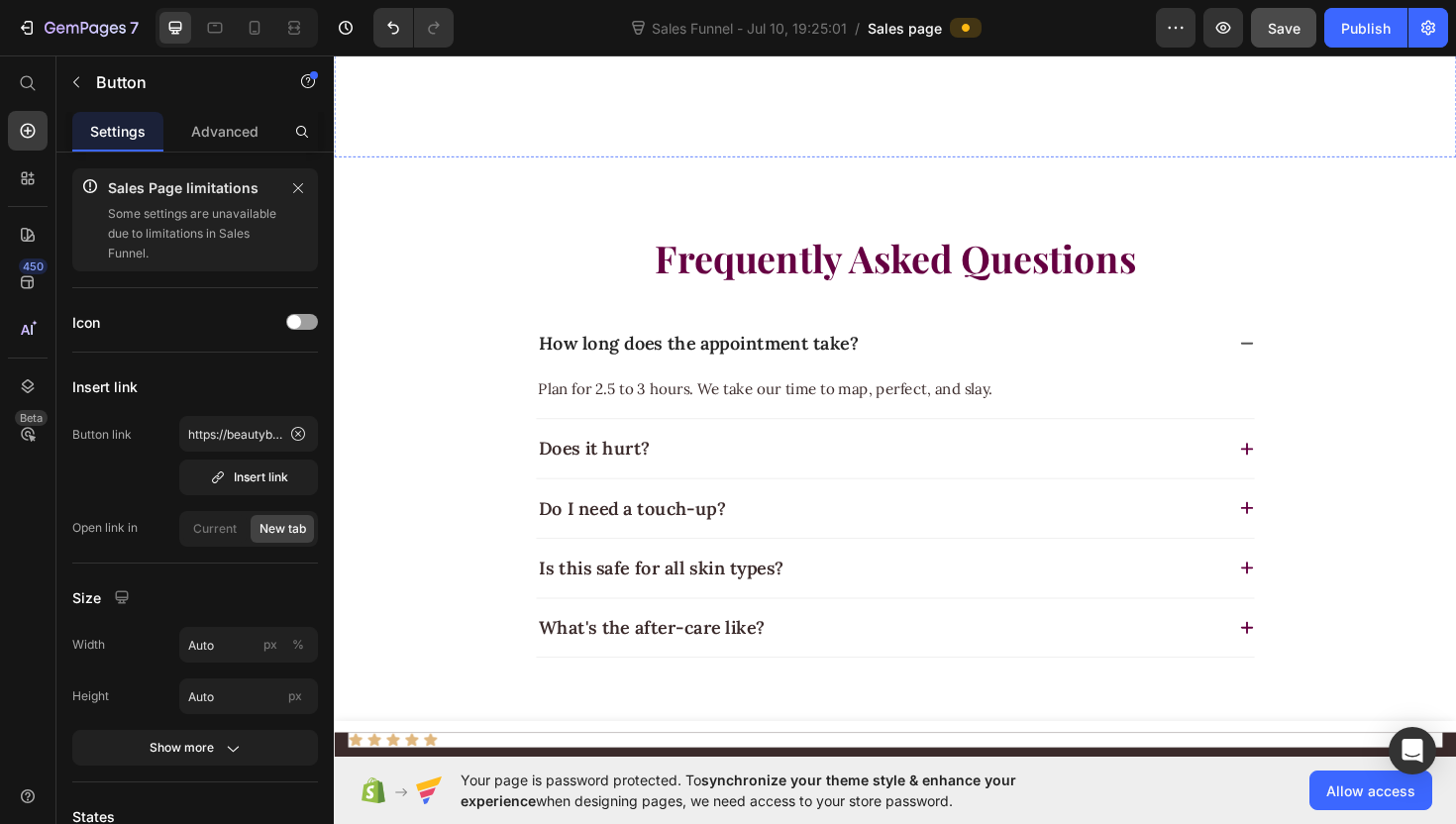 click on "Reserve Now" at bounding box center (928, 22) 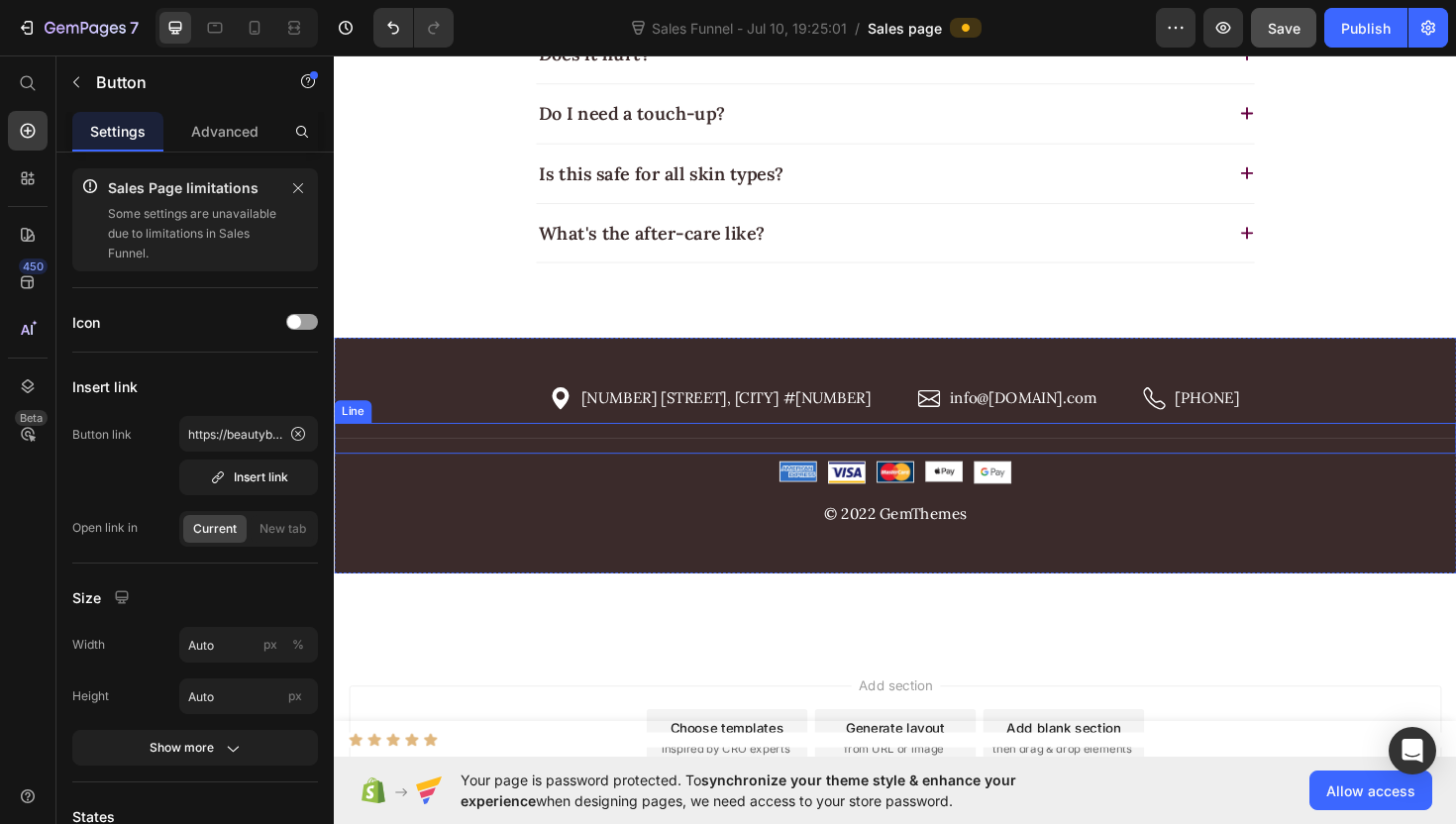 scroll, scrollTop: 6369, scrollLeft: 0, axis: vertical 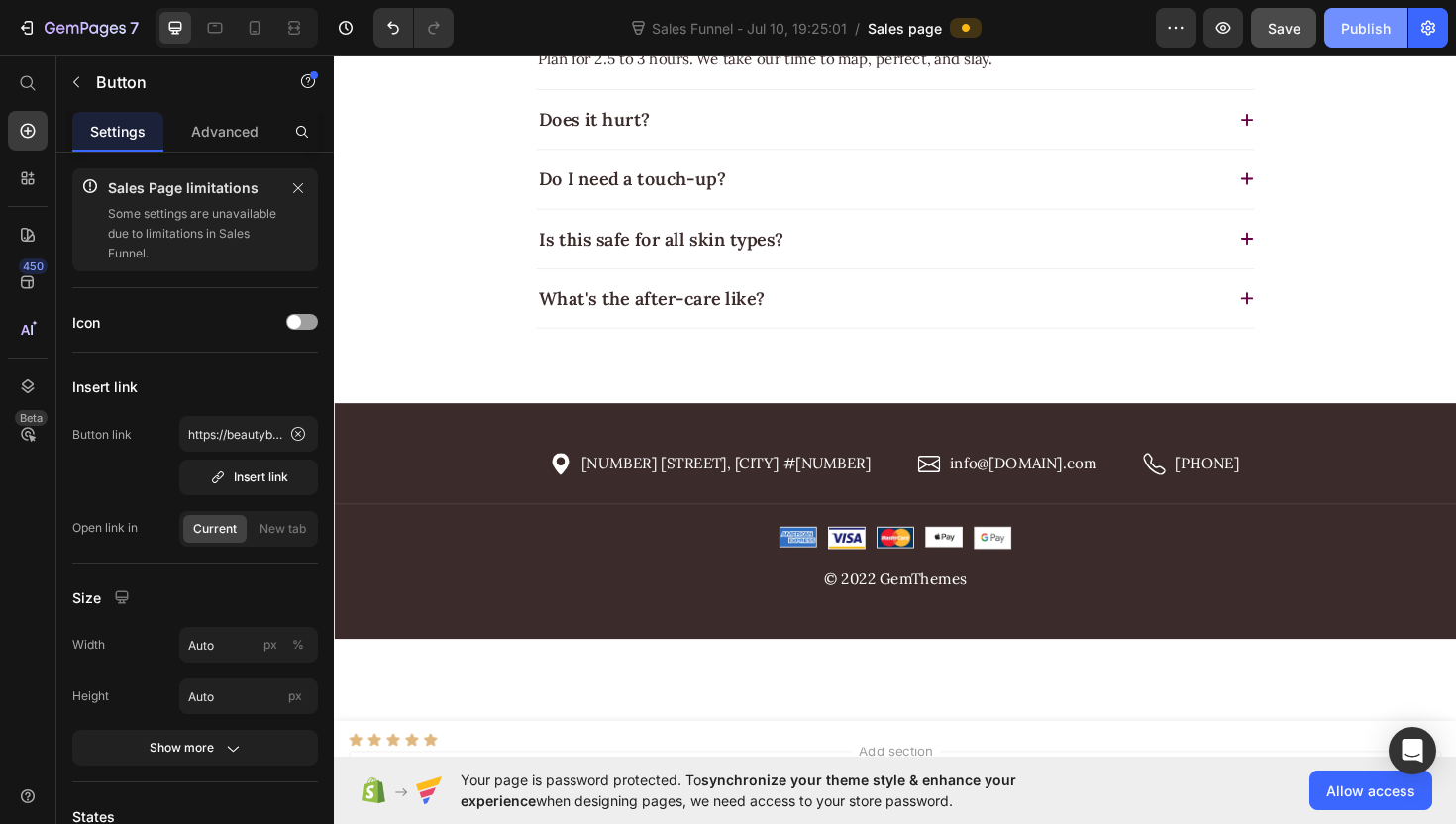 click on "Publish" at bounding box center [1366, 28] 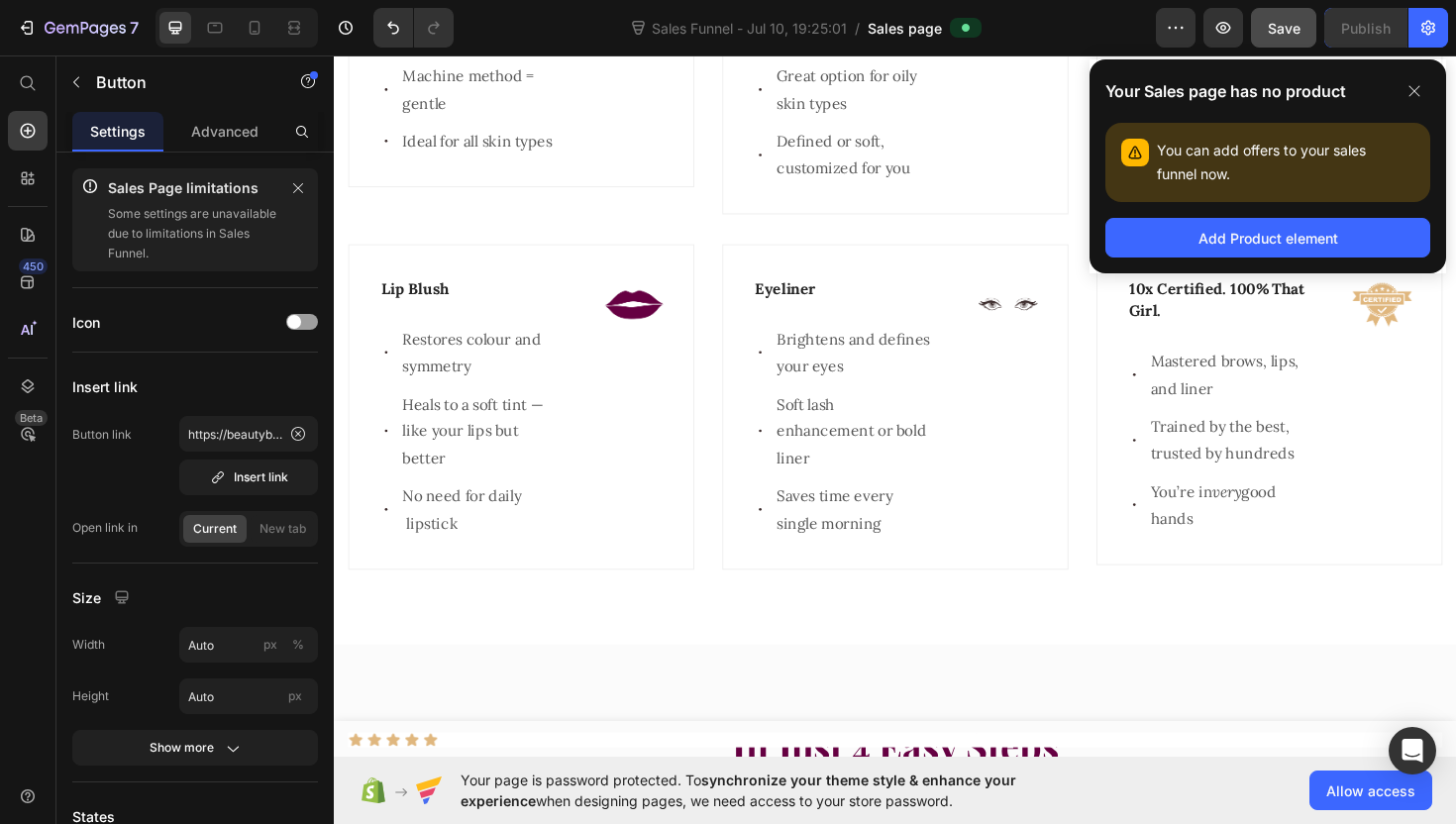 scroll, scrollTop: 3304, scrollLeft: 0, axis: vertical 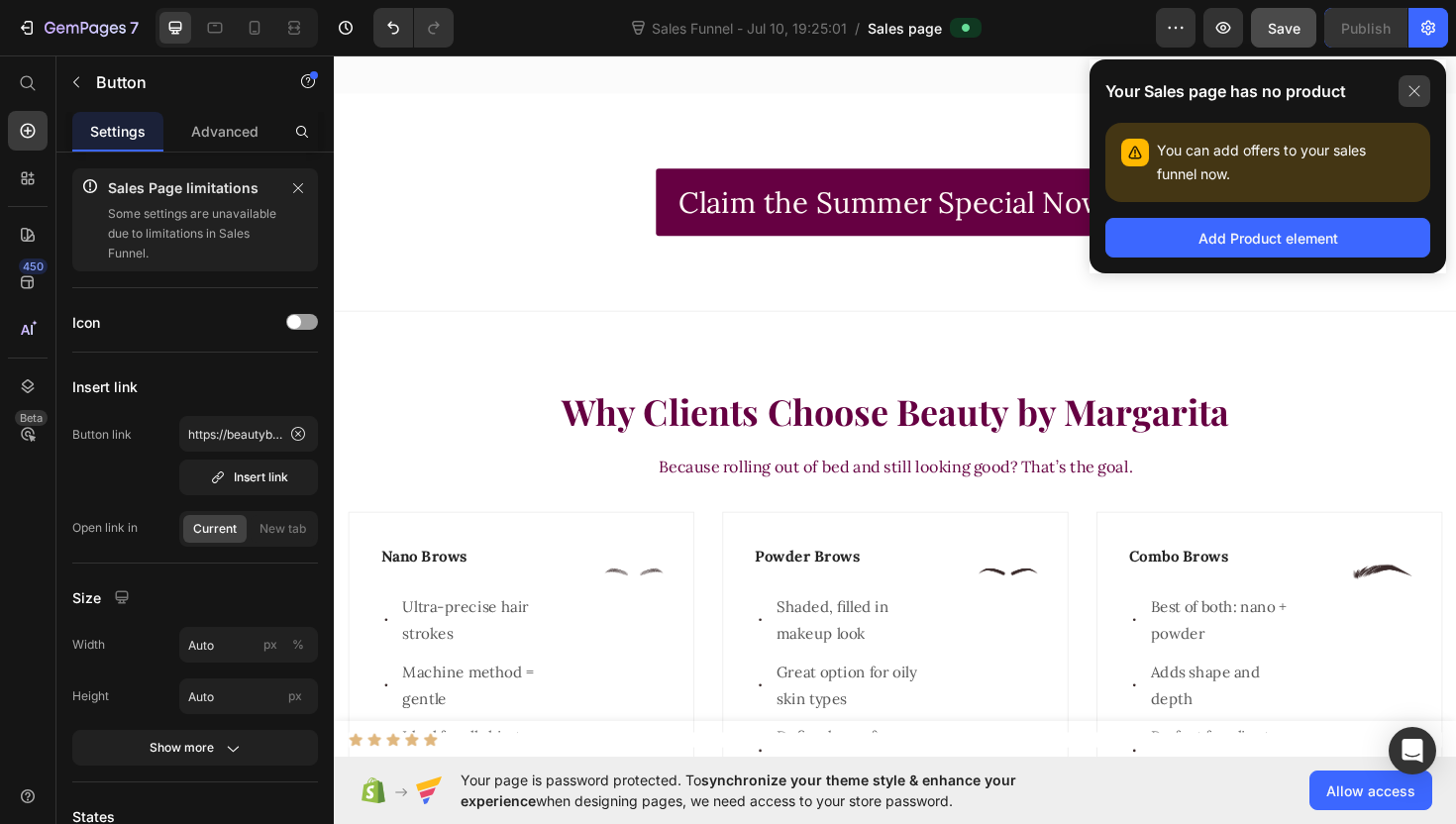 click 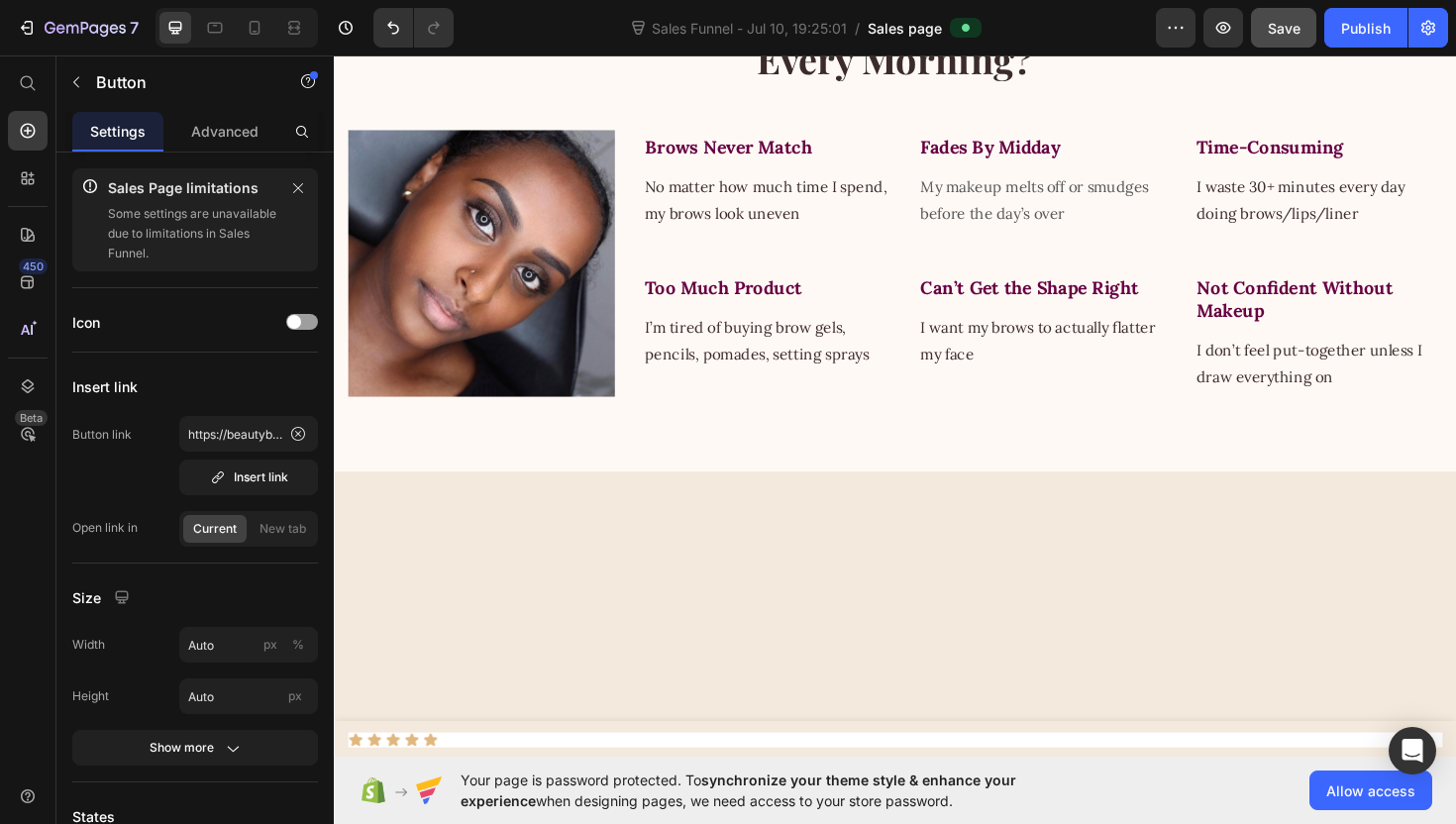 scroll, scrollTop: 0, scrollLeft: 0, axis: both 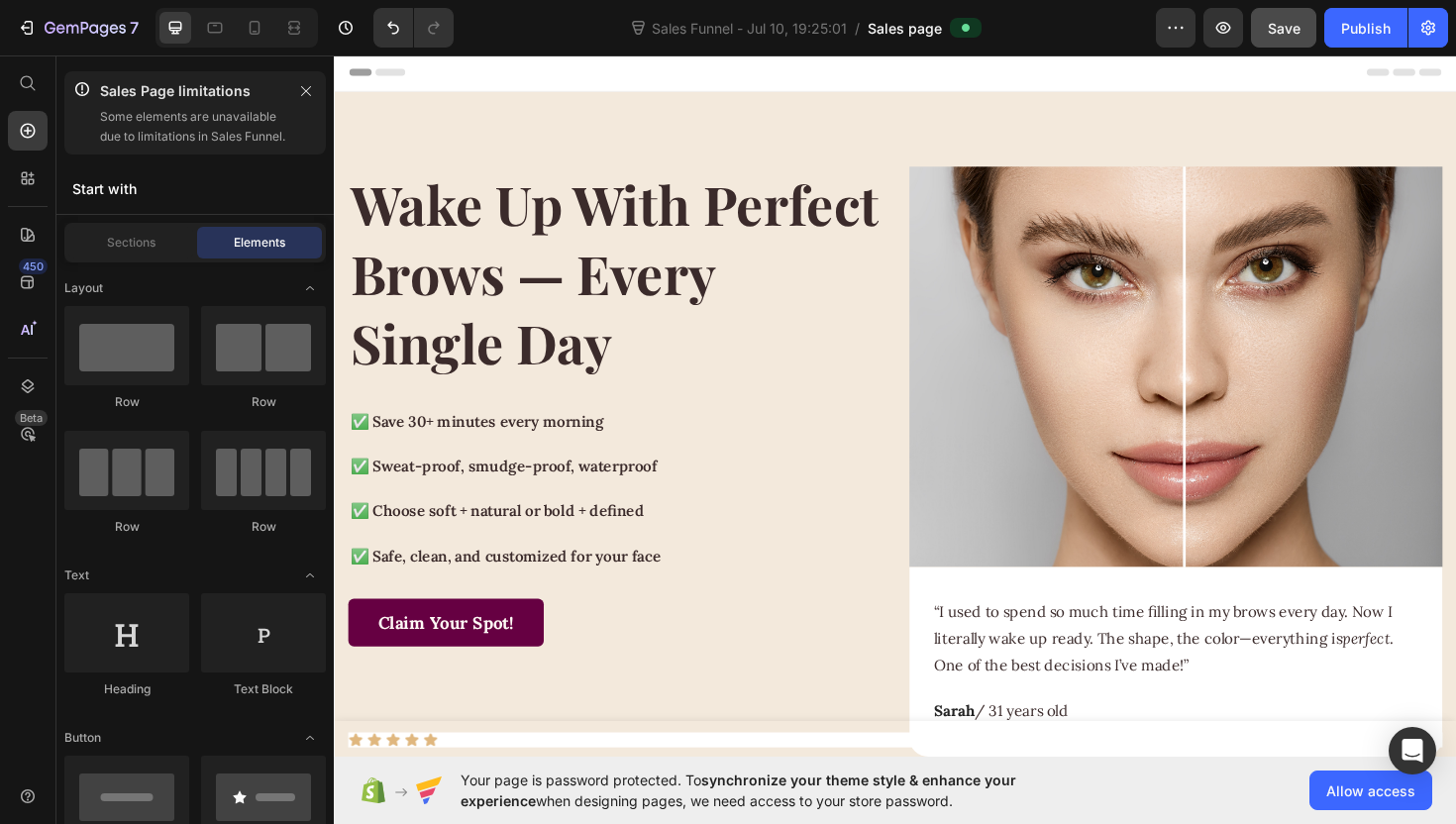 click on "Header" at bounding box center [928, 73] 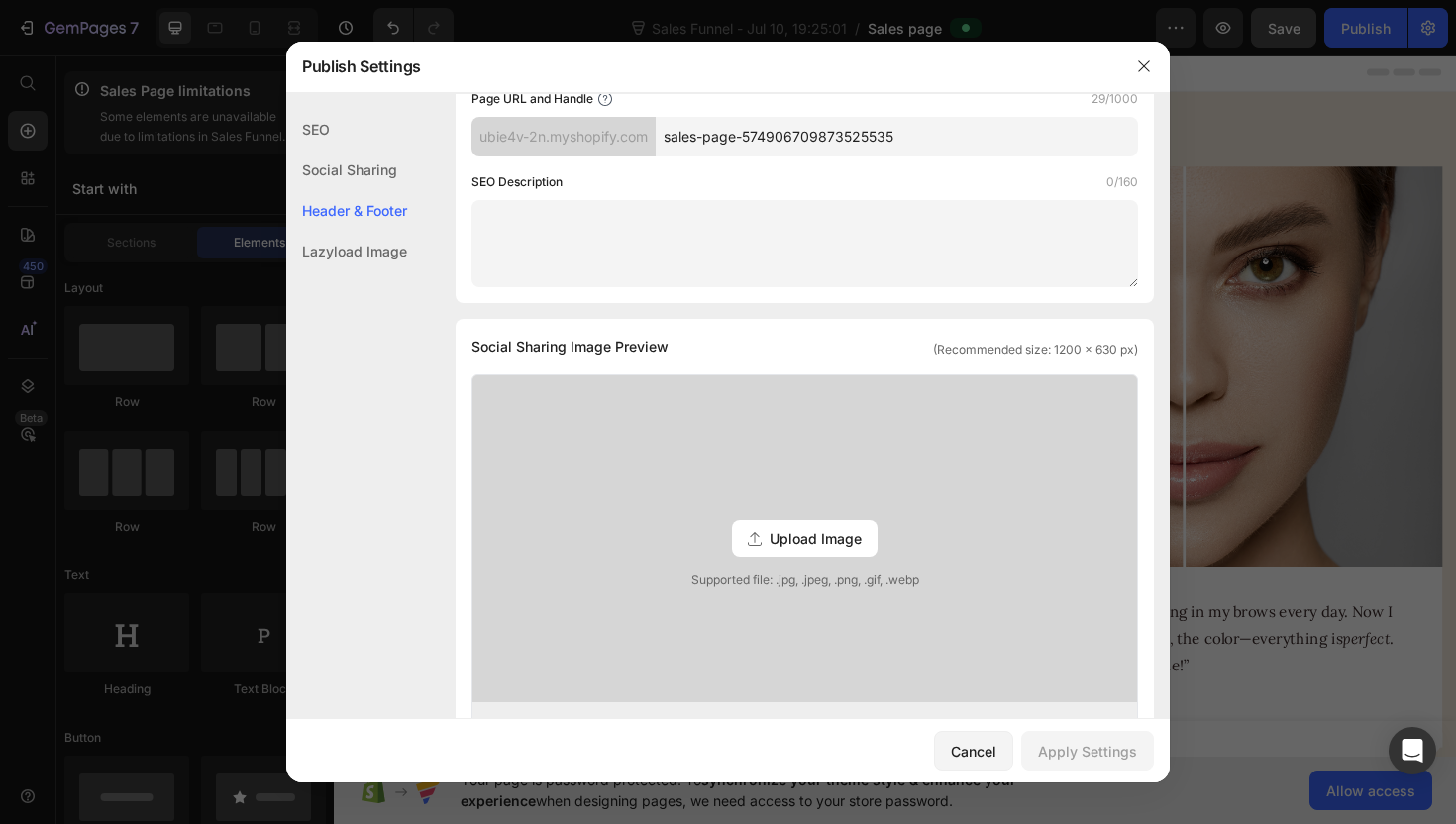 click on "Publish Settings" at bounding box center [702, 66] 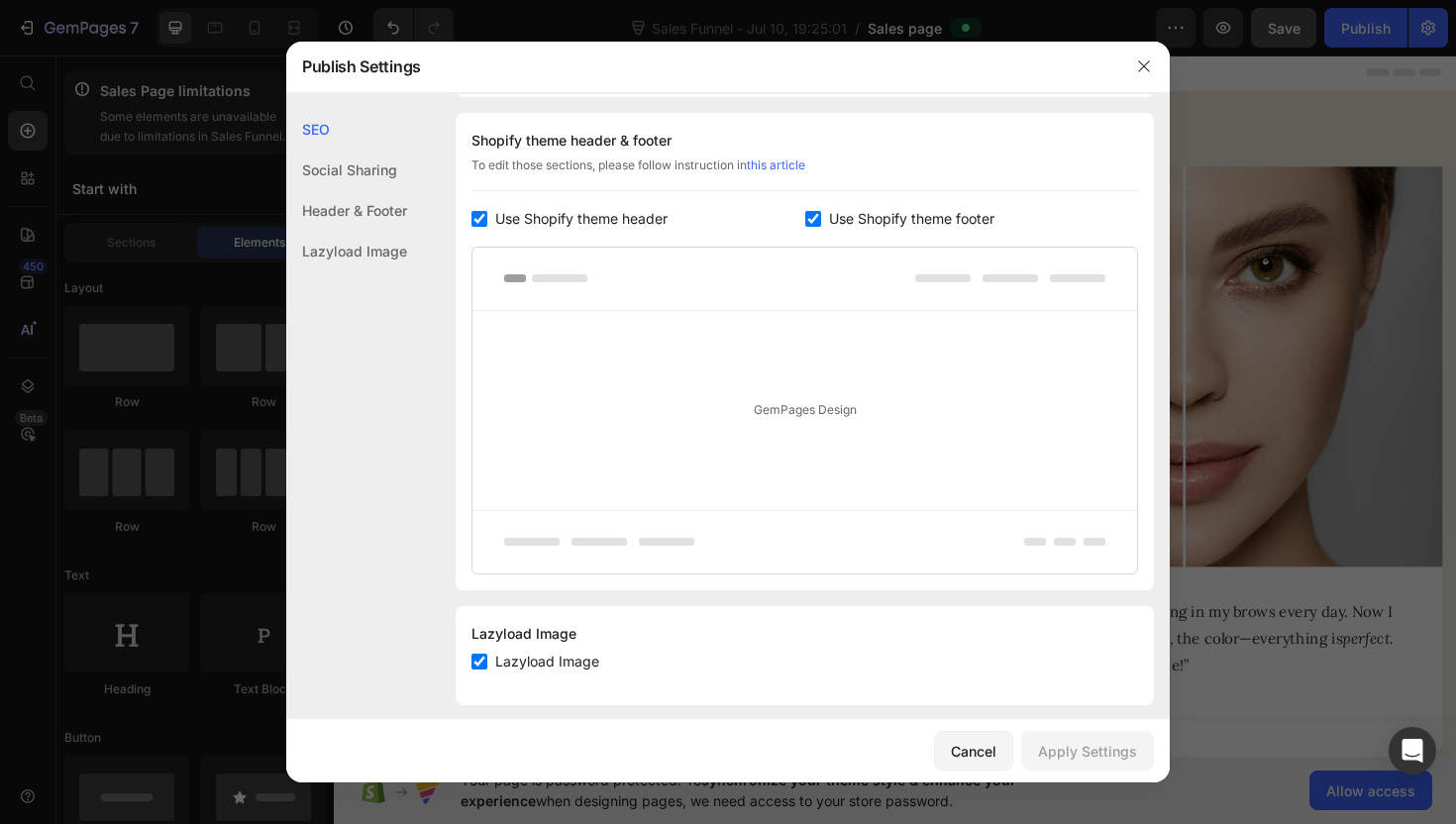 scroll, scrollTop: 0, scrollLeft: 0, axis: both 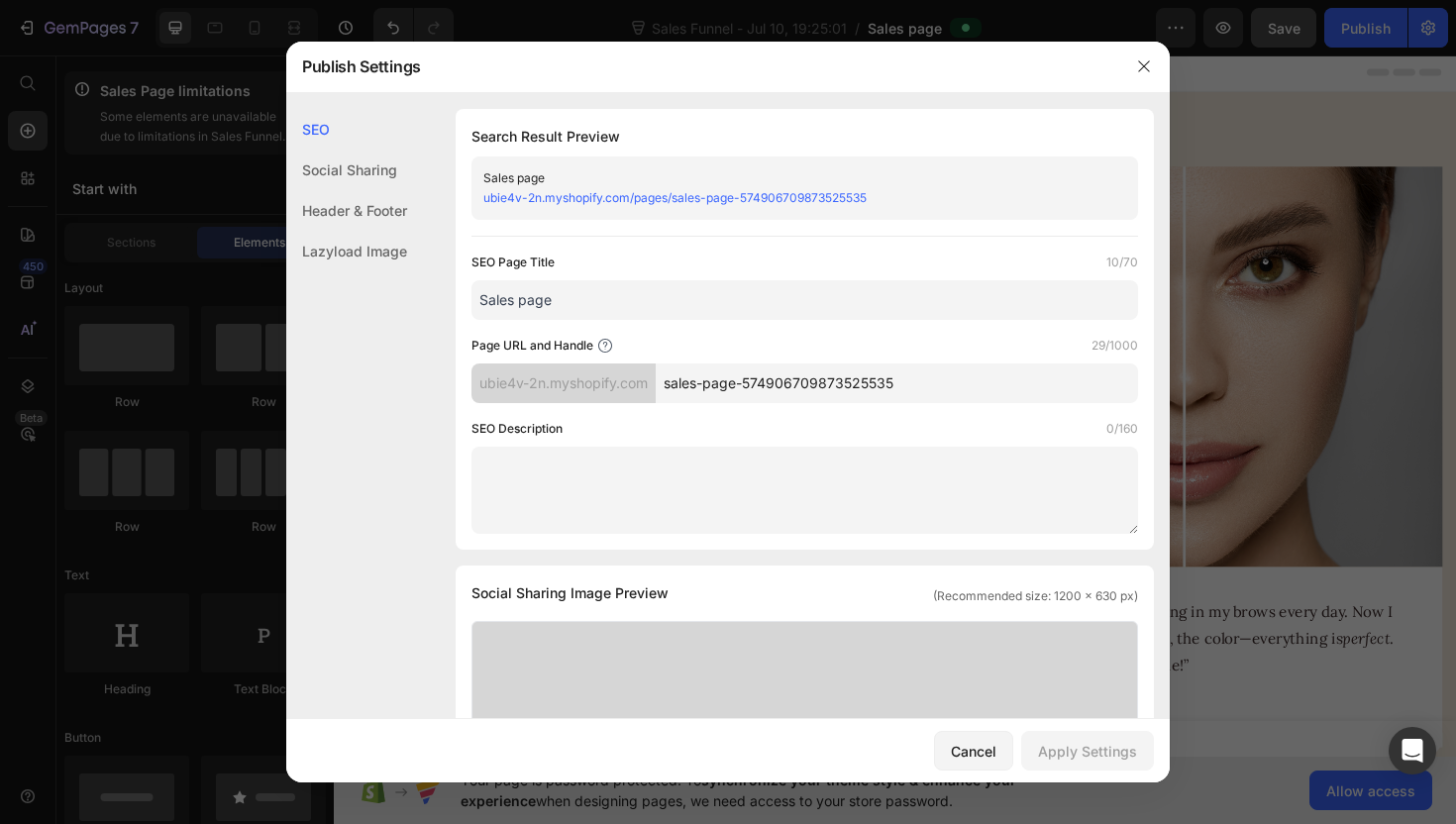click on "Sales page" at bounding box center (804, 300) 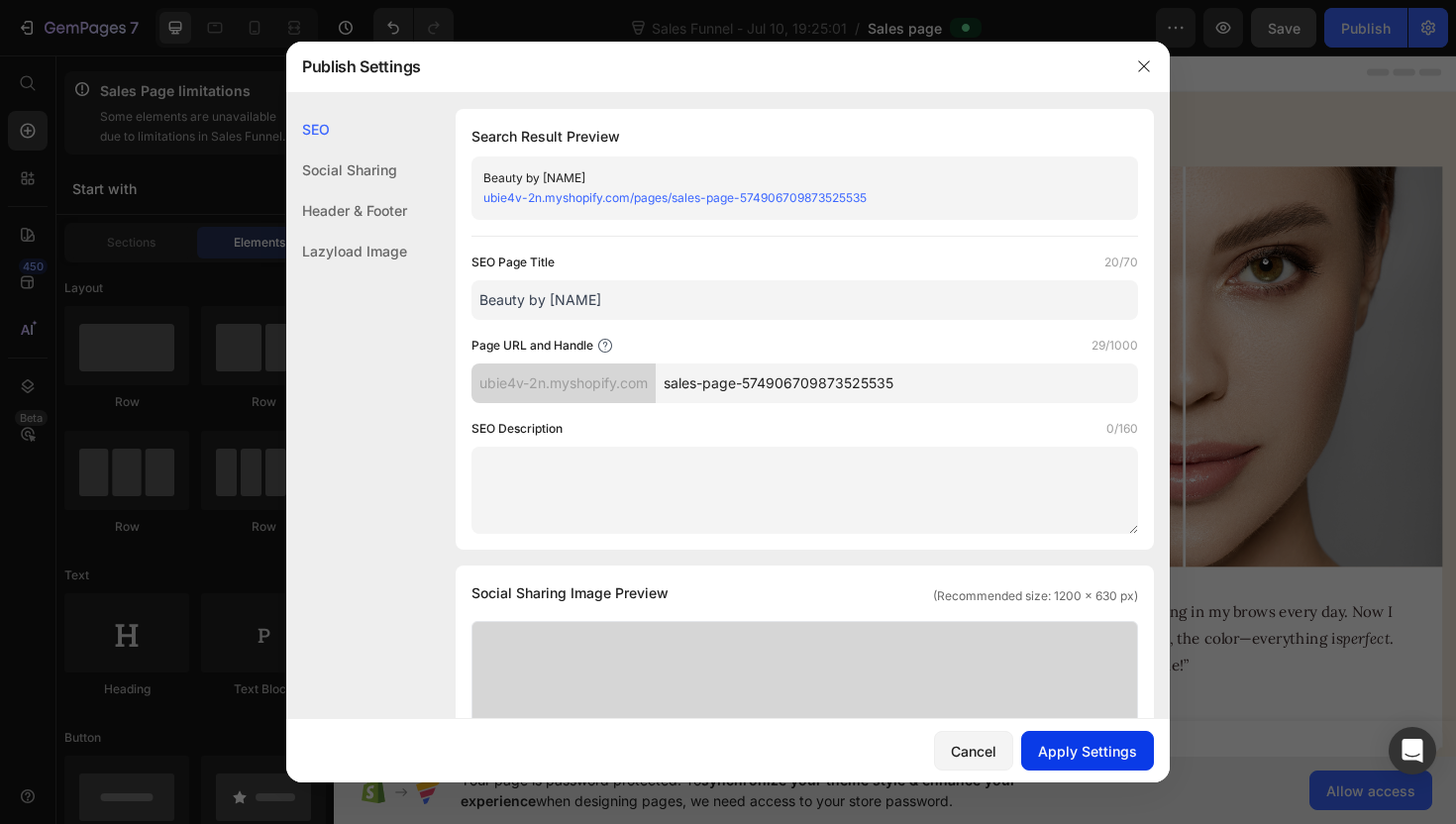 type on "Beauty by Margarita" 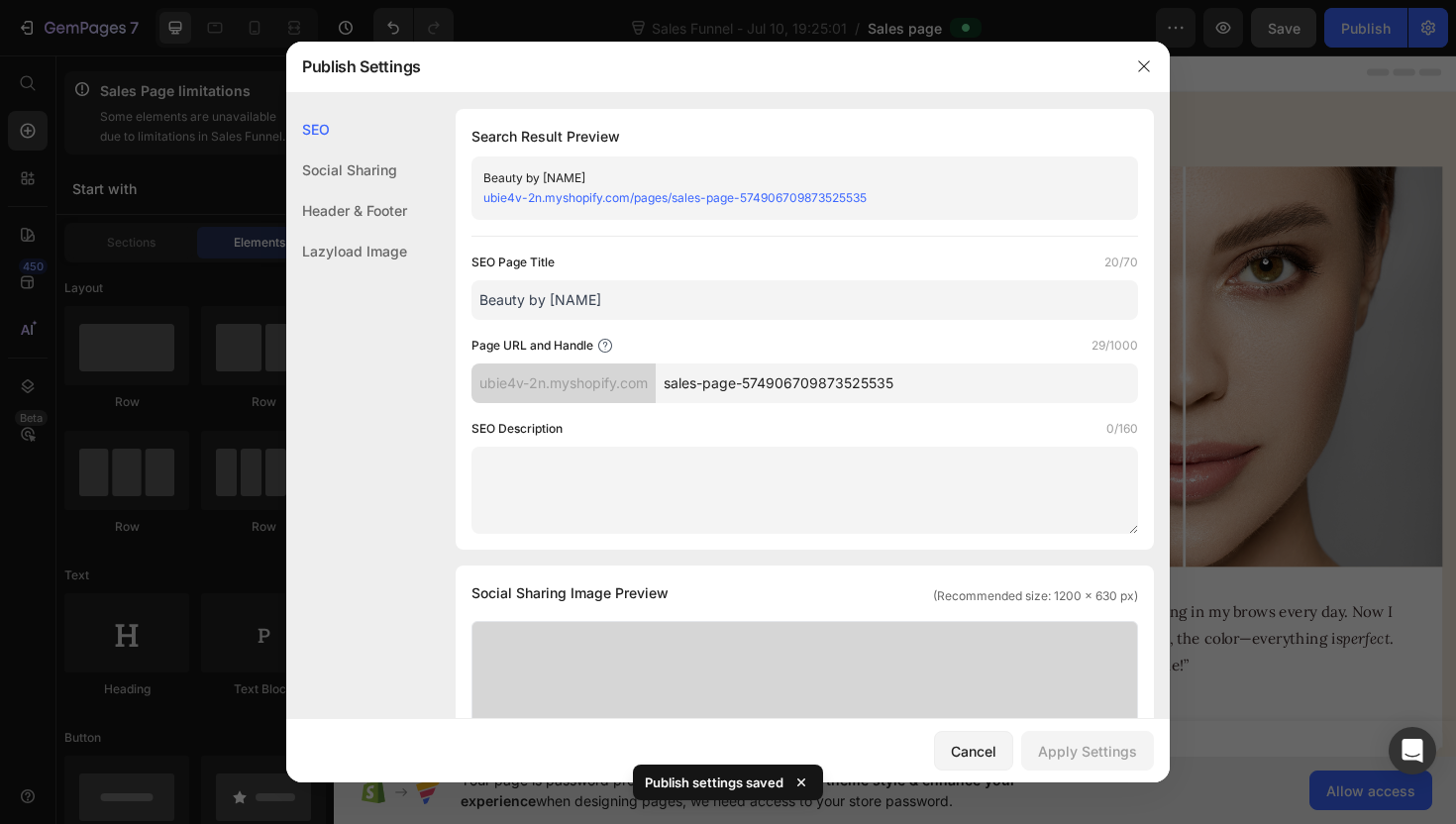 click on "SEO Search Result Preview Beauty by Margarita  ubie4v-2n.myshopify.com/pages/sales-page-574906709873525535 SEO Page Title  20/70  Beauty by Margarita  Page URL and Handle  29/1000  ubie4v-2n.myshopify.com sales-page-574906709873525535  SEO Description  0/160  Social Sharing Social Sharing Image Preview (Recommended size: 1200 x 630 px) Upload Image  Supported file: .jpg, .jpeg, .png, .gif, .webp  Beauty by Margarita  ubie4v-2n.myshopify.com/pages/sales-page-574906709873525535 Header & Footer Shopify theme header & footer  To edit those sections, please follow instruction in  this article Use Shopify theme header Use Shopify theme footer GemPages Design Lazyload Image Lazyload Image Lazyload Image" at bounding box center [728, 878] 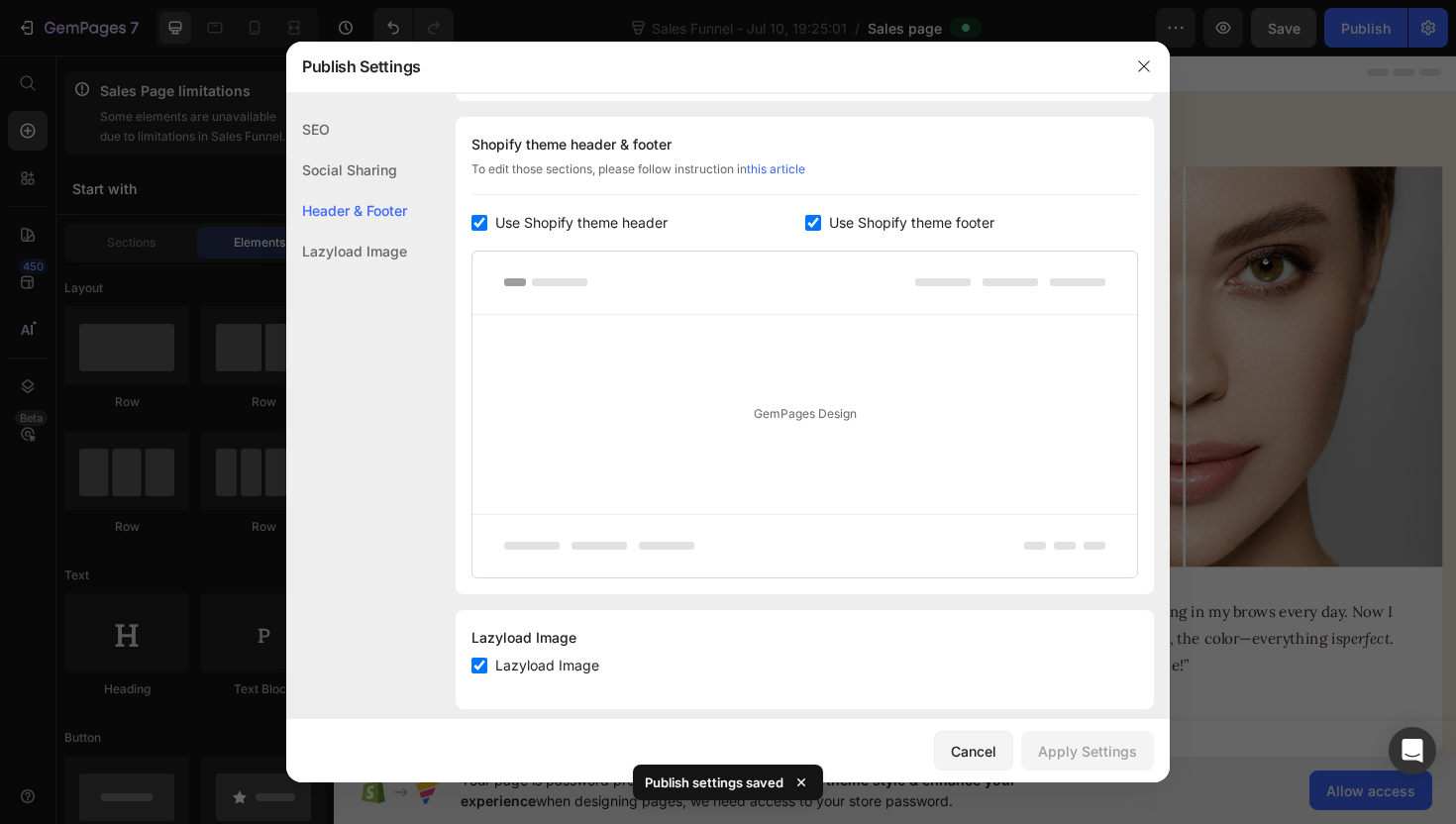 scroll, scrollTop: 928, scrollLeft: 0, axis: vertical 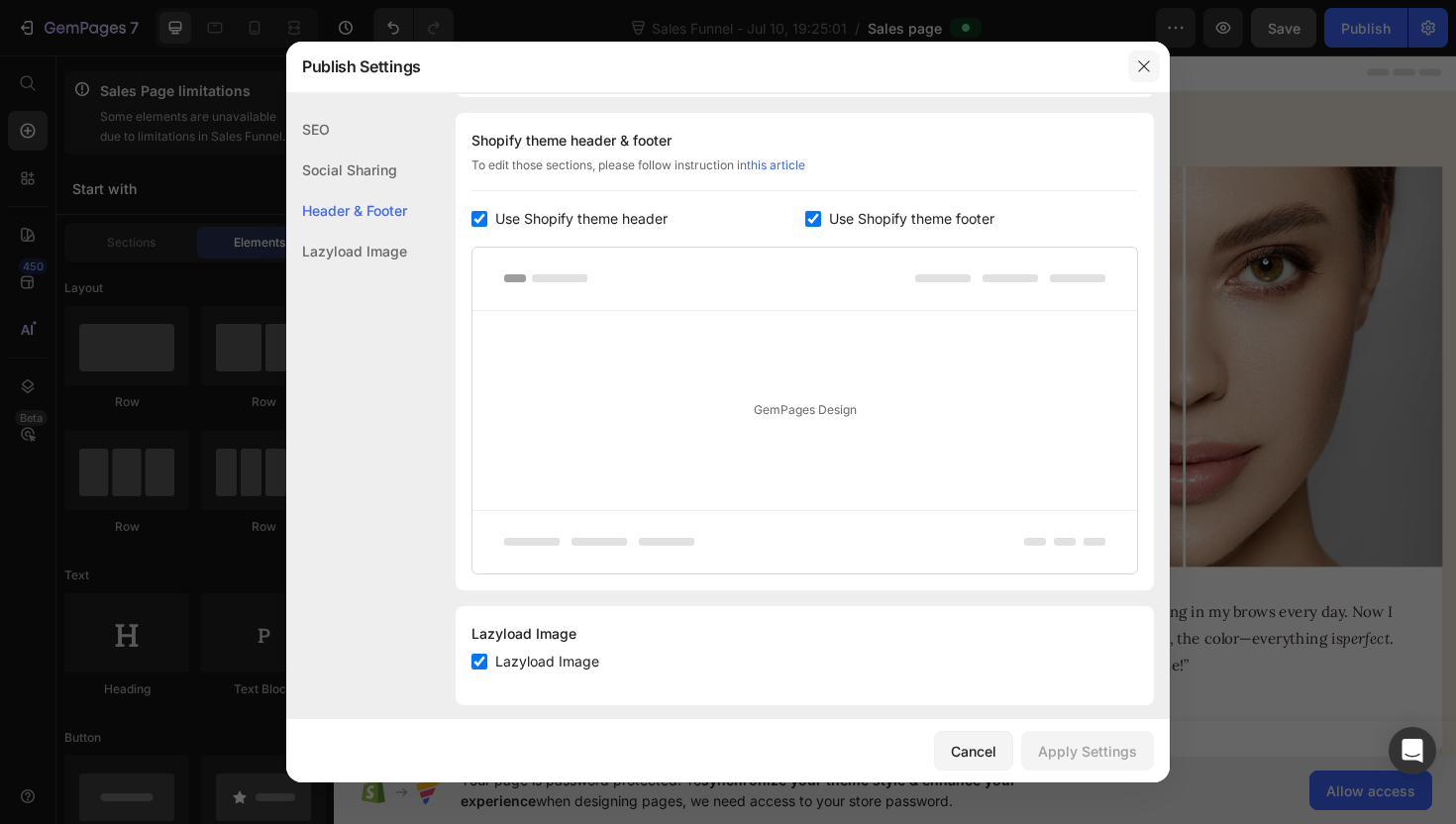 click 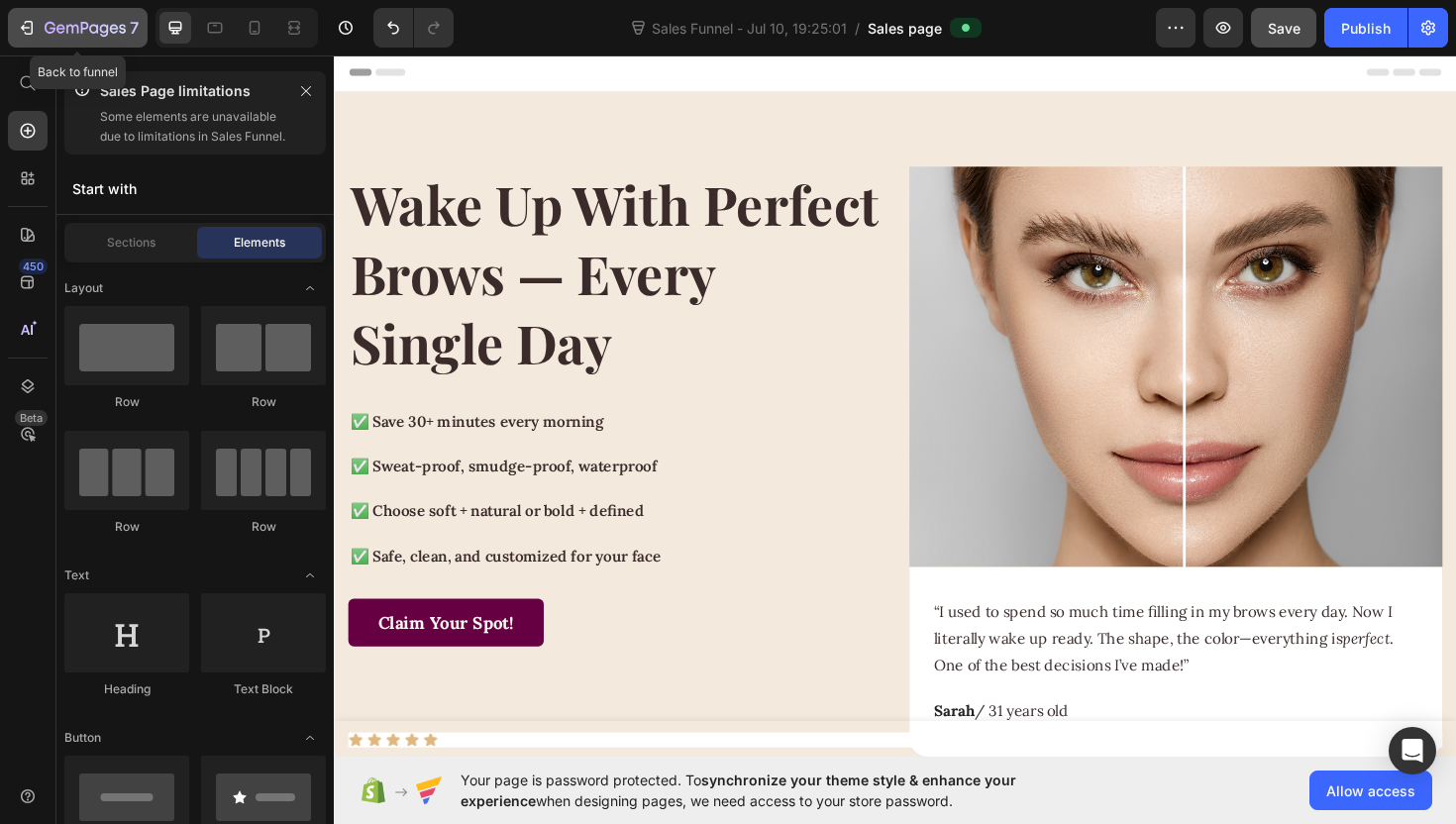 click 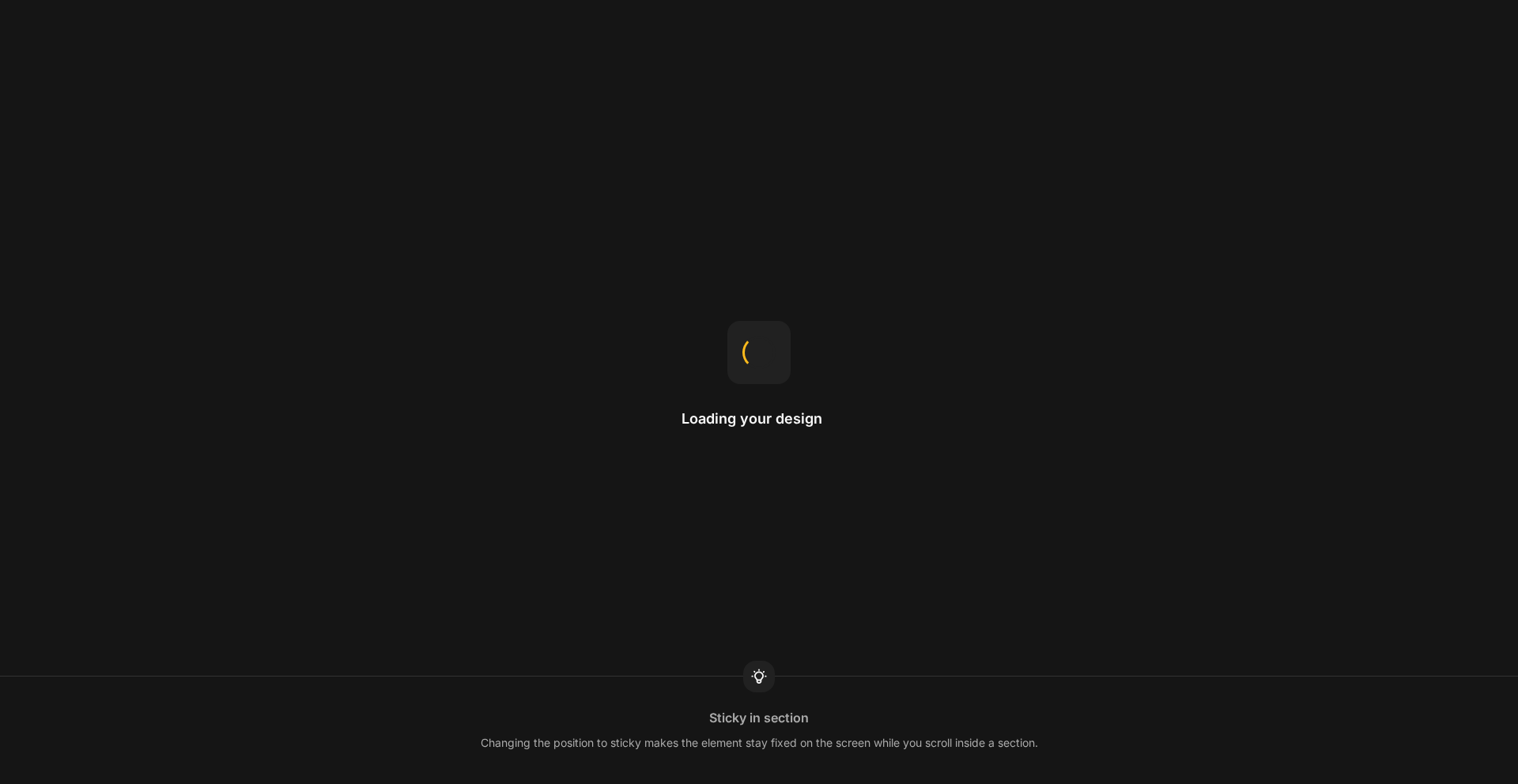 scroll, scrollTop: 0, scrollLeft: 0, axis: both 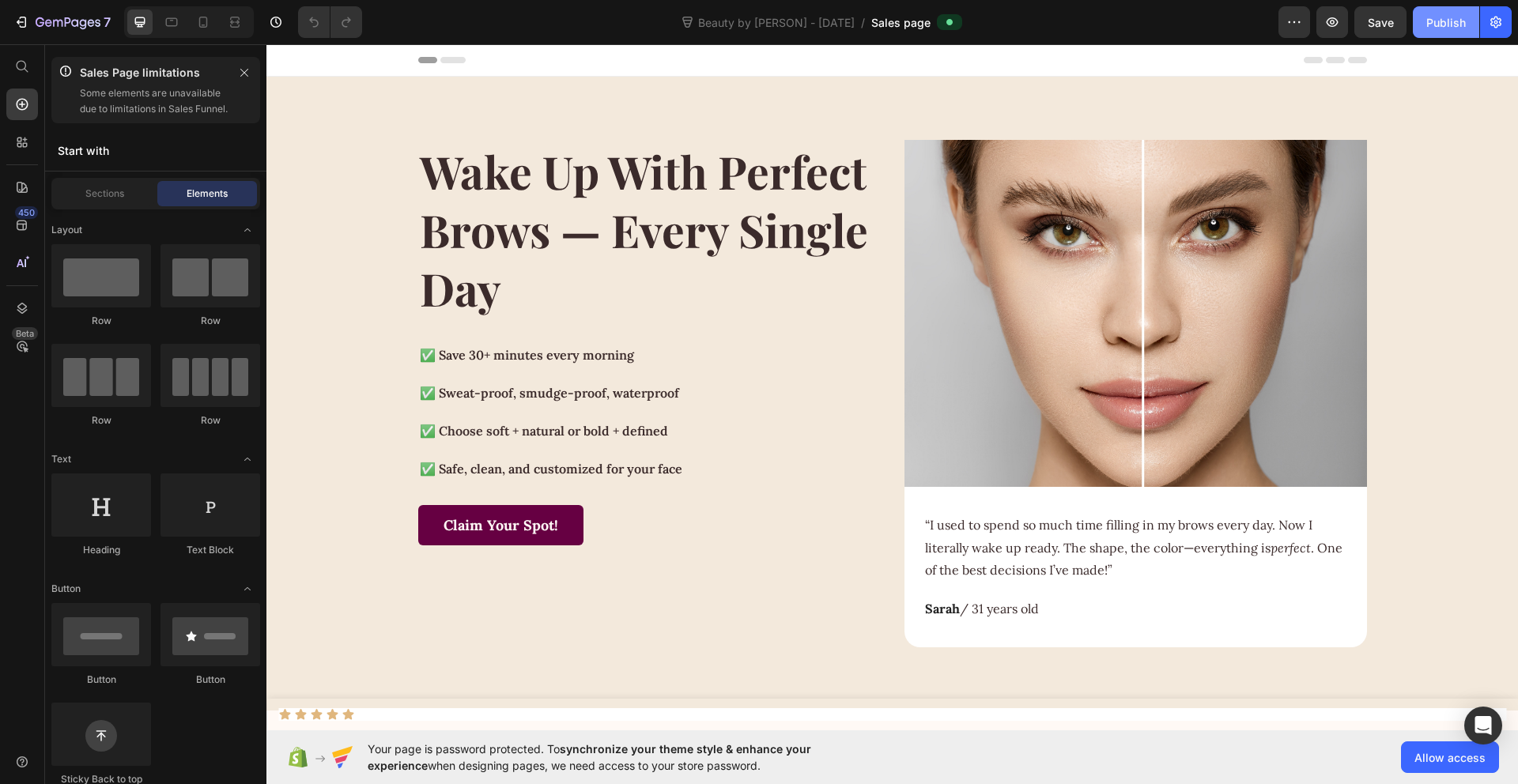 click on "Publish" 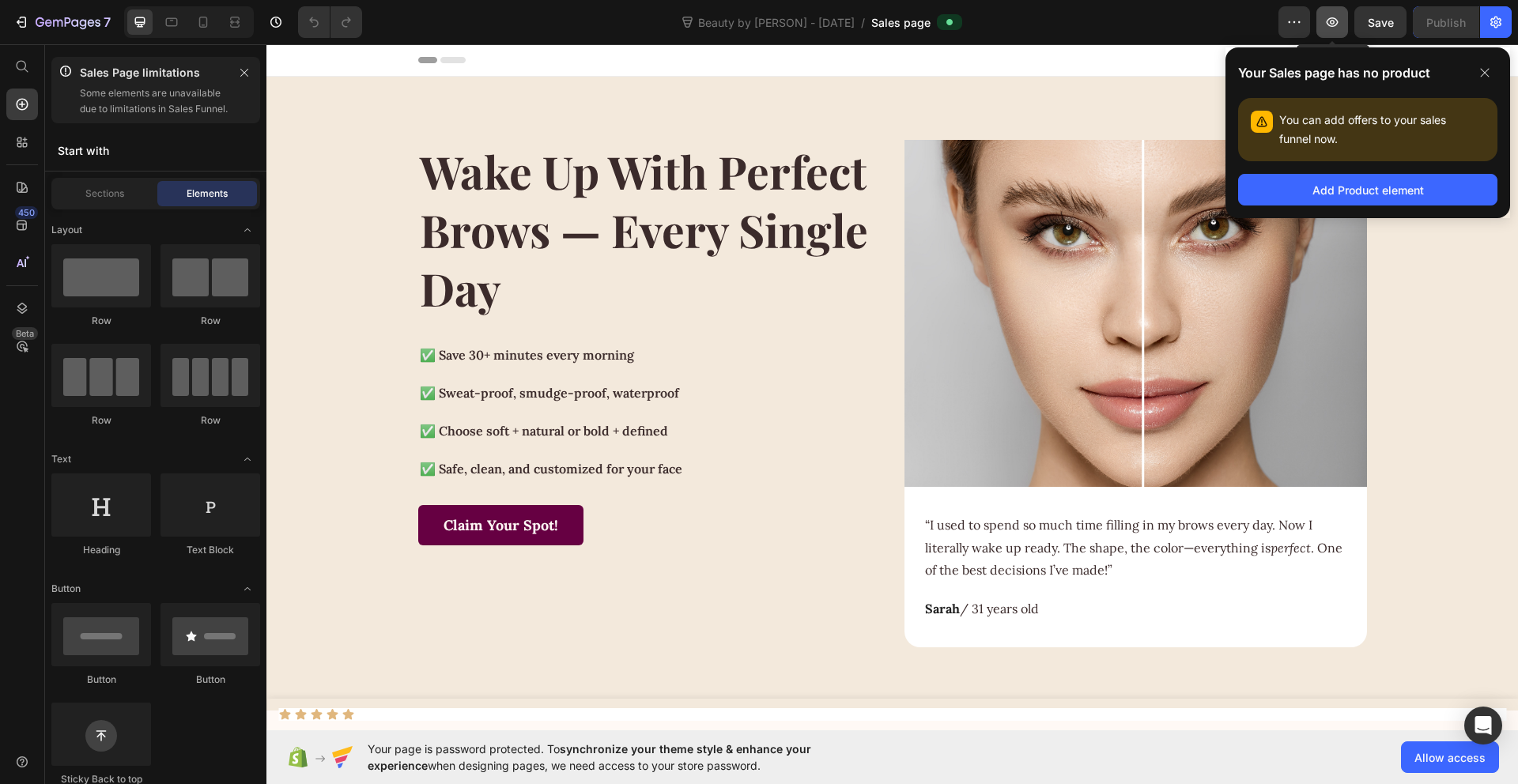 click 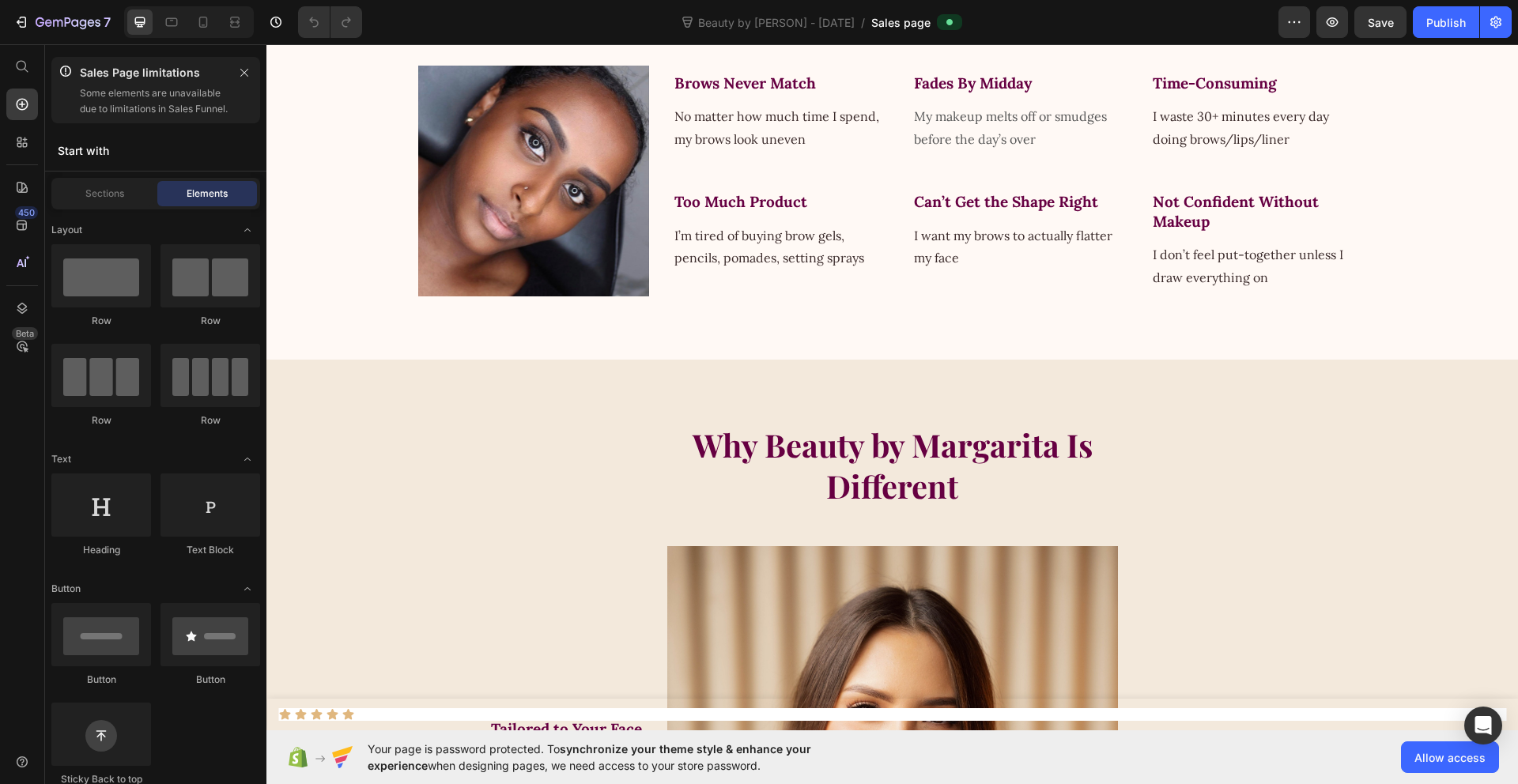 scroll, scrollTop: 0, scrollLeft: 0, axis: both 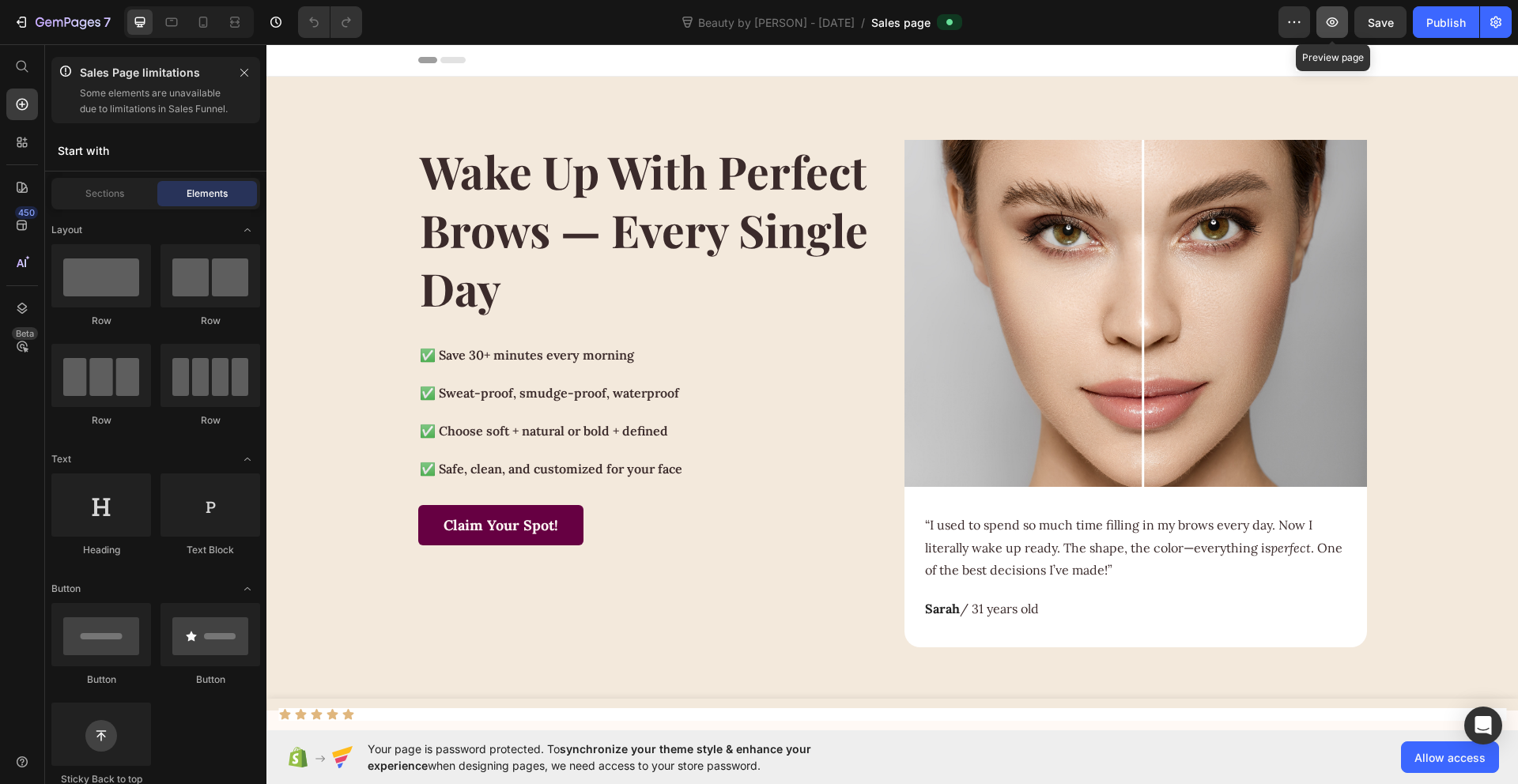 click 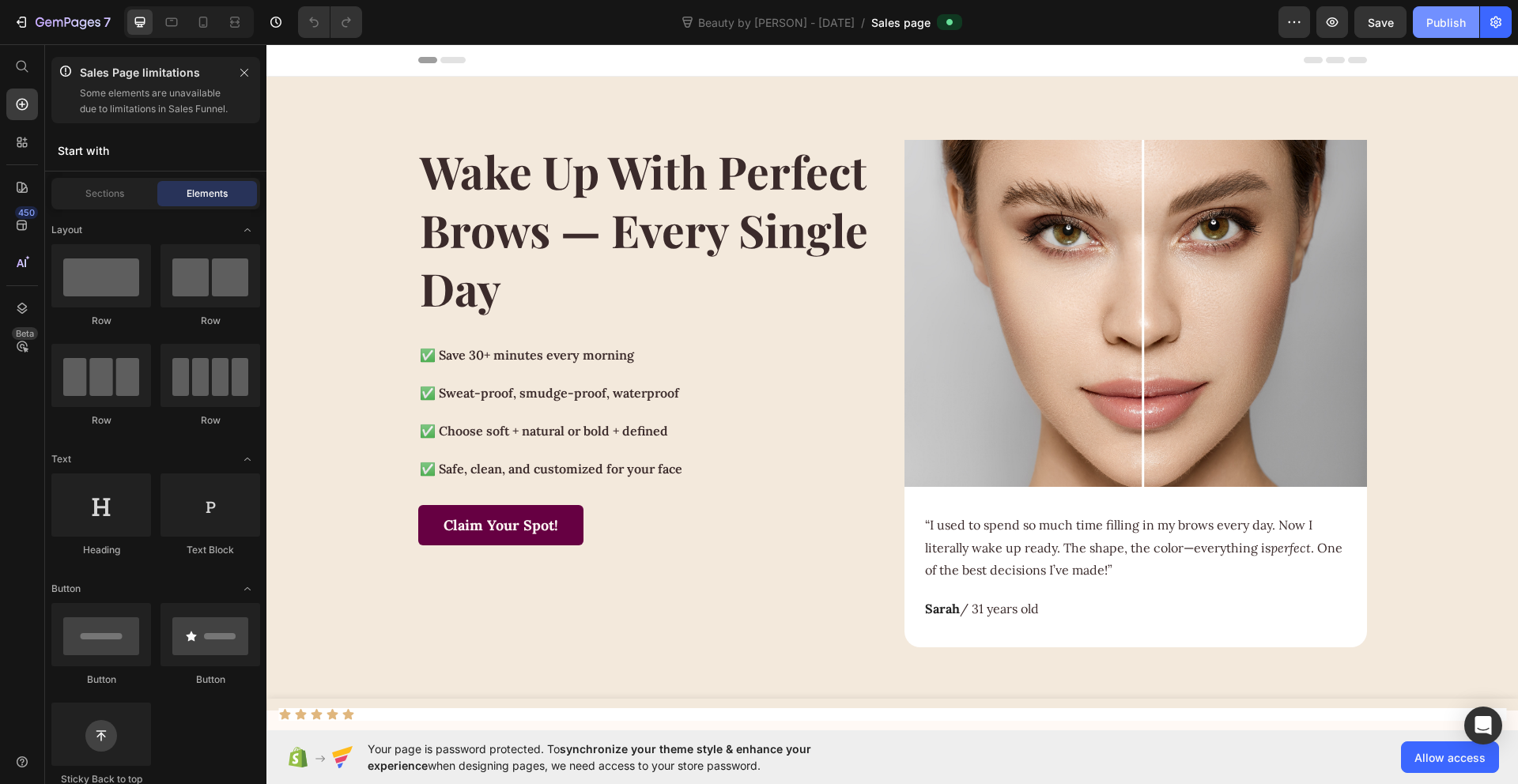 click on "Publish" at bounding box center [1446, 22] 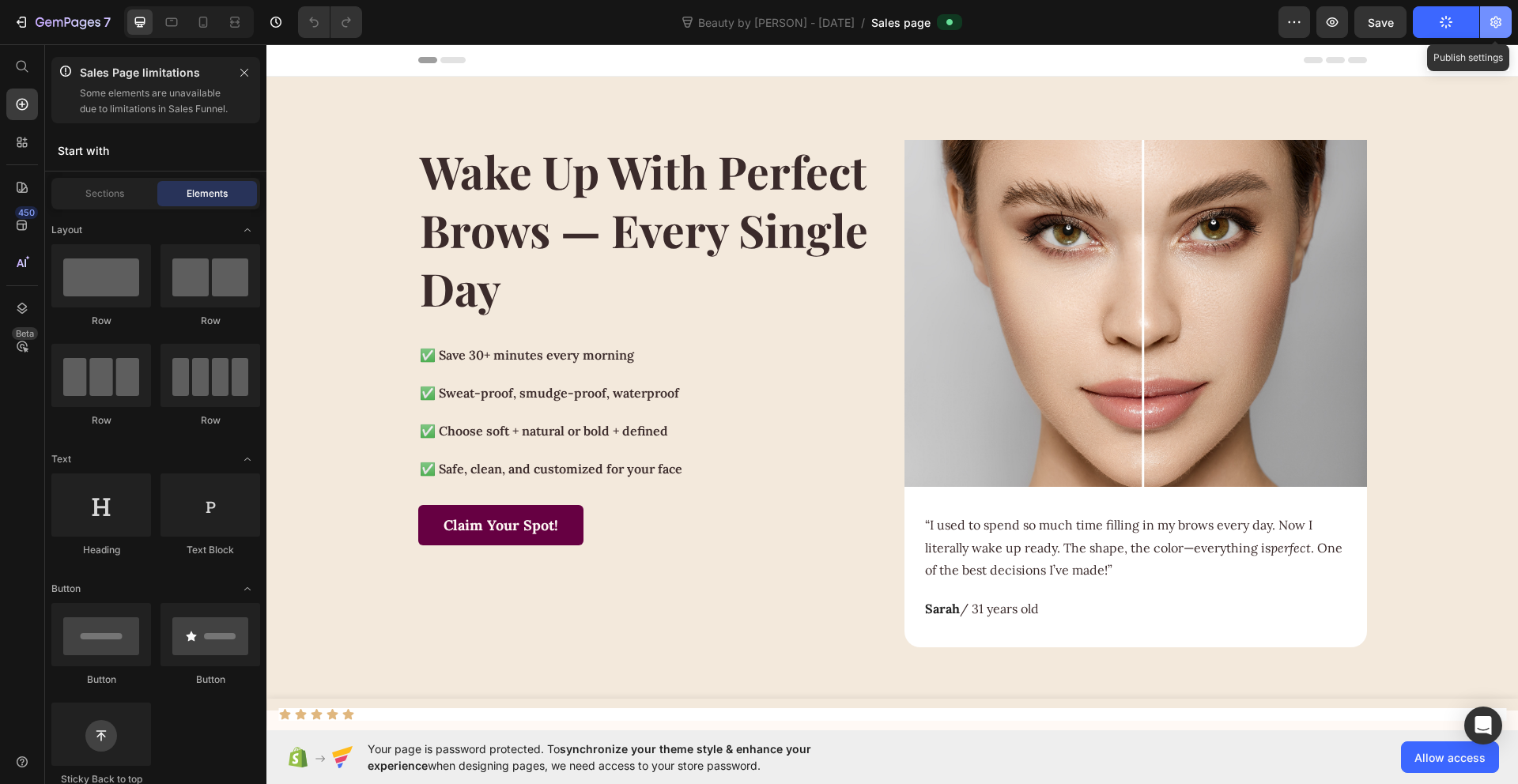 click 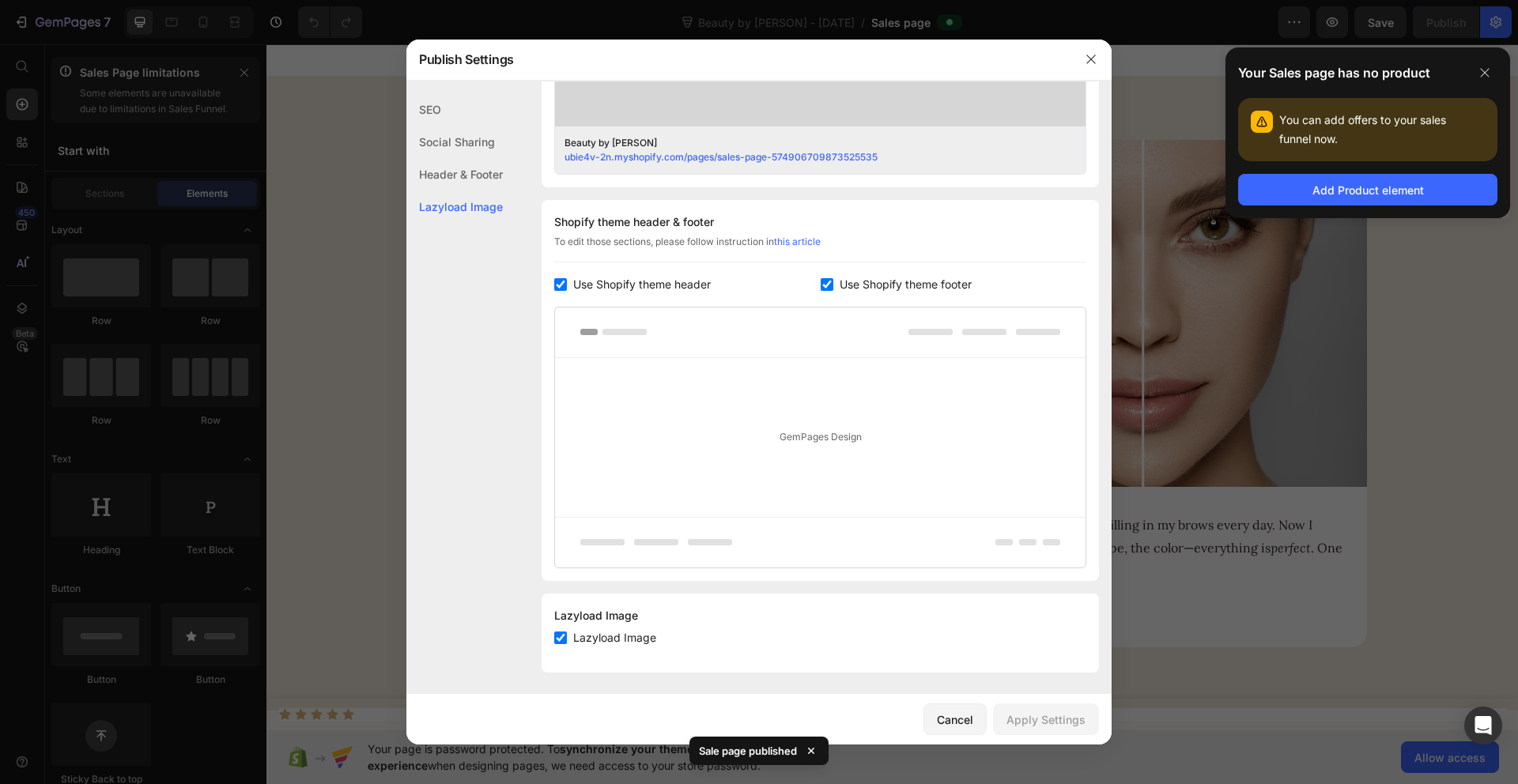 scroll, scrollTop: 640, scrollLeft: 0, axis: vertical 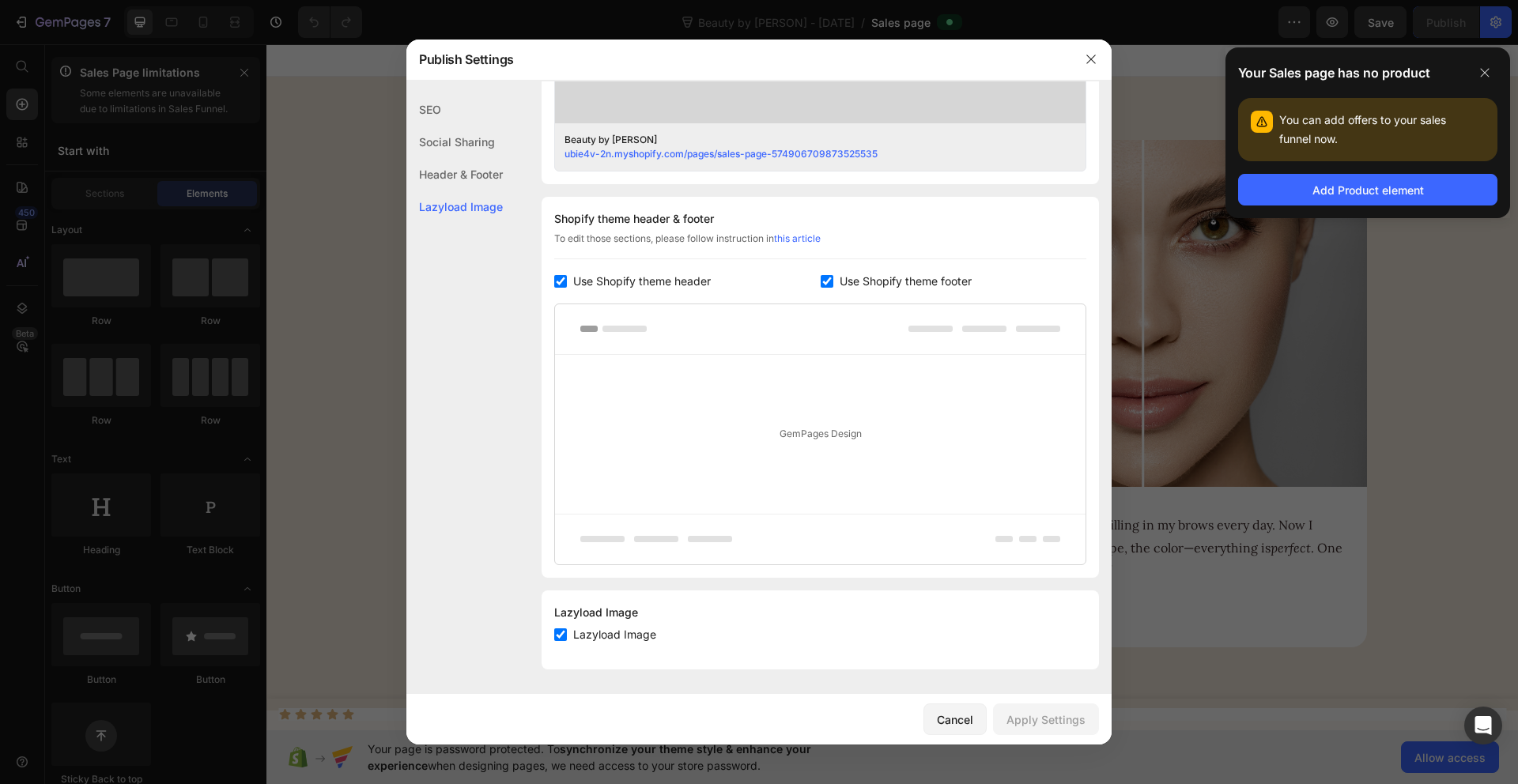 type 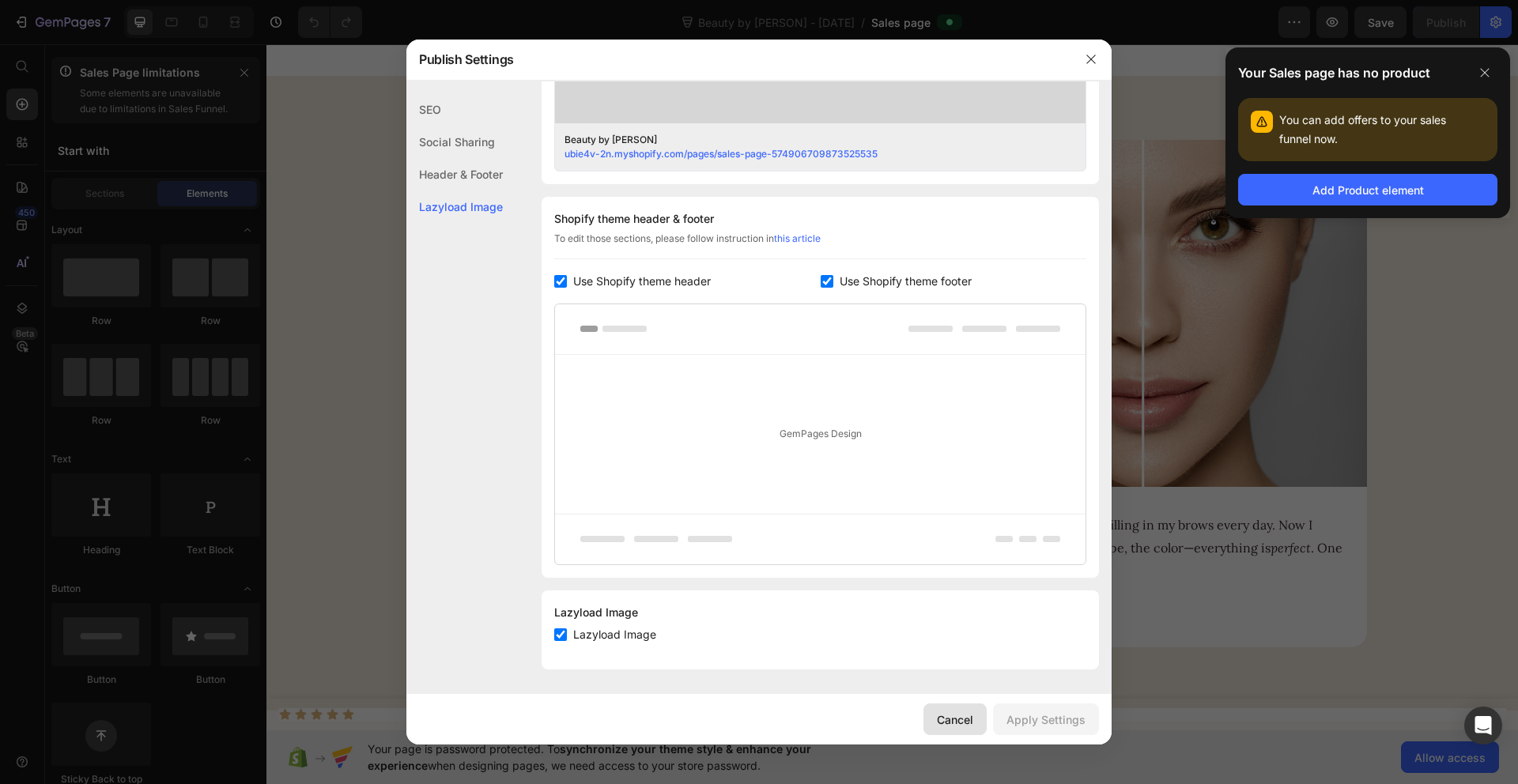 click on "Cancel" at bounding box center [955, 719] 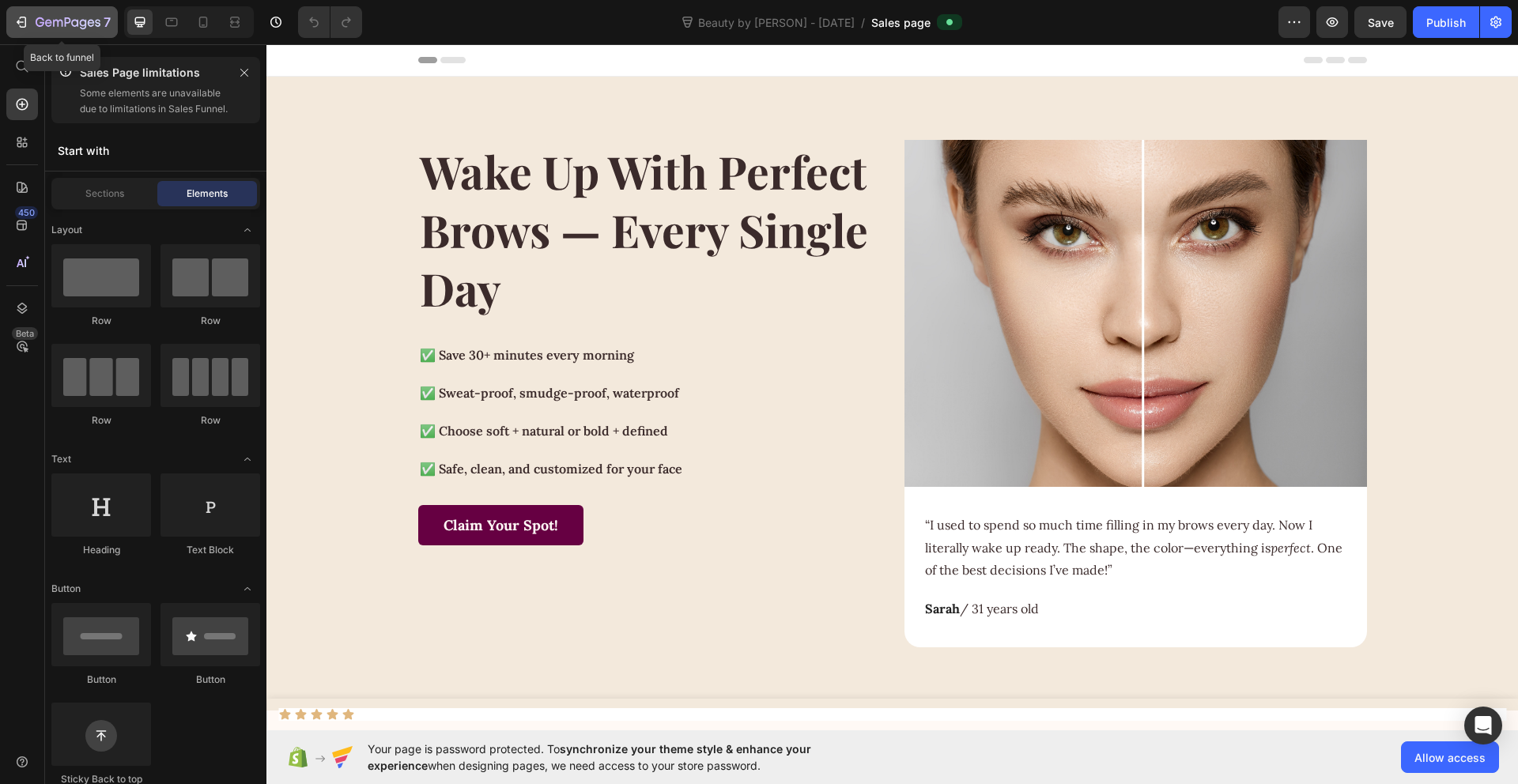click on "7" 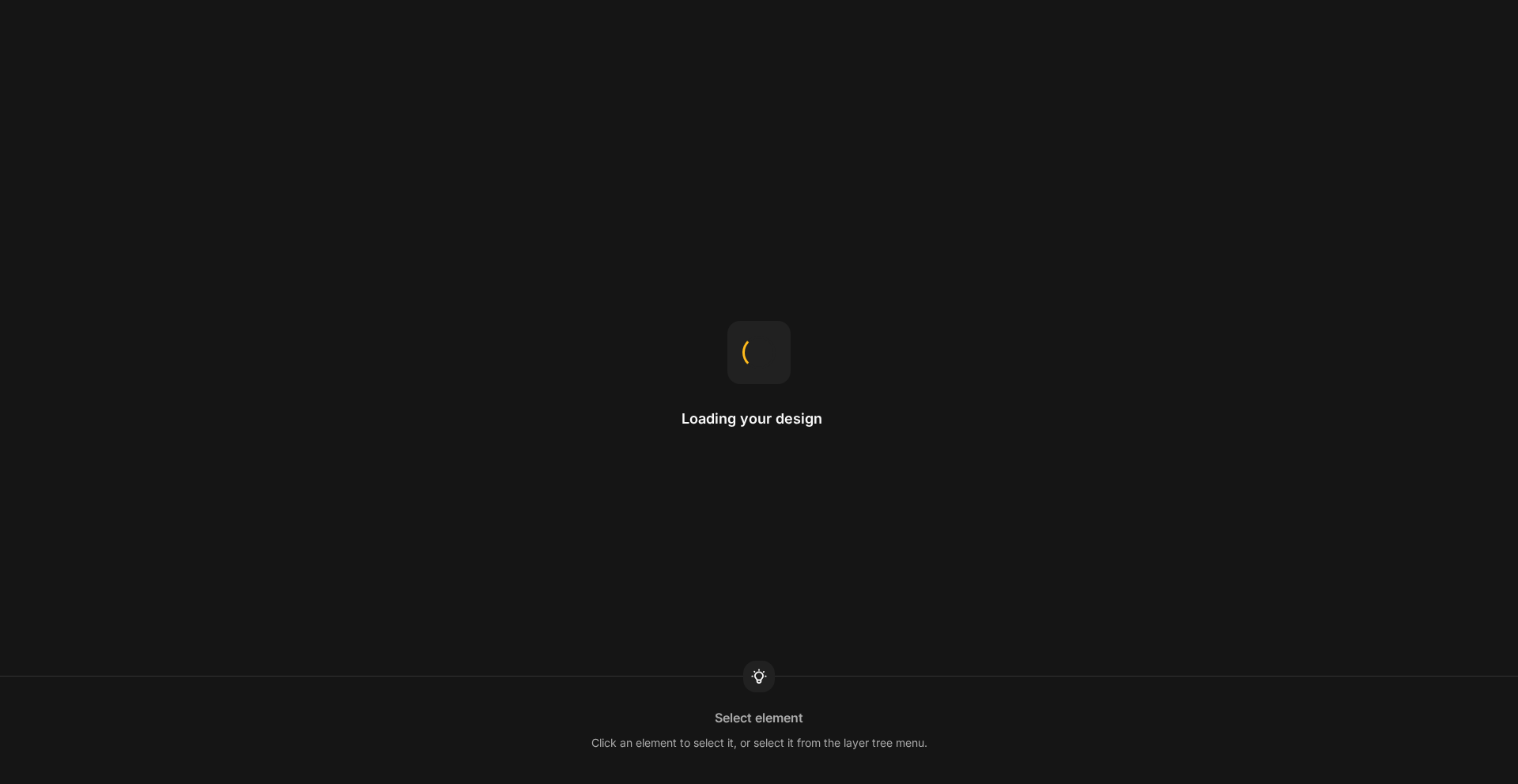 scroll, scrollTop: 0, scrollLeft: 0, axis: both 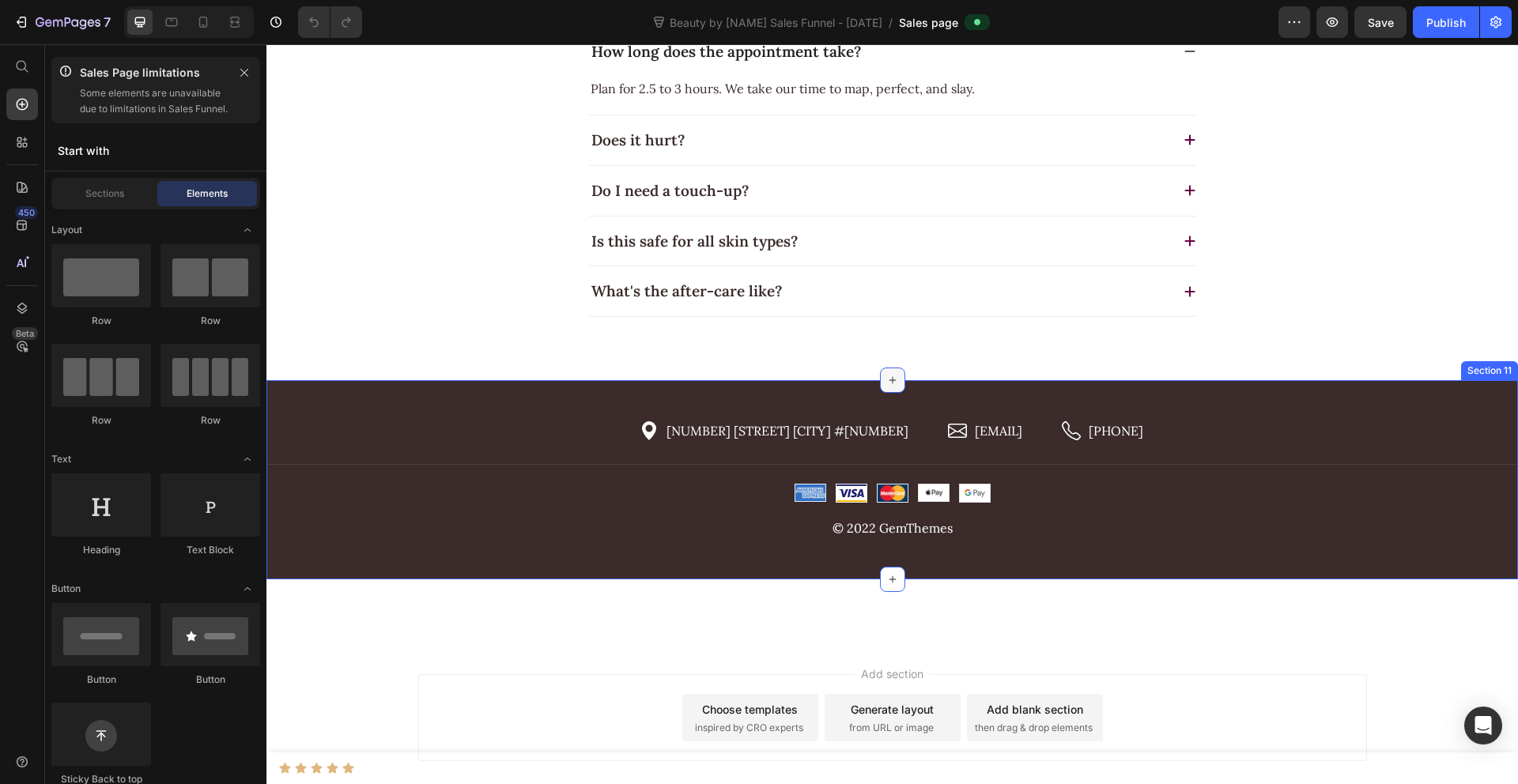 click 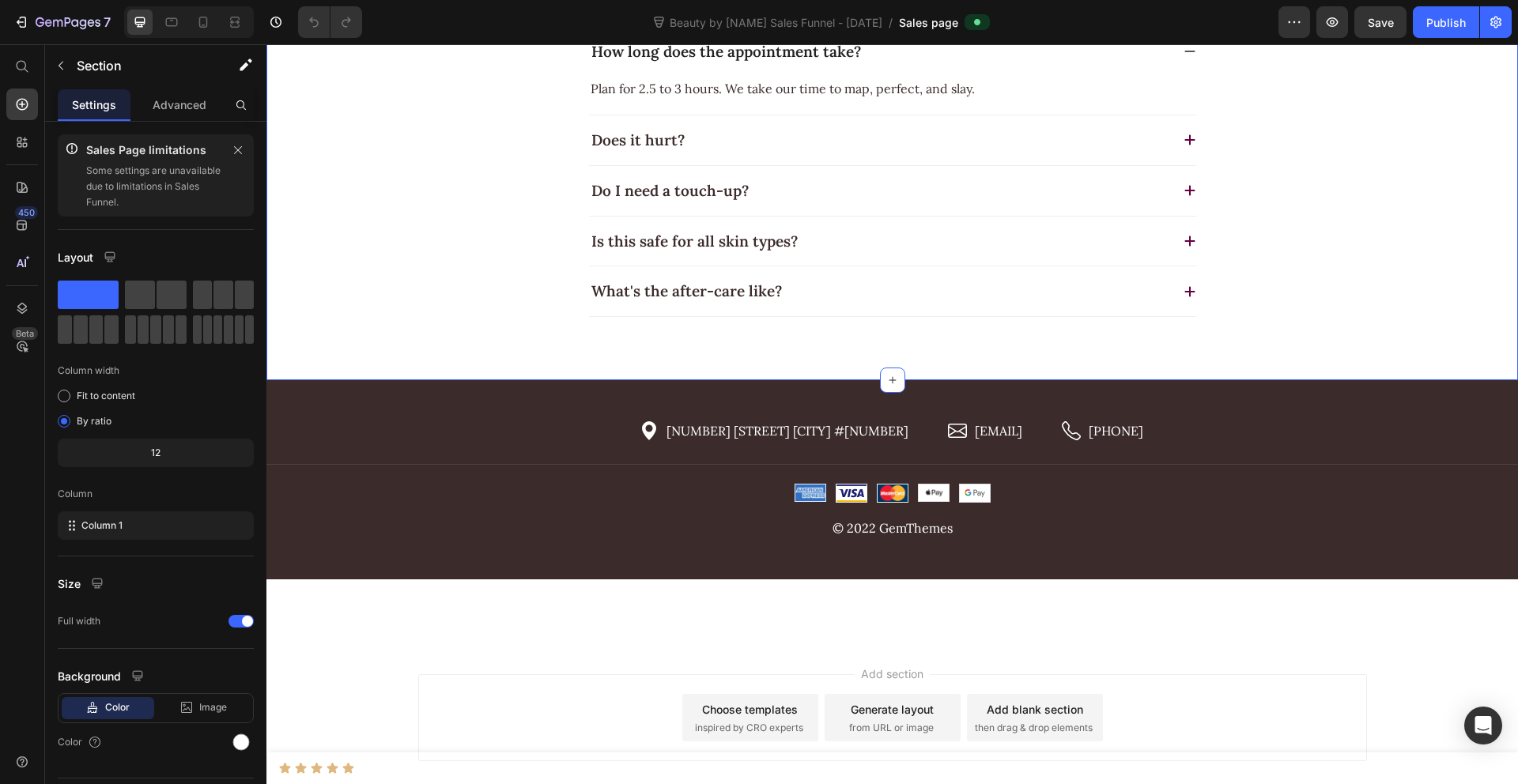 click on "Frequently Asked Questions Heading How long does the appointment take? Plan for 2.5 to 3 hours. We take our time to map, perfect, and slay. Text block Does it hurt? Do I need a touch-up? Is this safe for all skin types? What's the after-care like? Accordion Row Section 10" at bounding box center [892, 137] 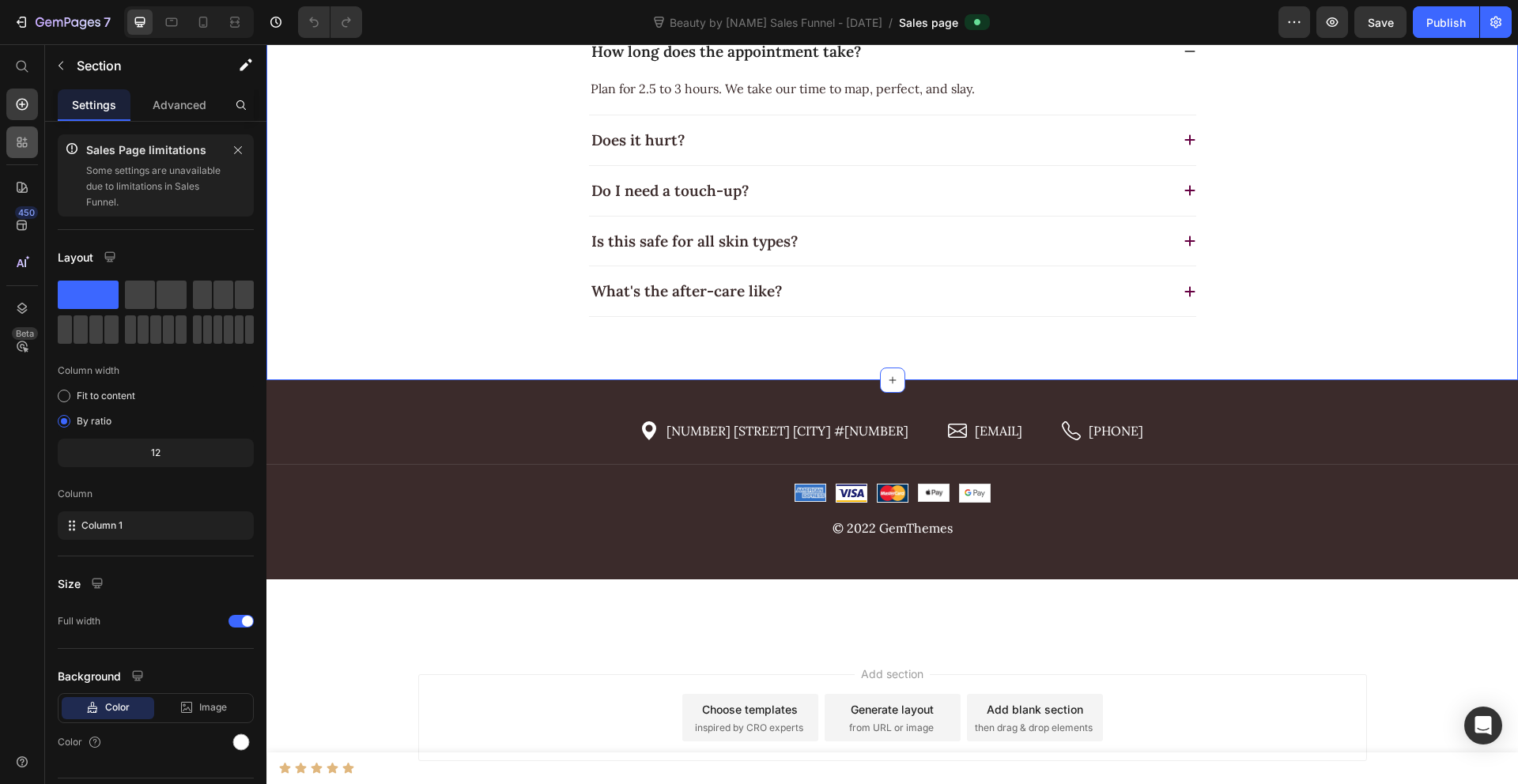 click 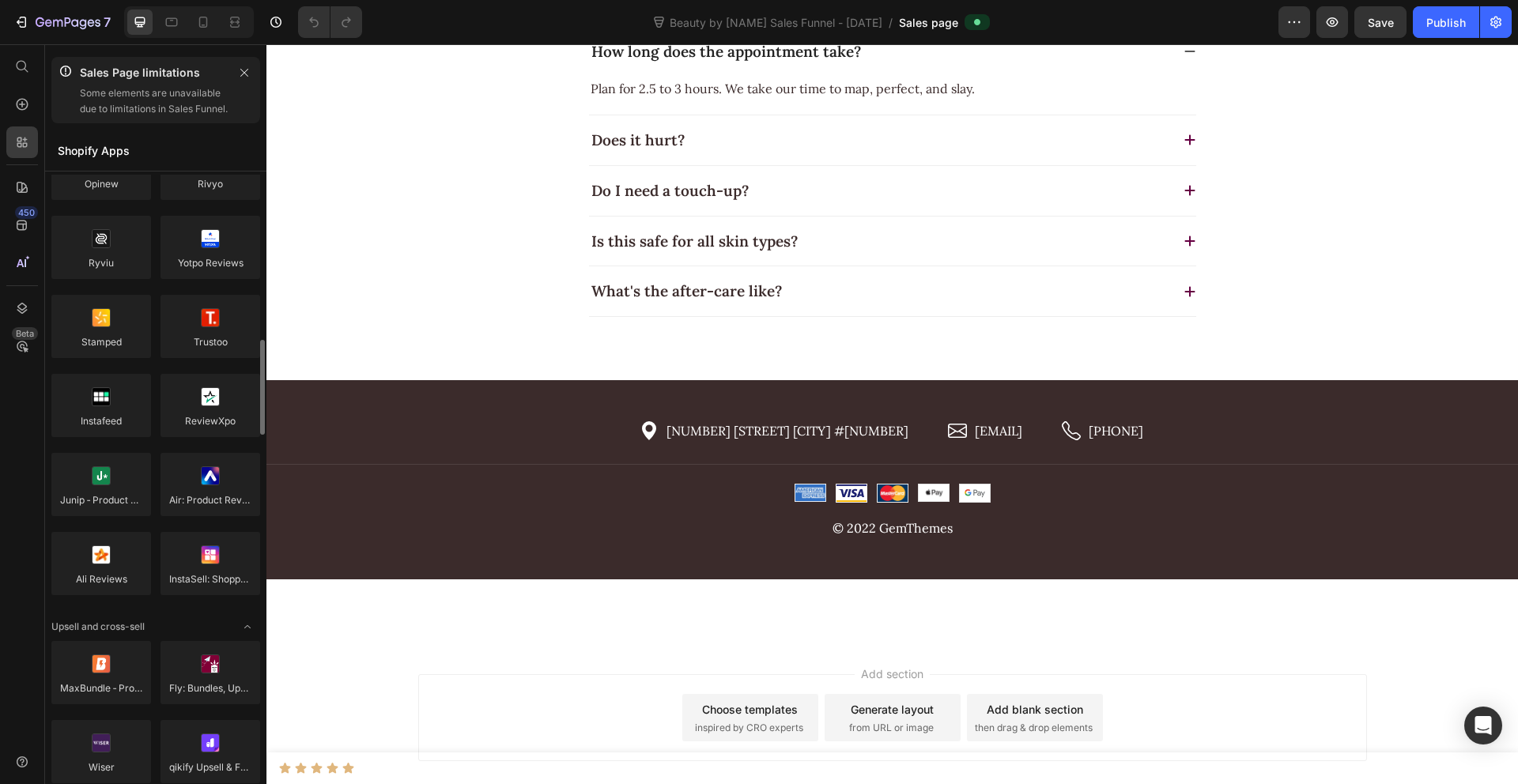 scroll, scrollTop: 349, scrollLeft: 0, axis: vertical 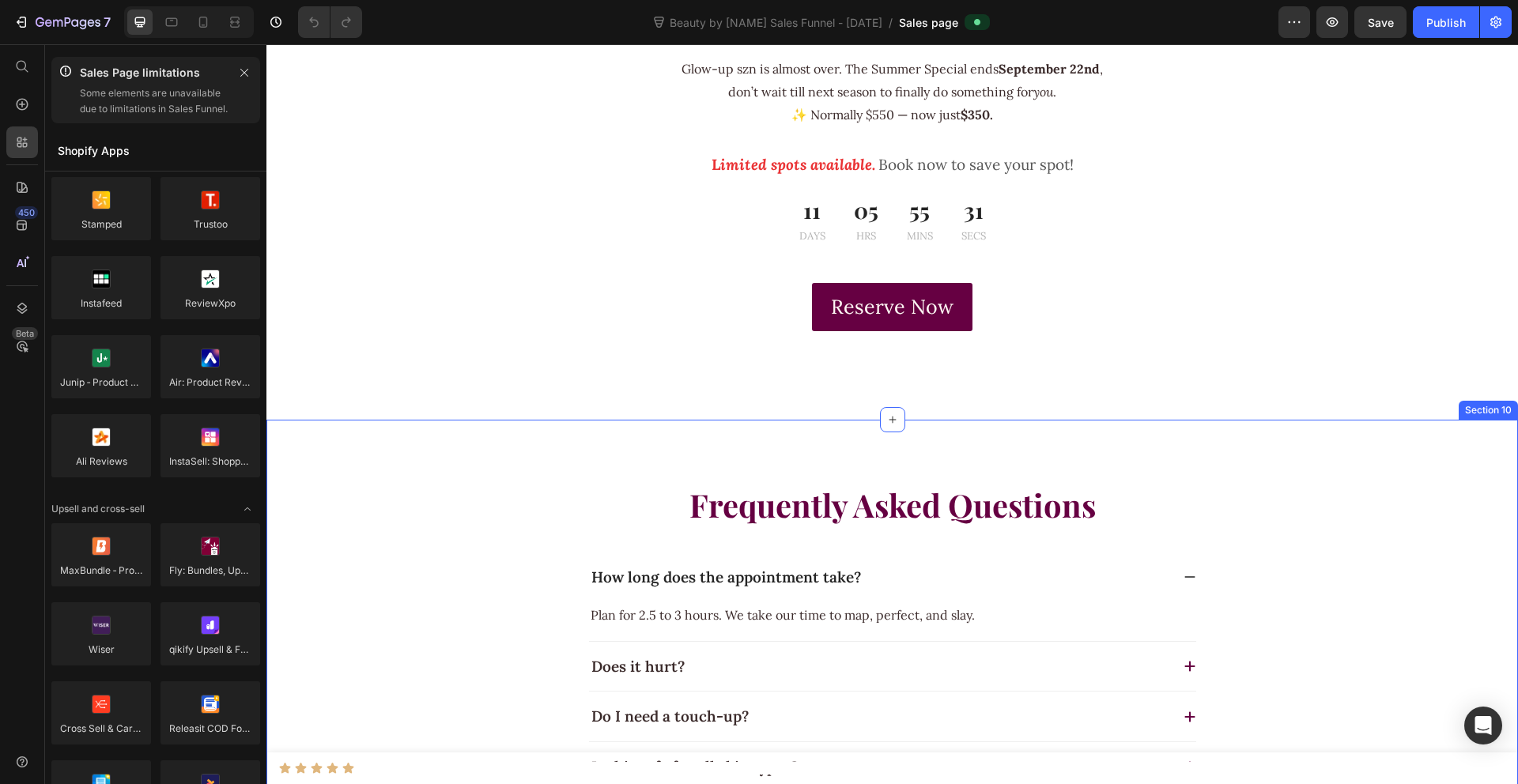 click on "Frequently Asked Questions Heading How long does the appointment take? Plan for 2.5 to 3 hours. We take our time to map, perfect, and slay. Text block Does it hurt? Do I need a touch-up? Is this safe for all skin types? What's the after-care like? Accordion Row Section 10" at bounding box center (892, 662) 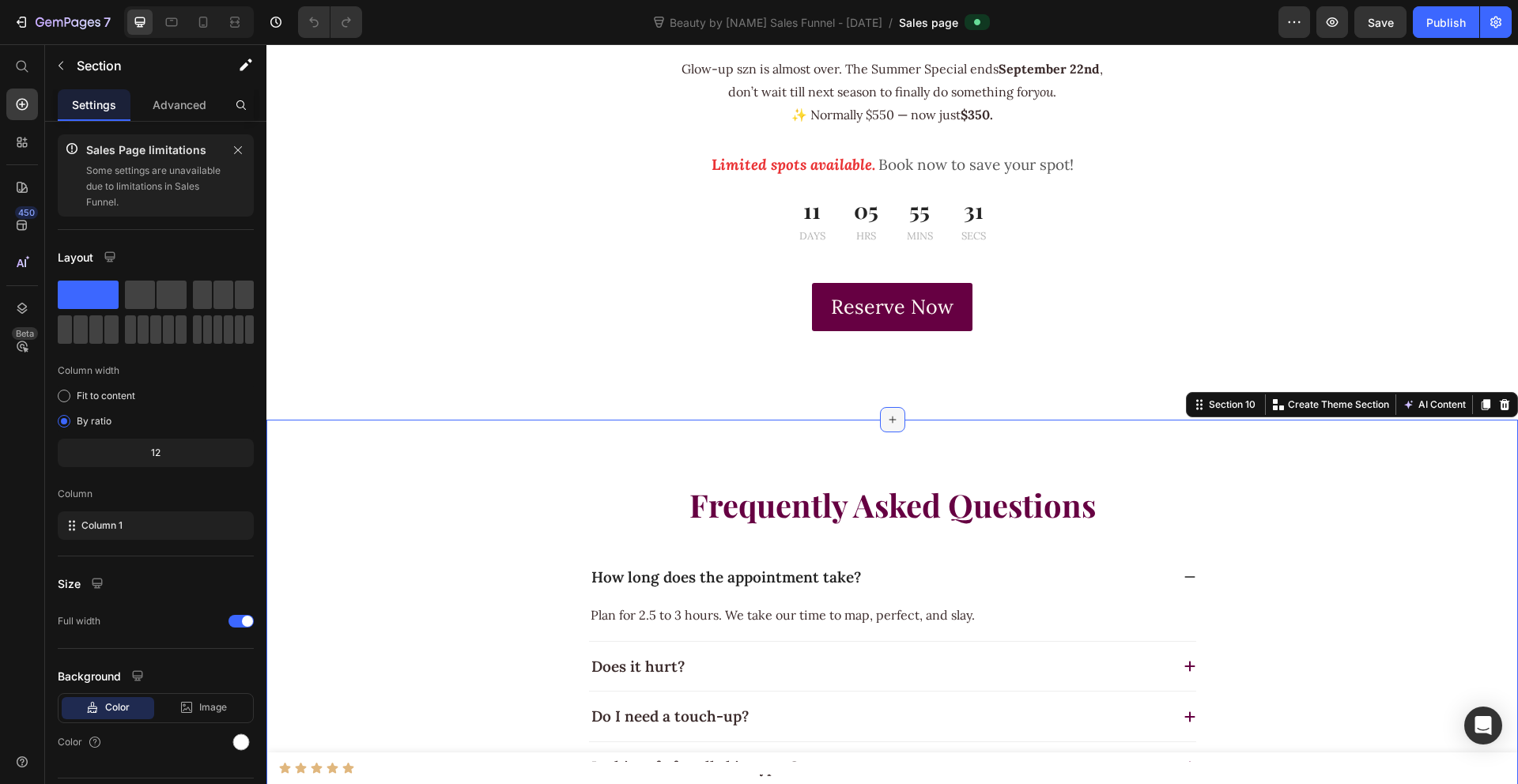 click 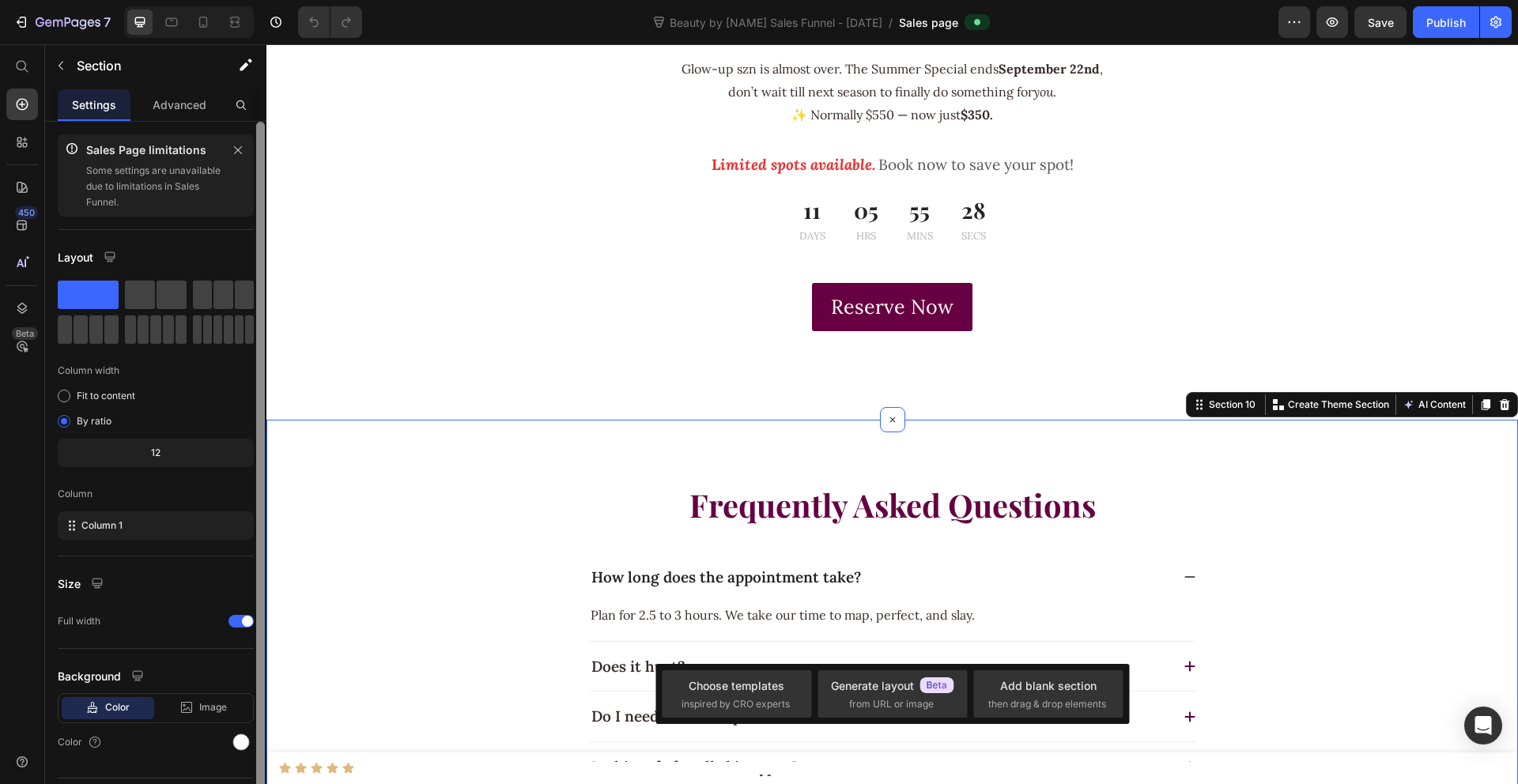 scroll, scrollTop: 40, scrollLeft: 0, axis: vertical 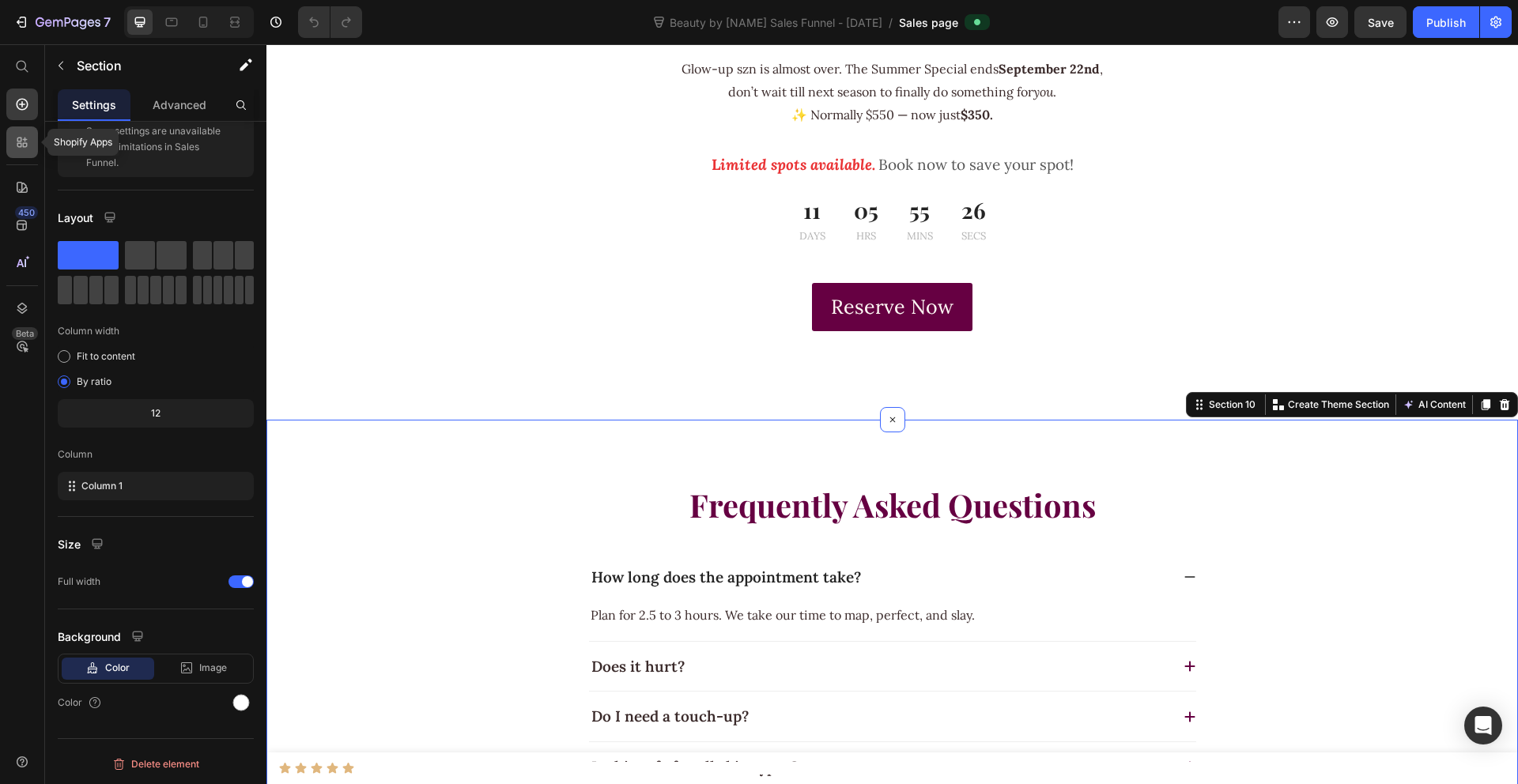 click 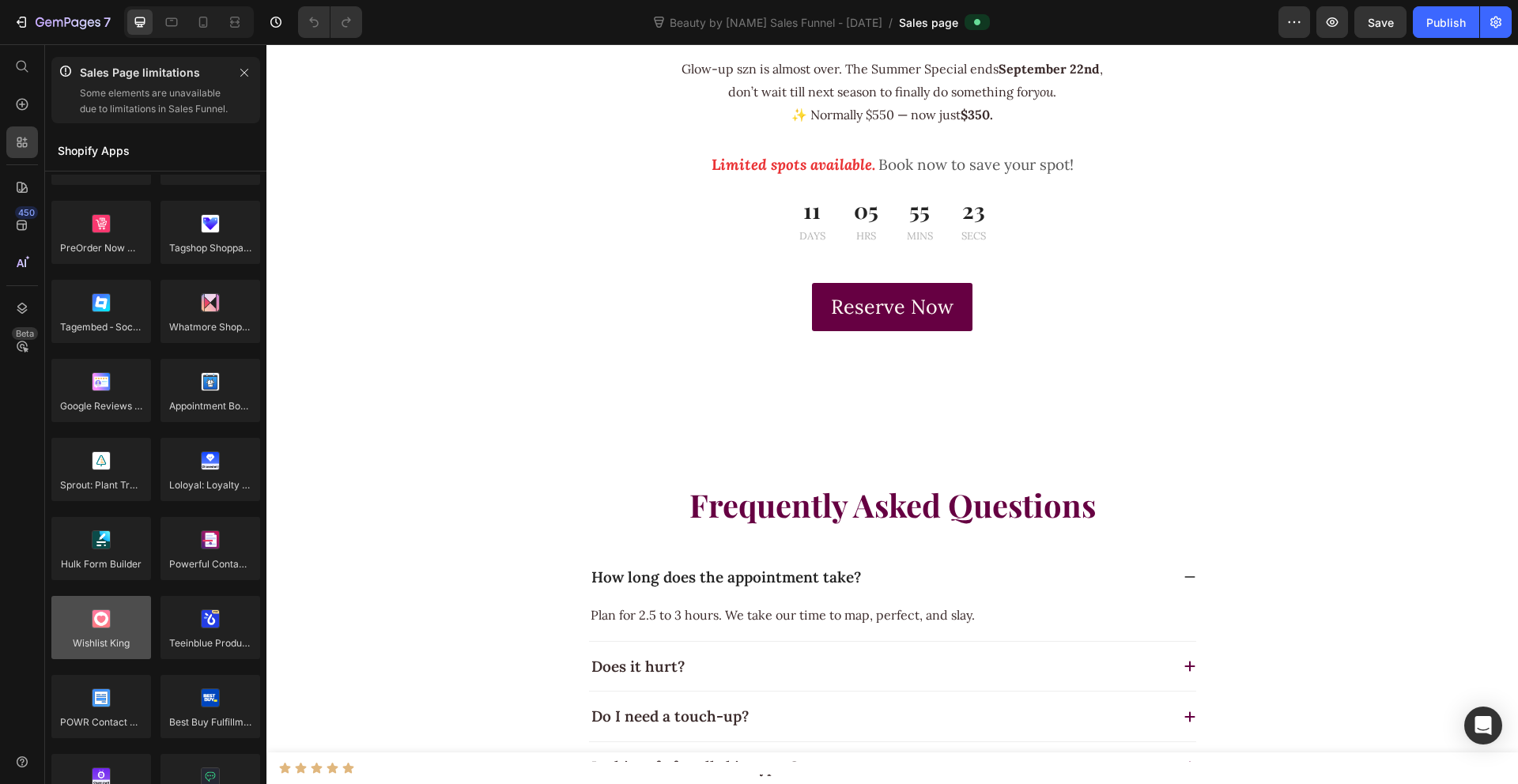 scroll, scrollTop: 3891, scrollLeft: 0, axis: vertical 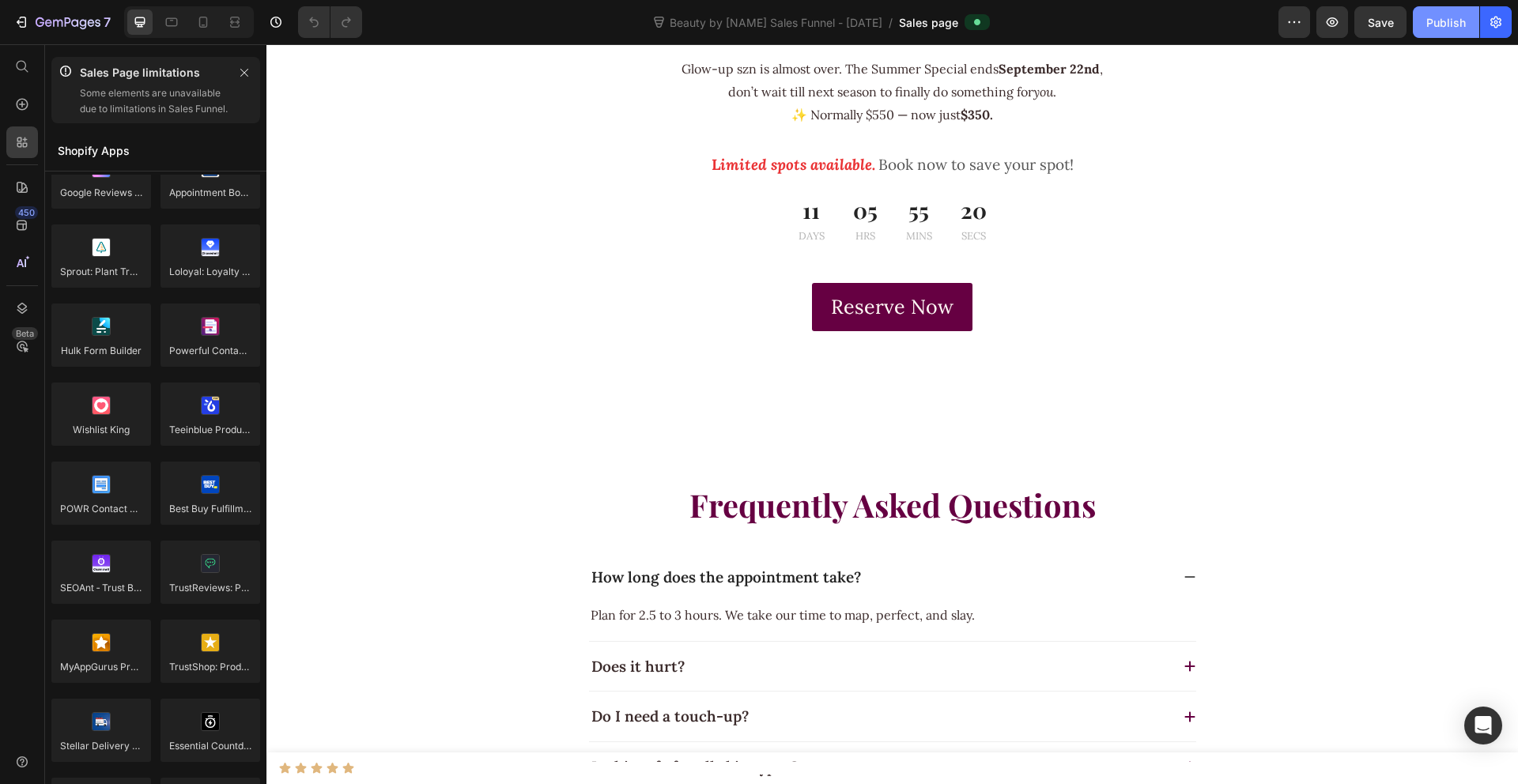click on "Publish" at bounding box center (1446, 22) 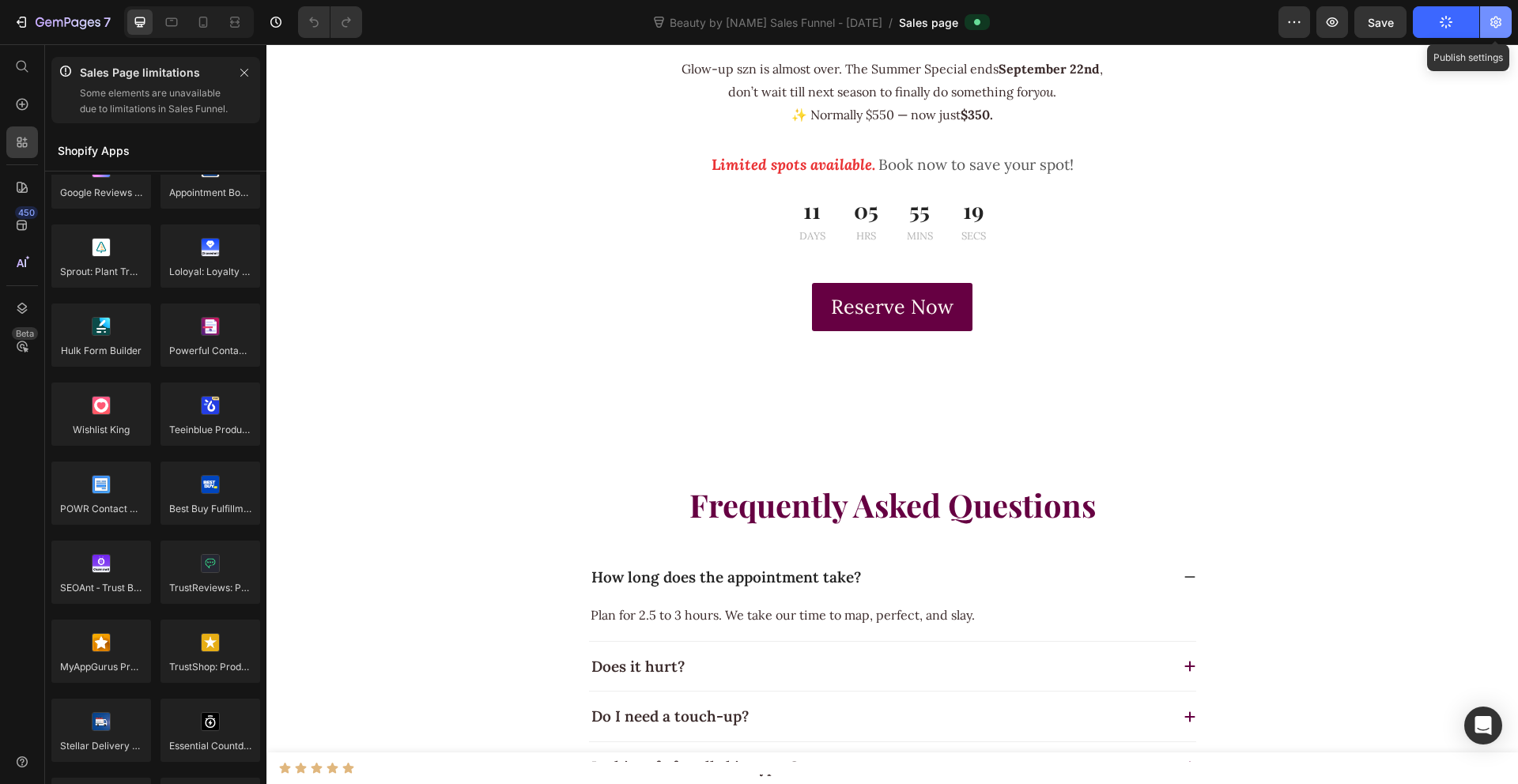 click 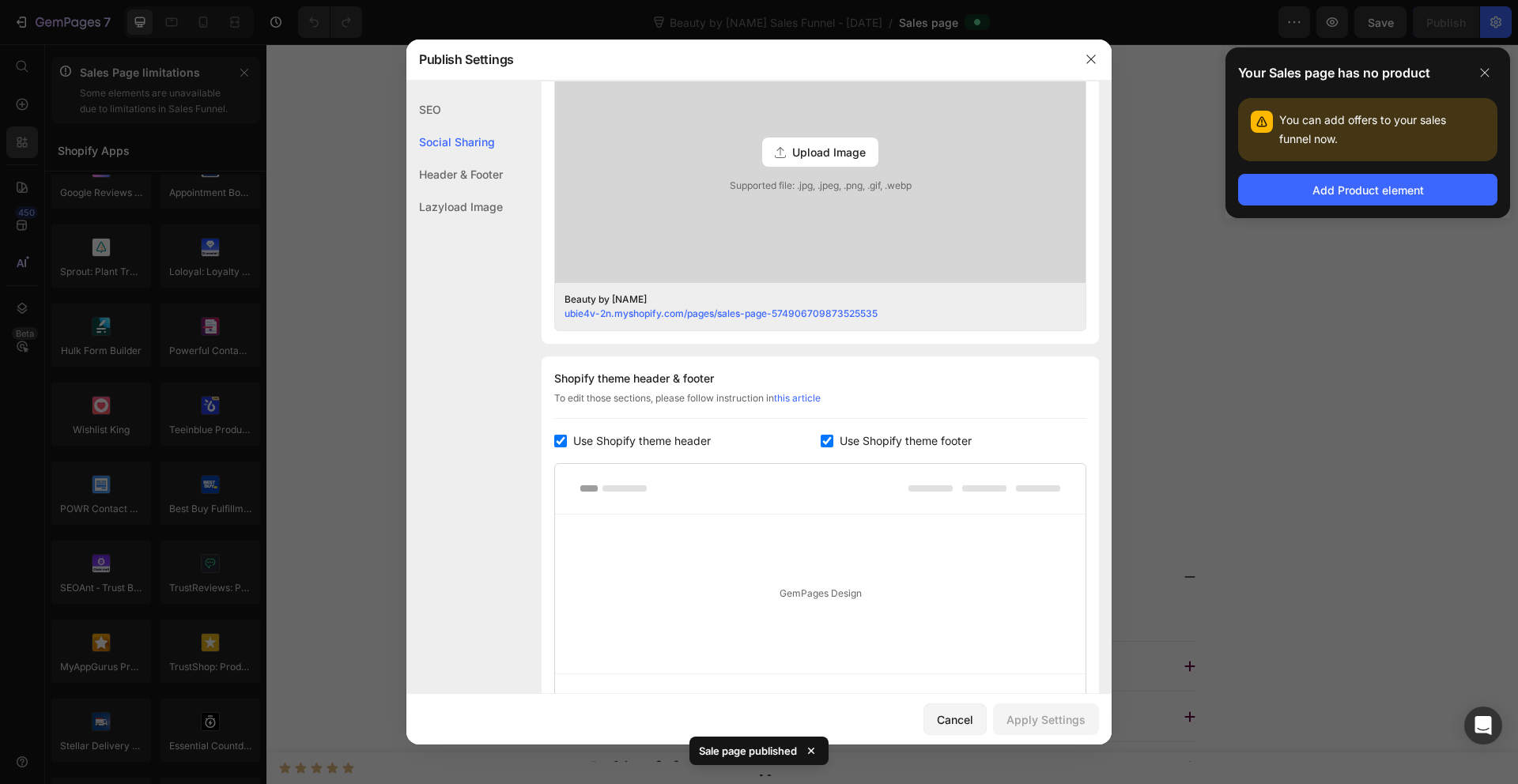 scroll, scrollTop: 547, scrollLeft: 0, axis: vertical 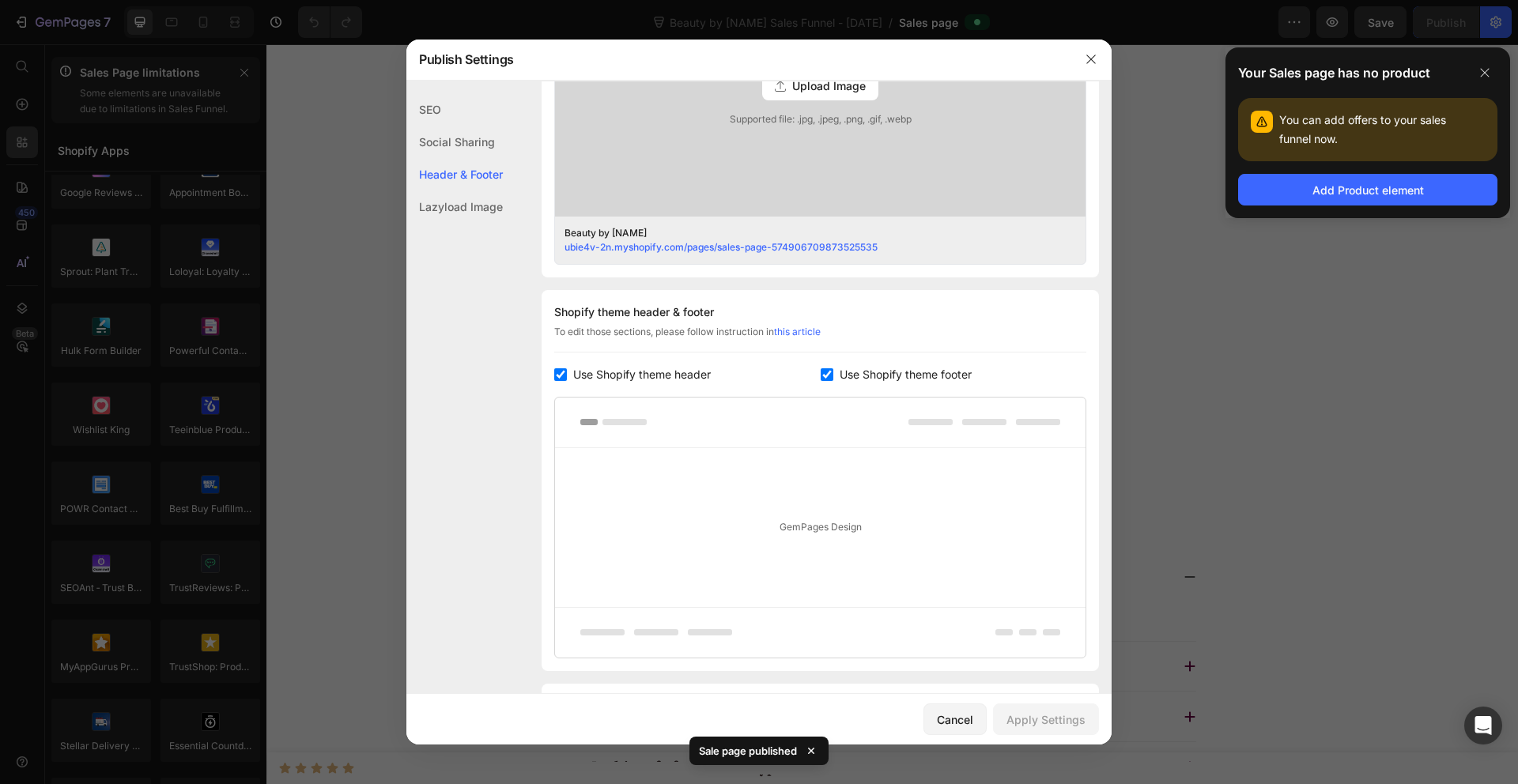 click on "Social Sharing" 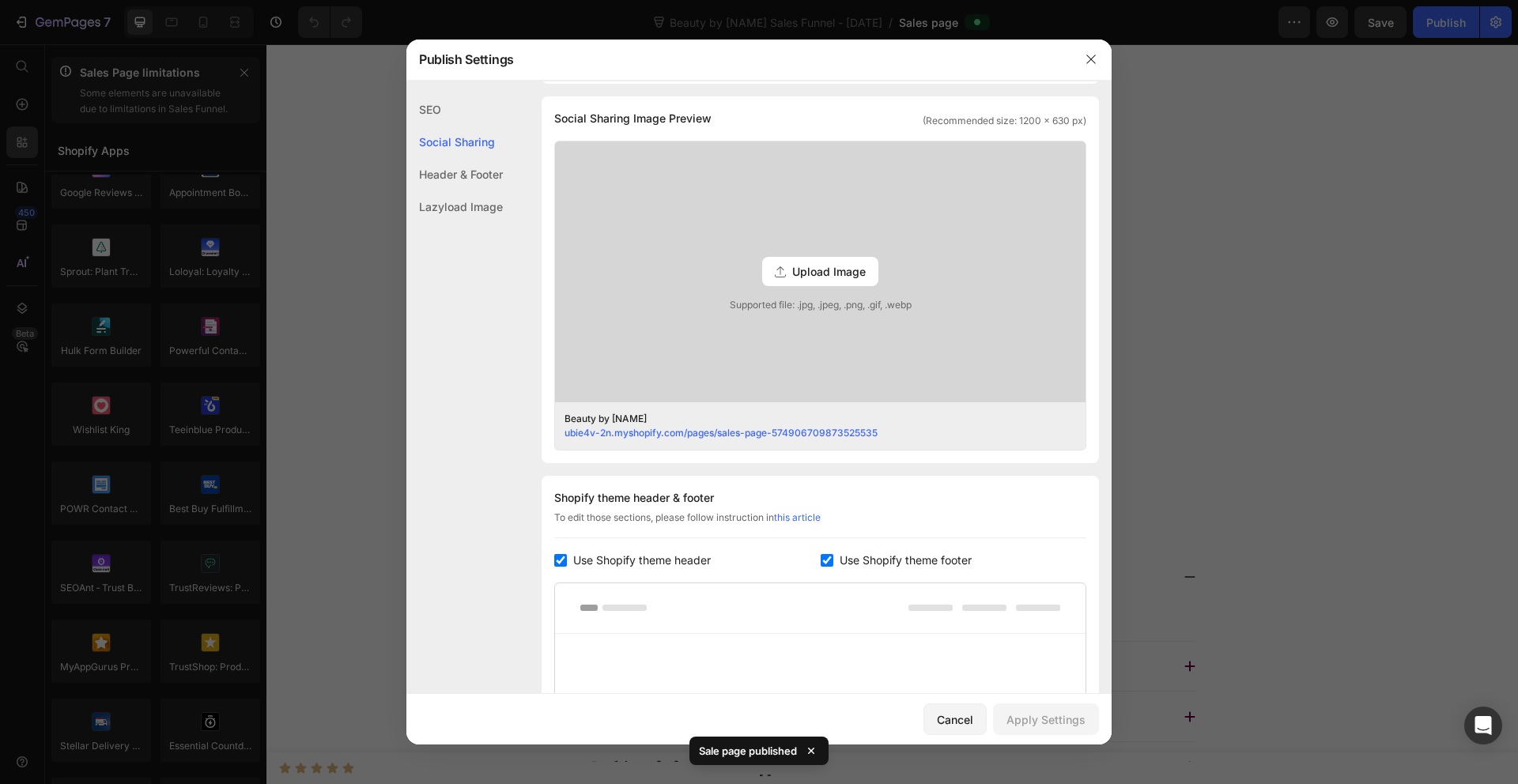 click on "Header & Footer" 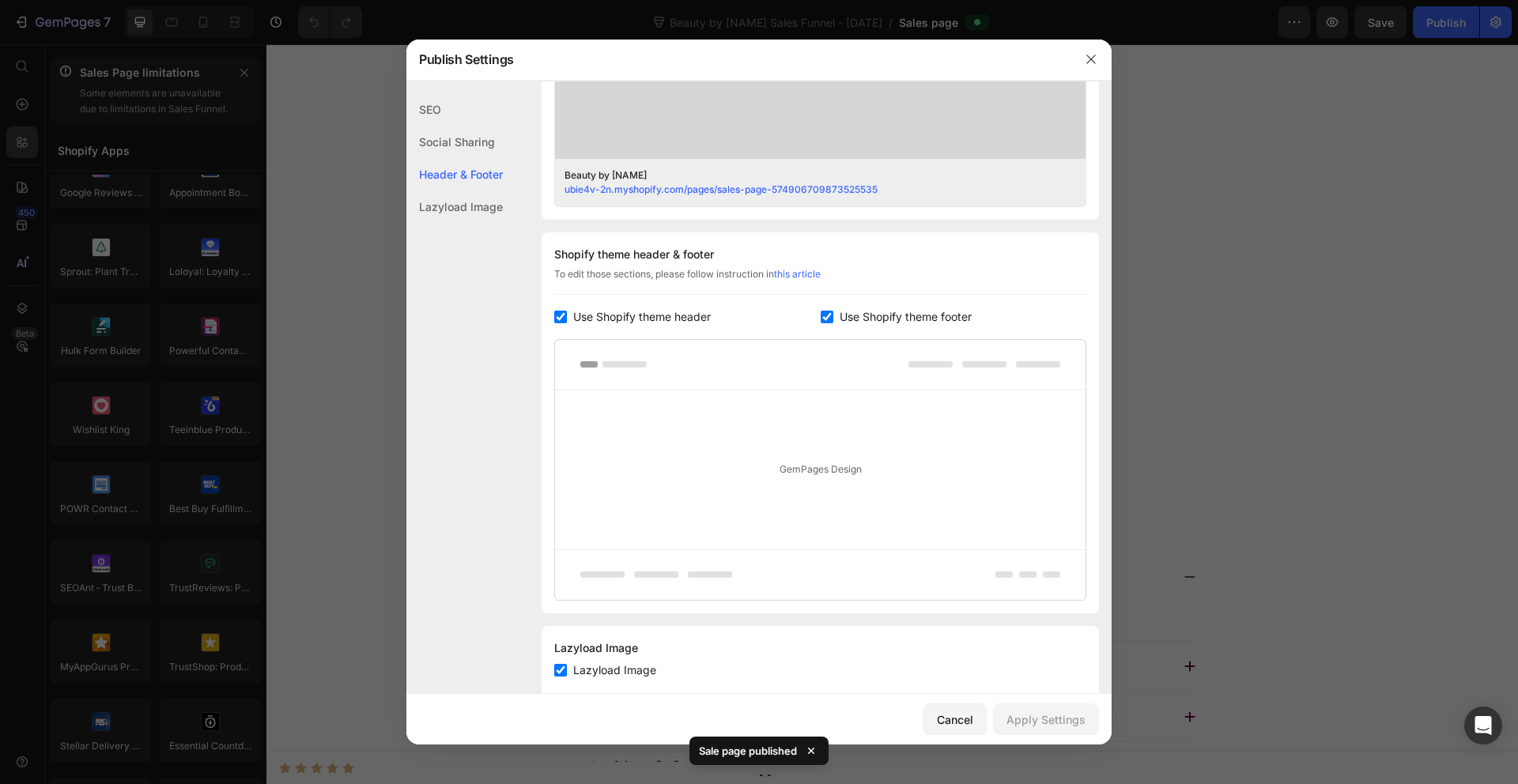 scroll, scrollTop: 640, scrollLeft: 0, axis: vertical 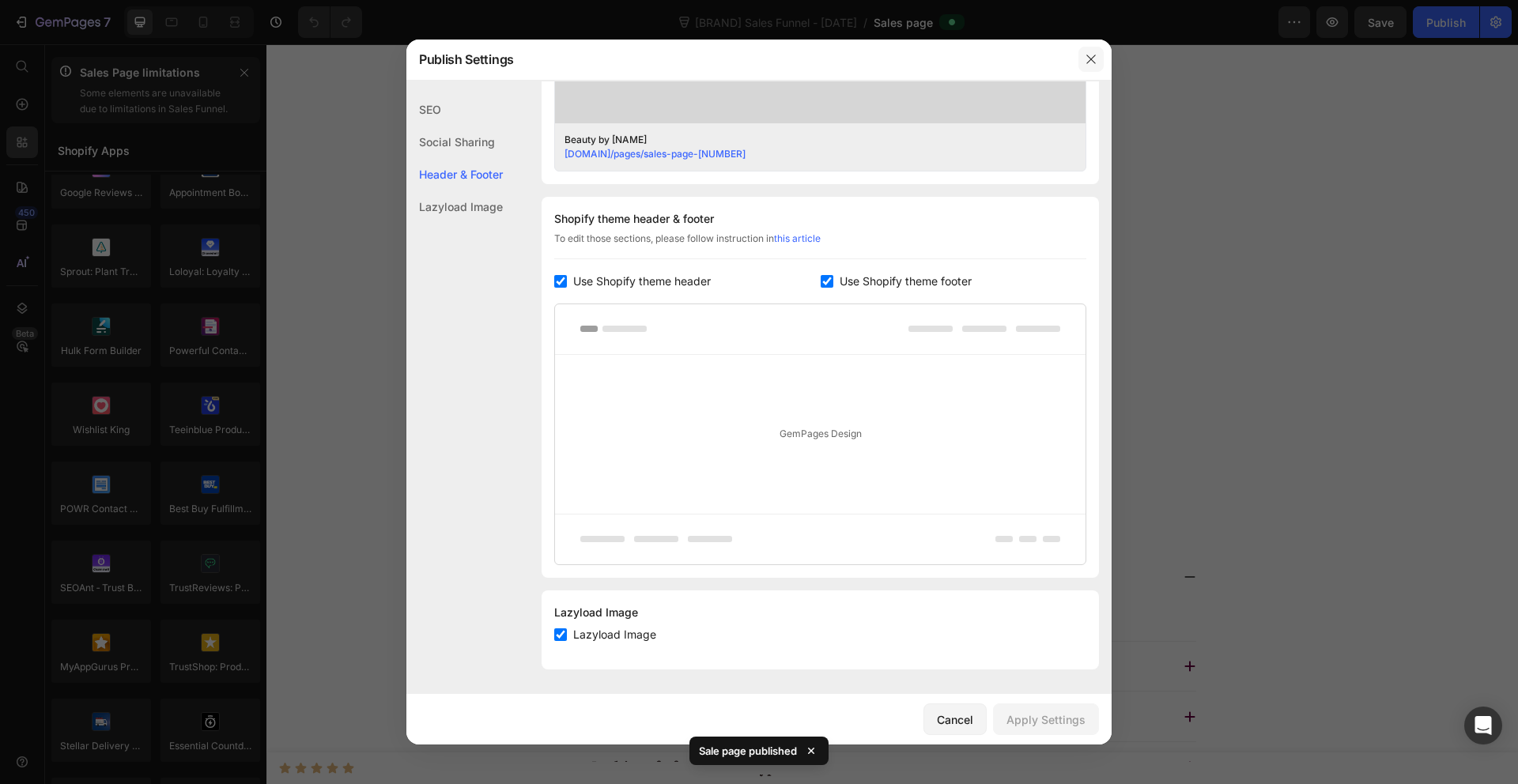 click at bounding box center (1091, 59) 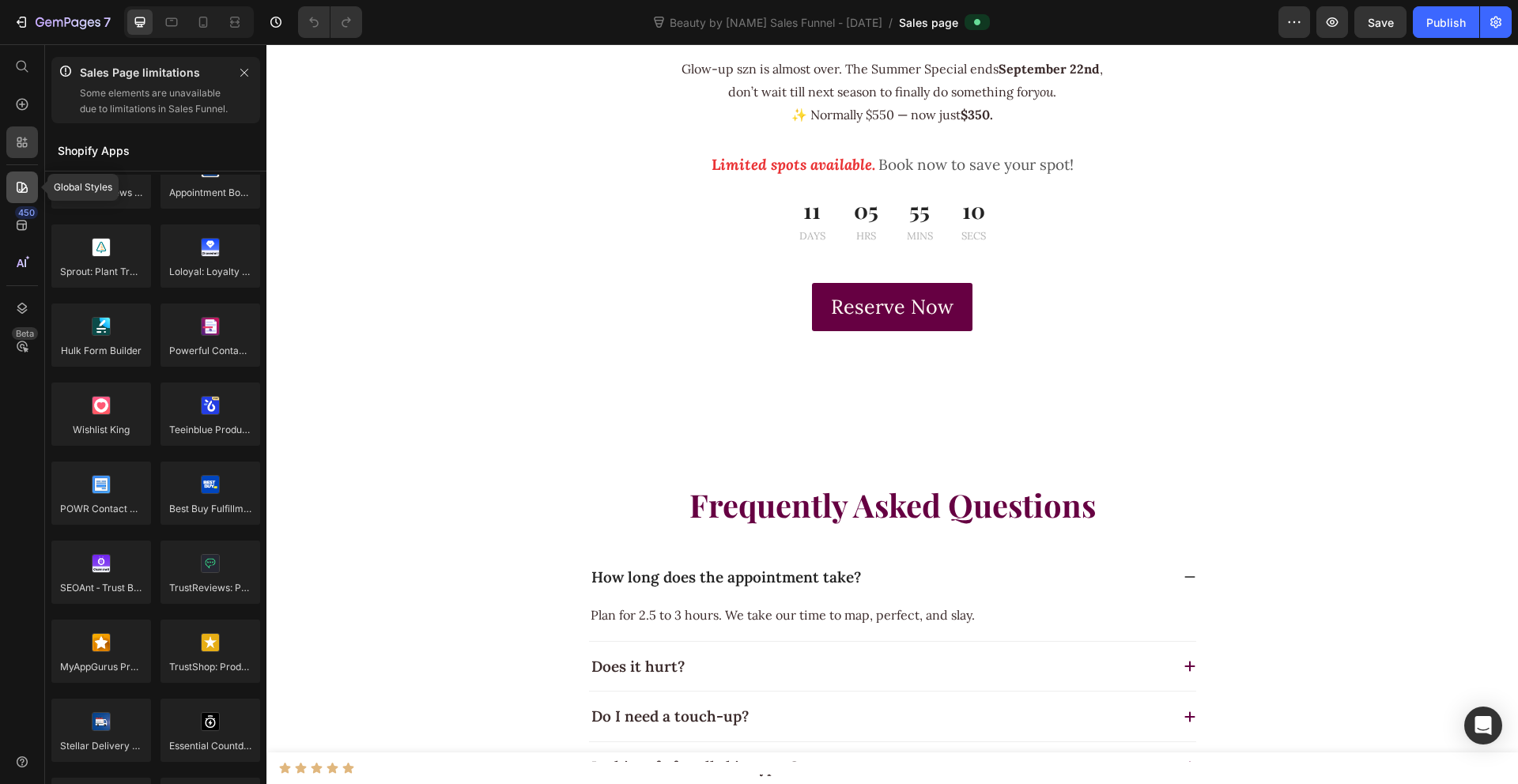 click 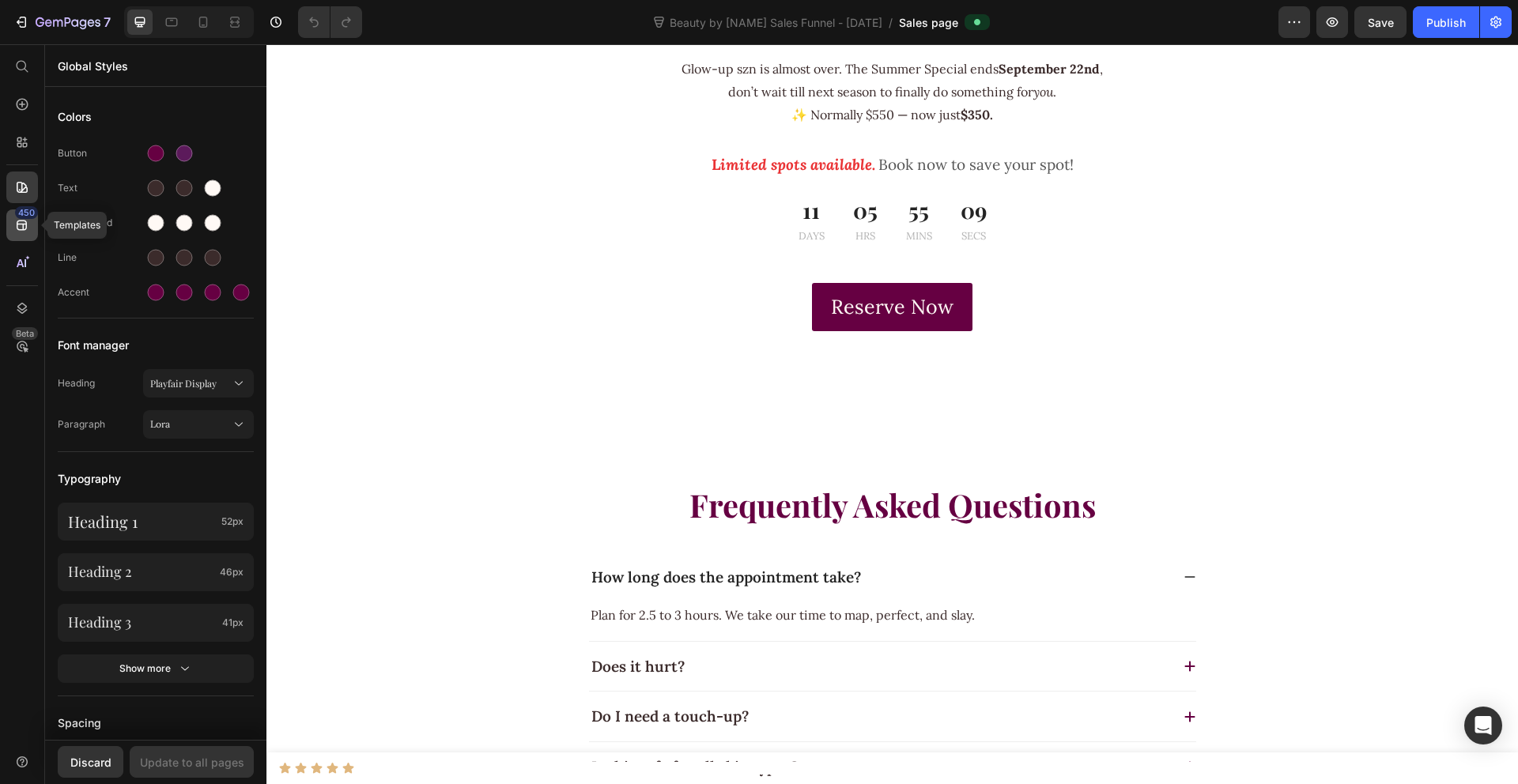 click 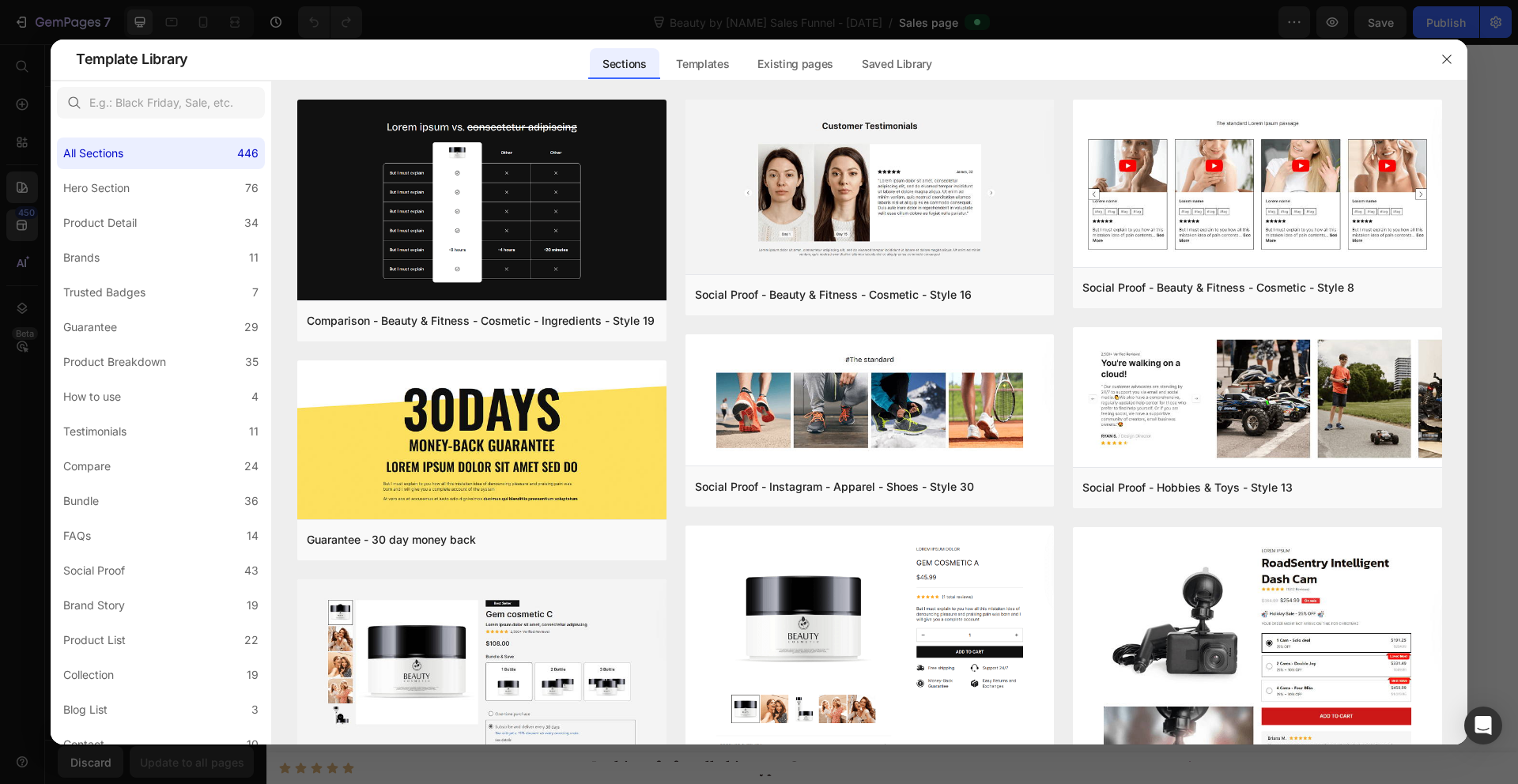 click at bounding box center [759, 392] 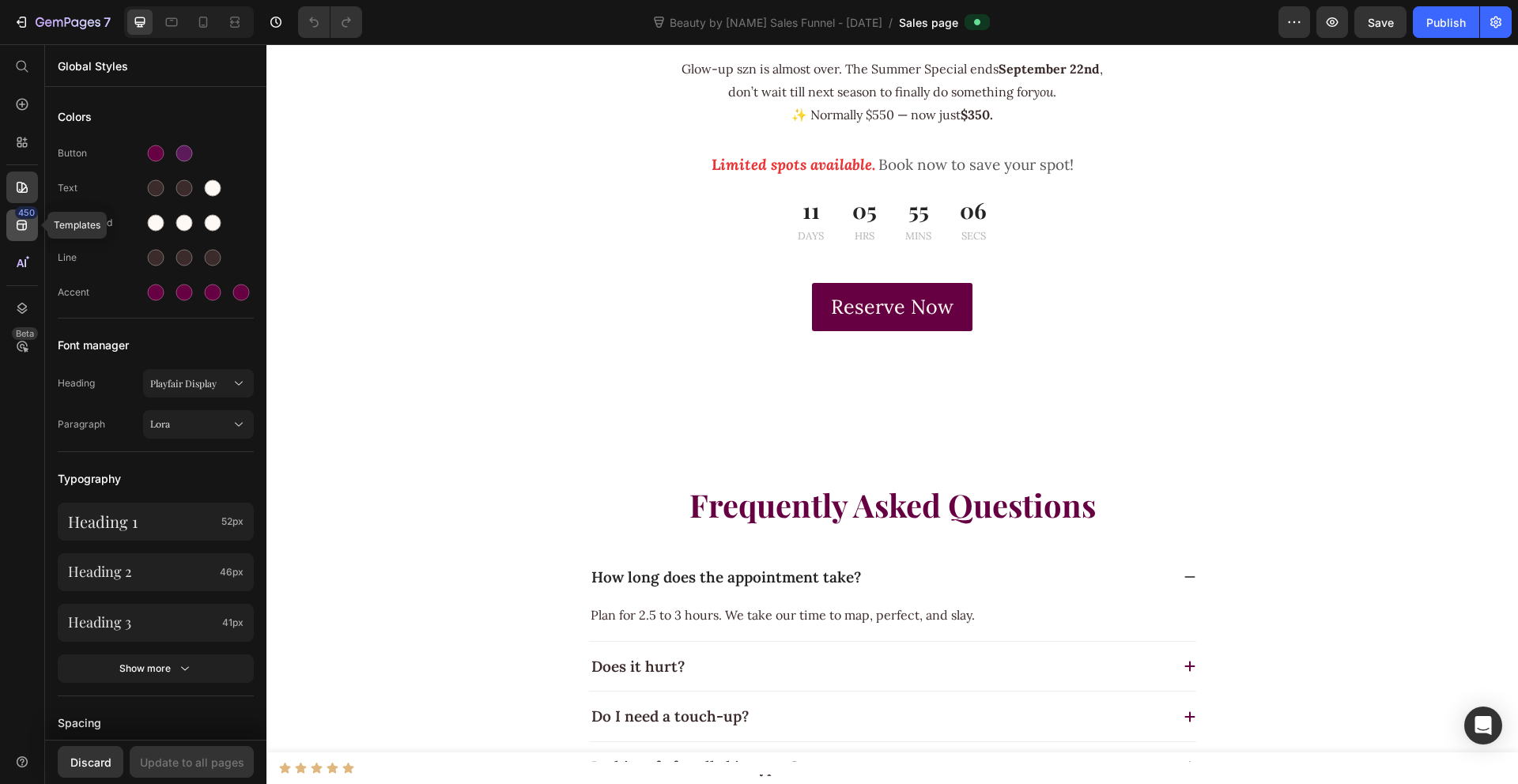 click 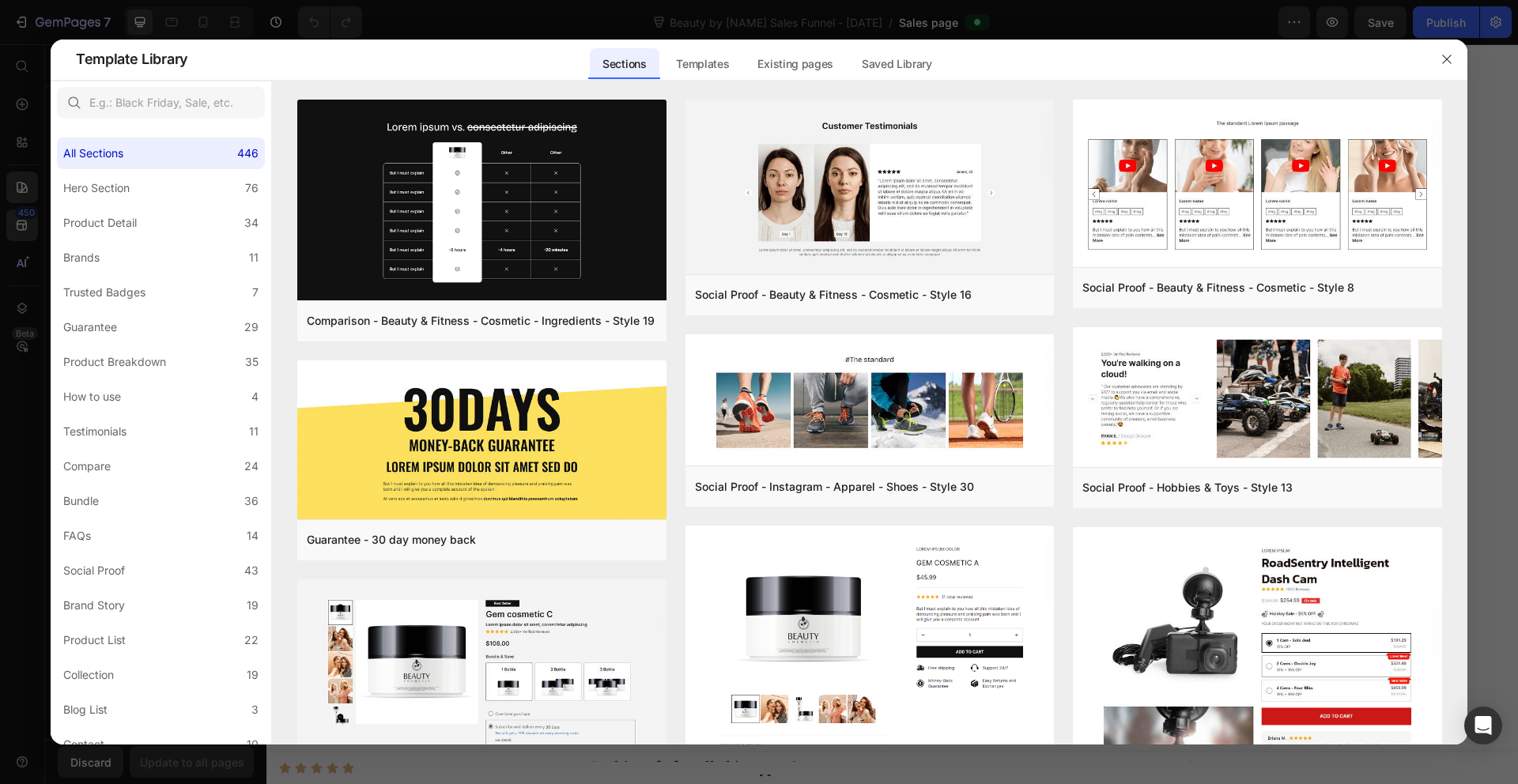 click at bounding box center (759, 392) 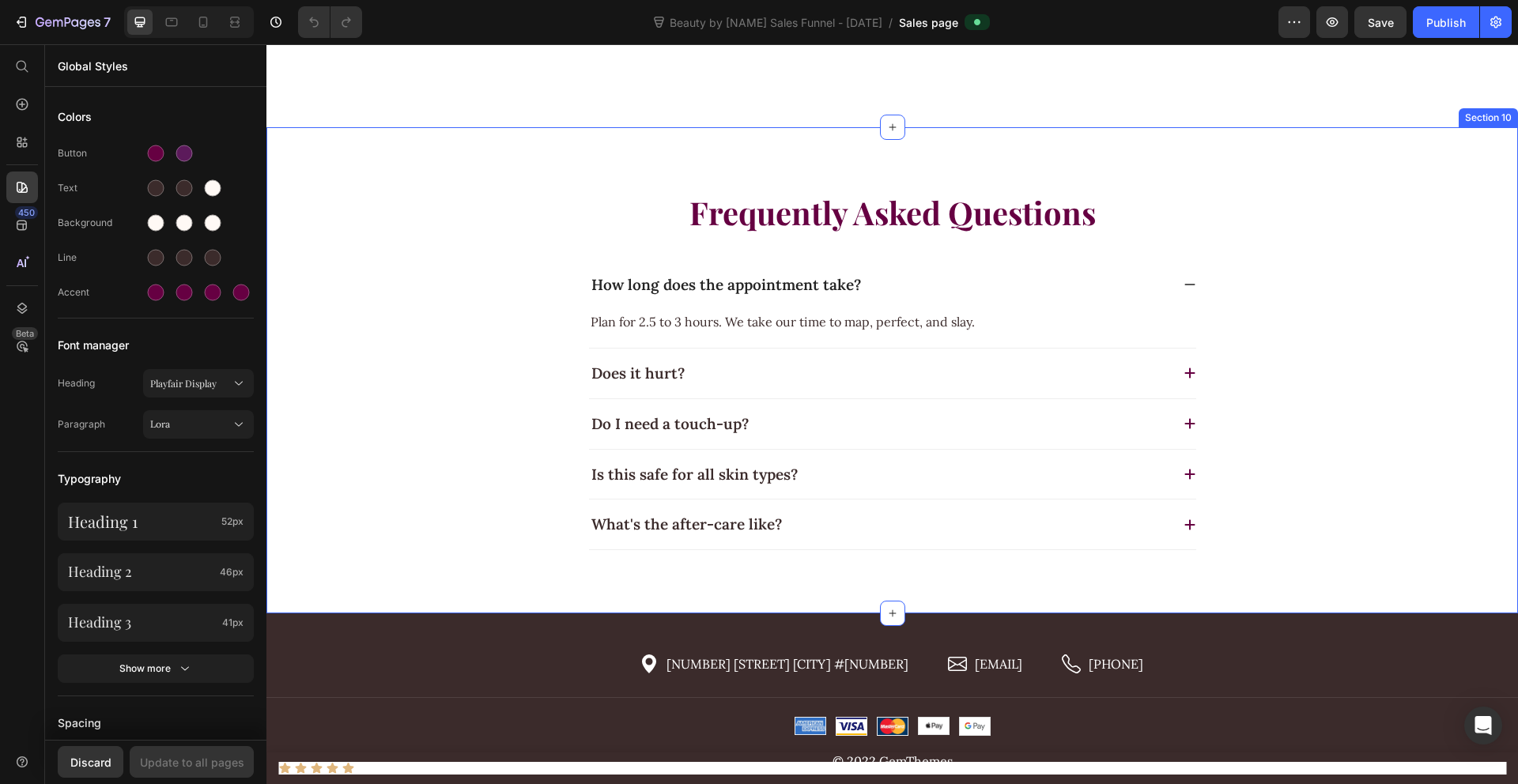 scroll, scrollTop: 4894, scrollLeft: 0, axis: vertical 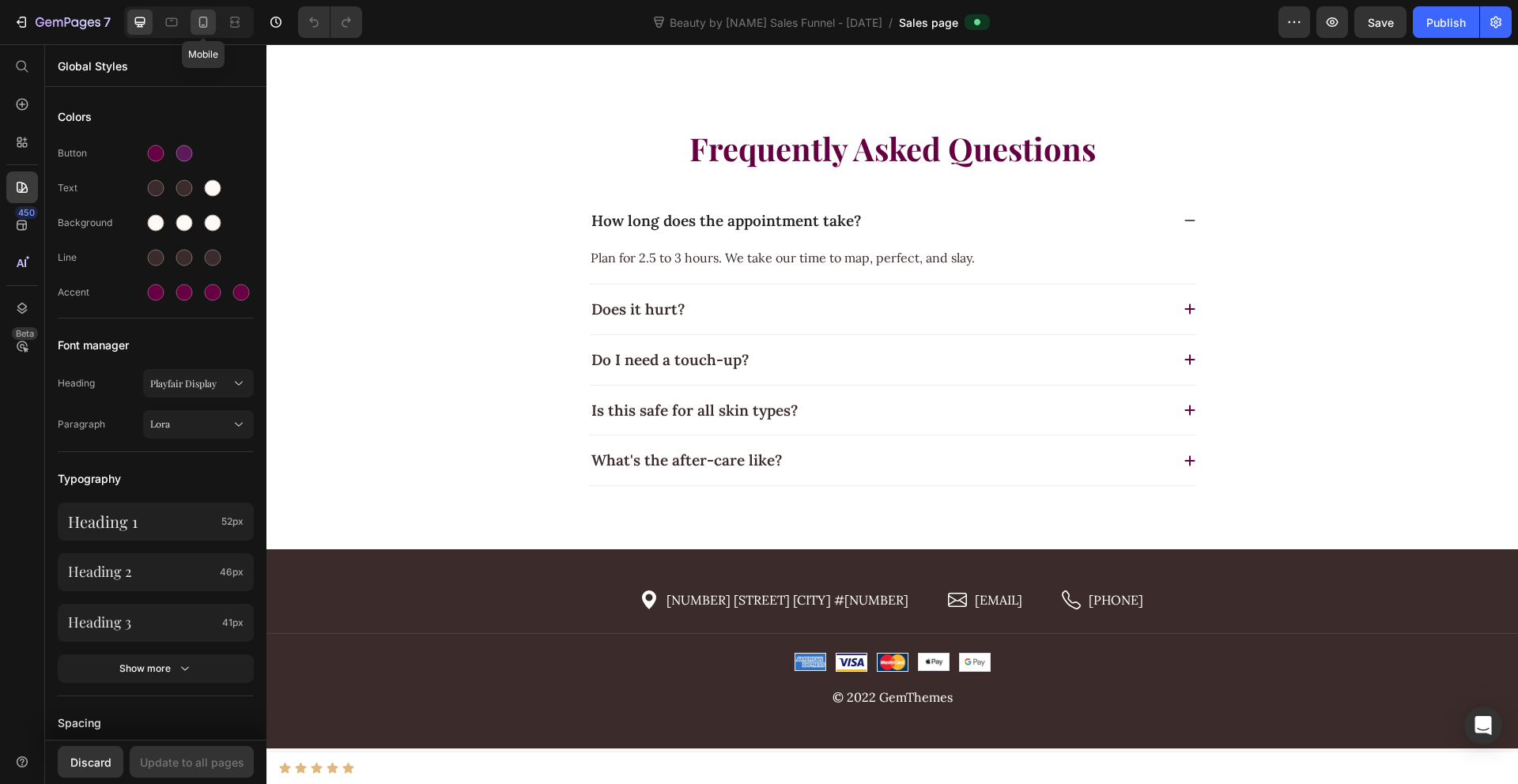 click 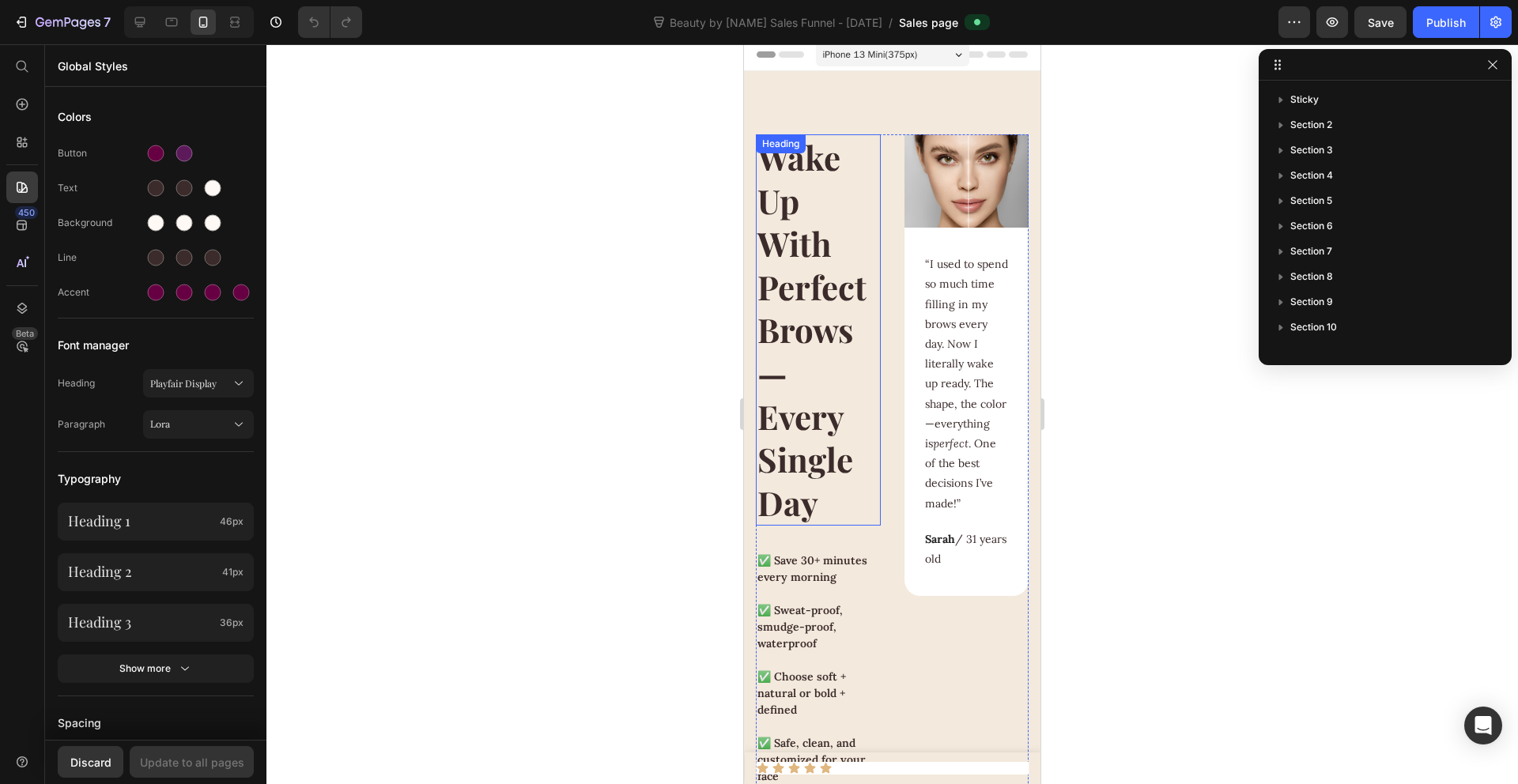 scroll, scrollTop: 0, scrollLeft: 0, axis: both 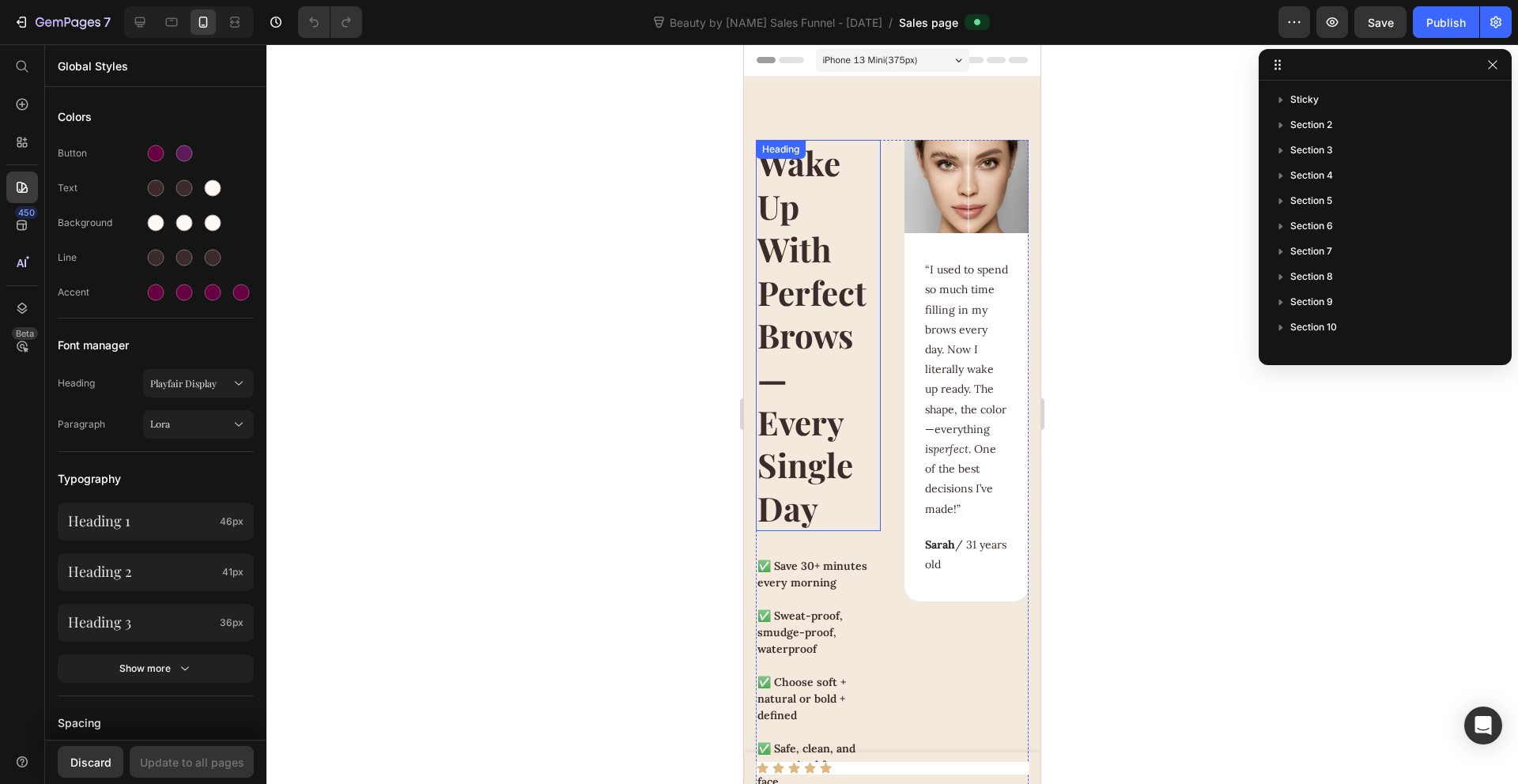 click on "Wake Up With Perfect Brows — Every Single Day" at bounding box center (818, 335) 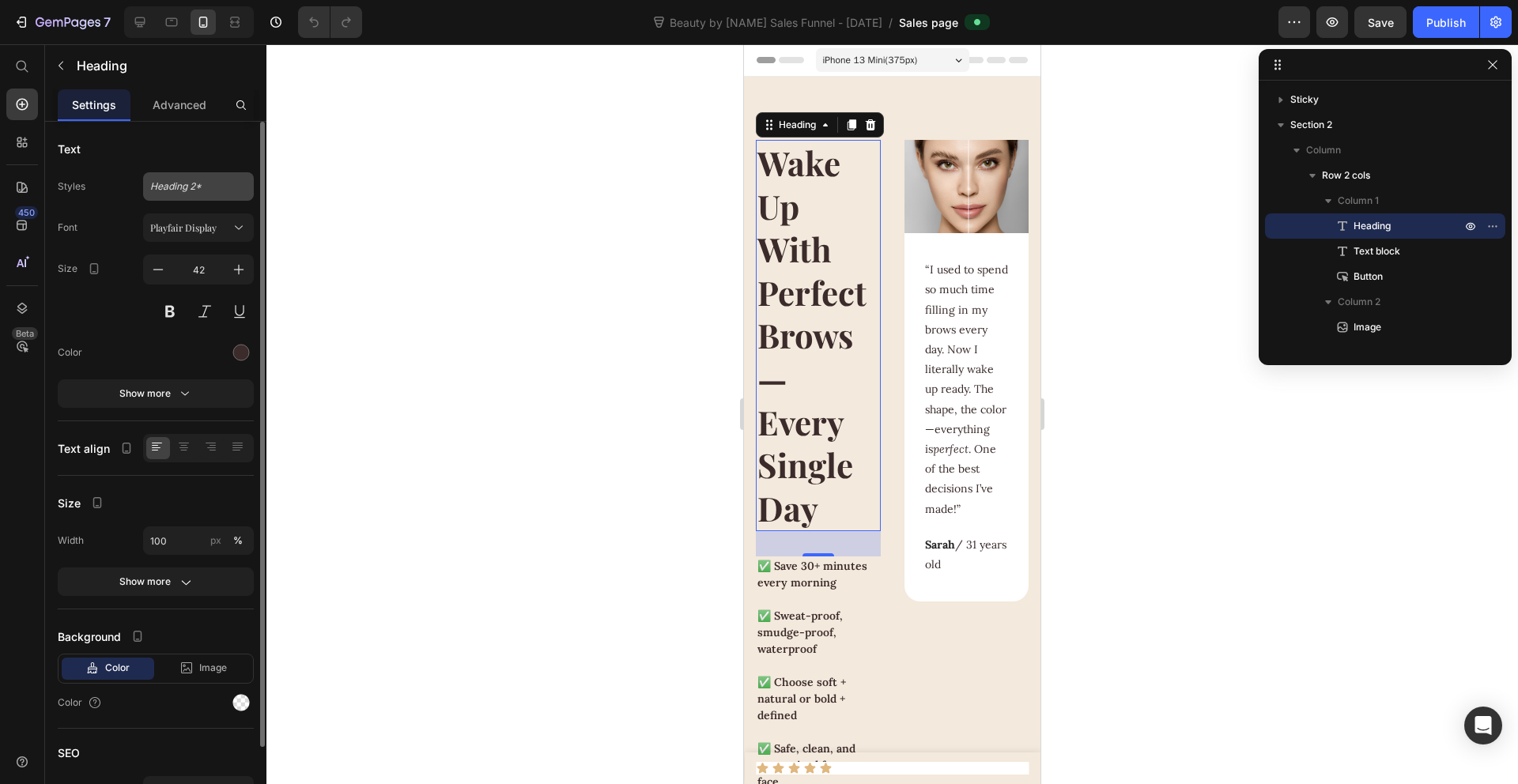 click on "Heading 2*" at bounding box center (198, 187) 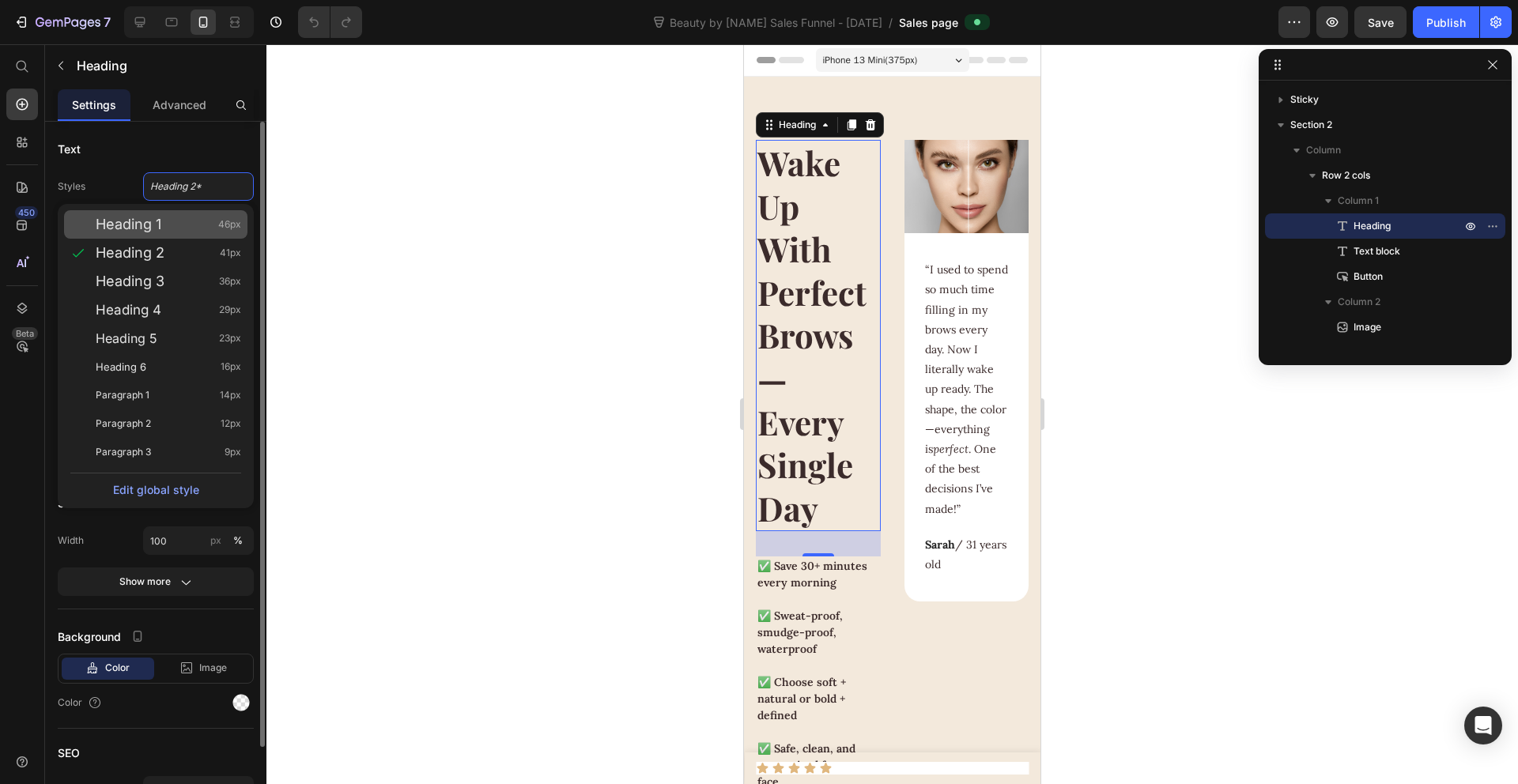 click on "Heading 1 46px" at bounding box center (168, 224) 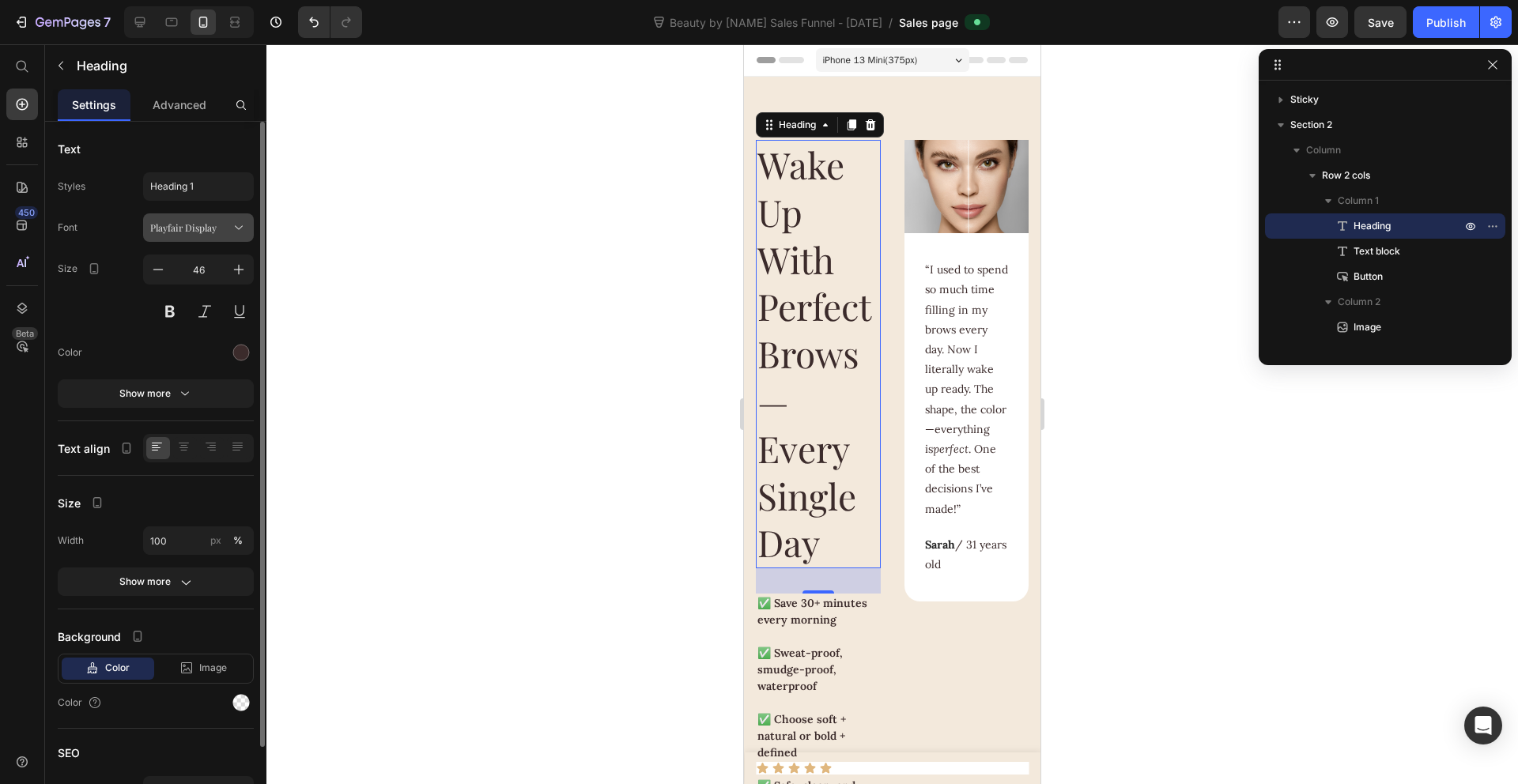 click on "Playfair Display" at bounding box center (191, 228) 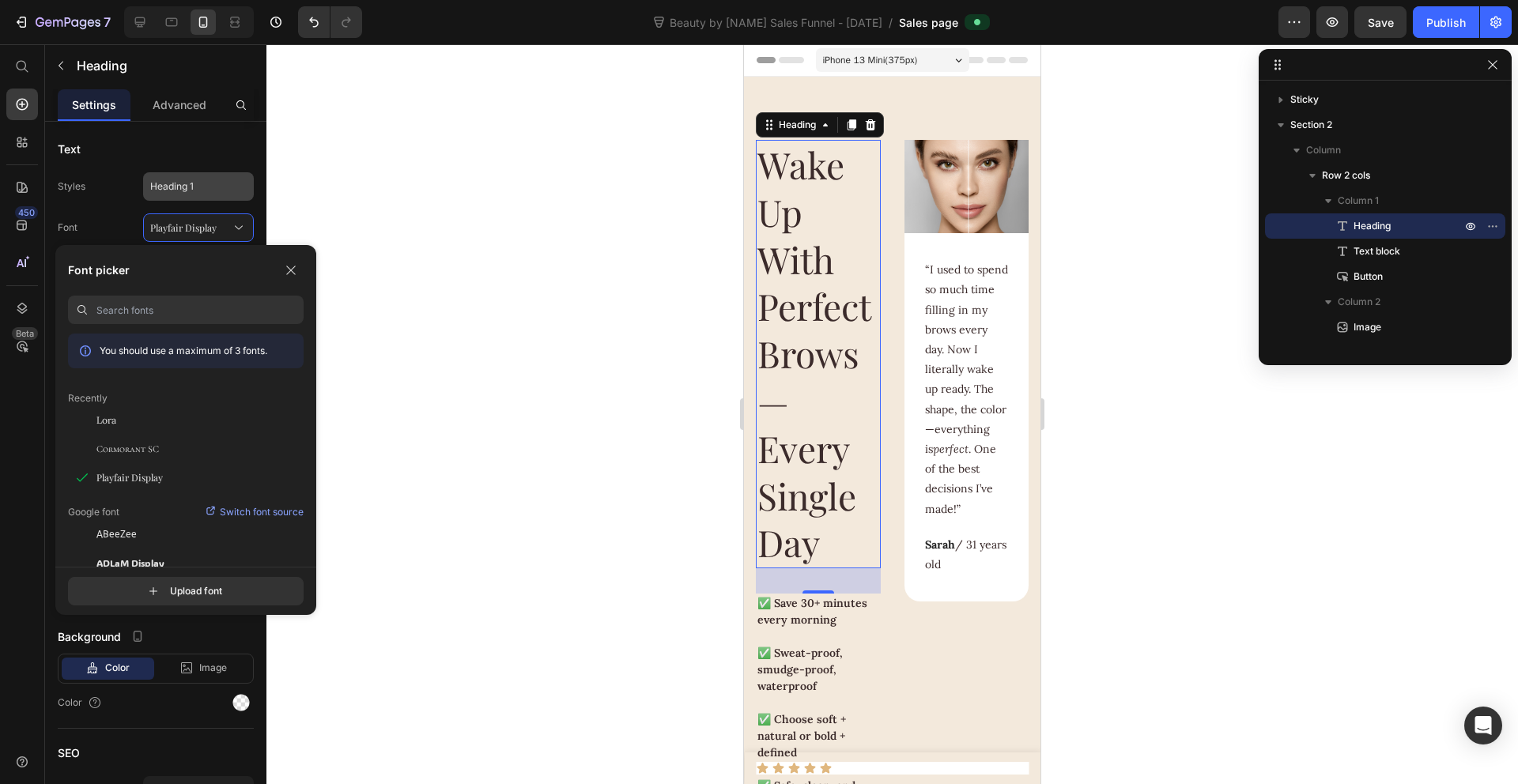 click on "Heading 1" 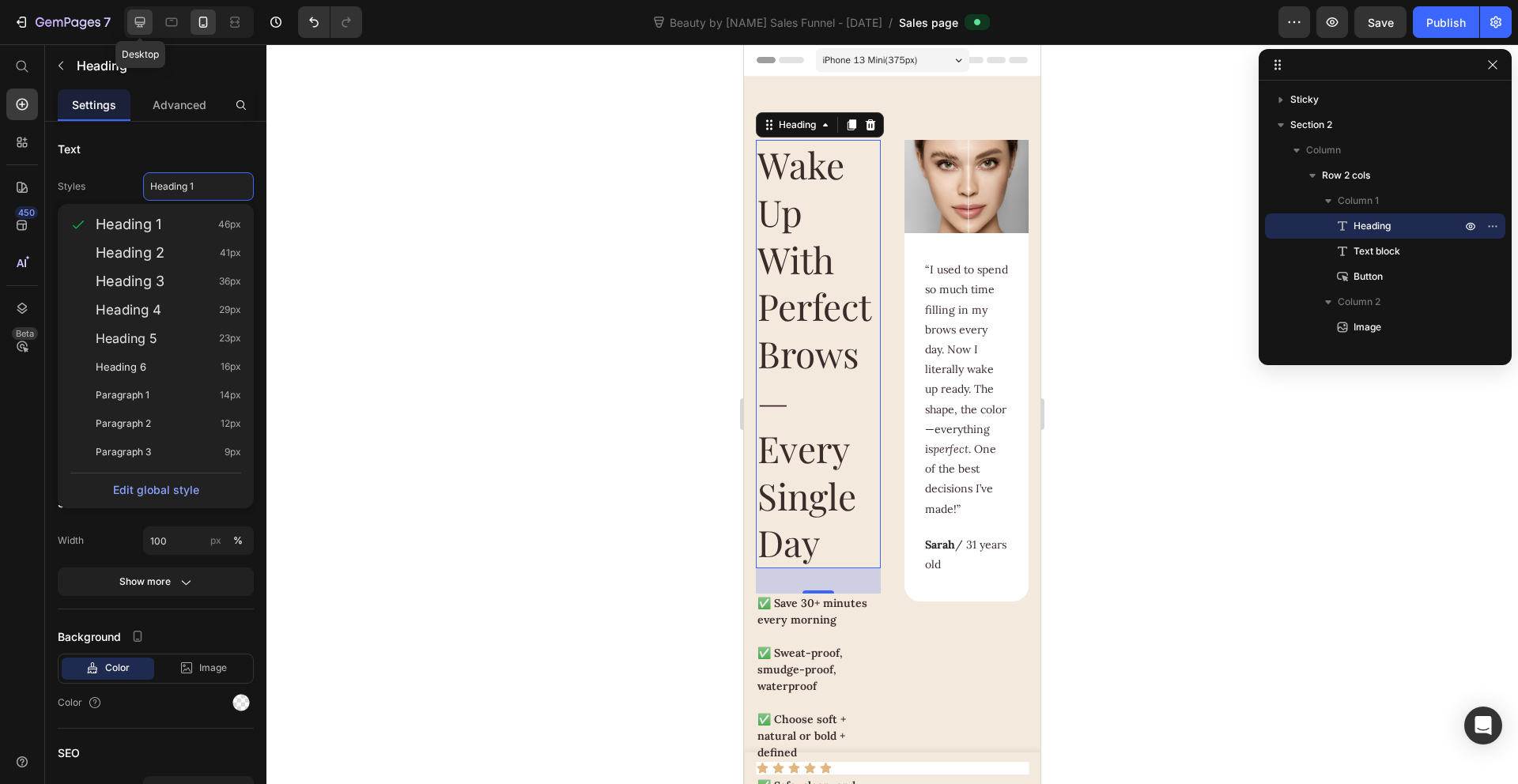 click 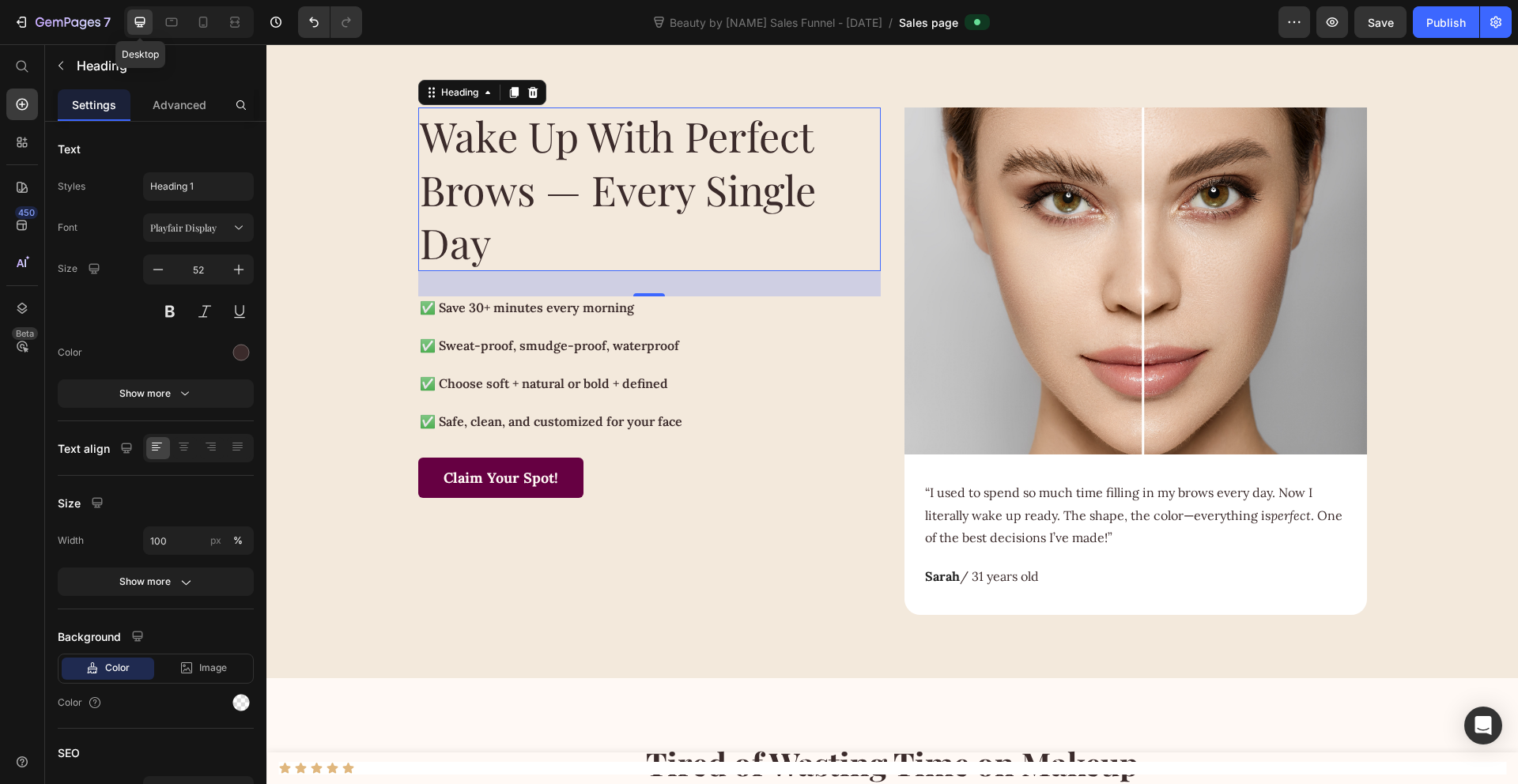scroll, scrollTop: 40, scrollLeft: 0, axis: vertical 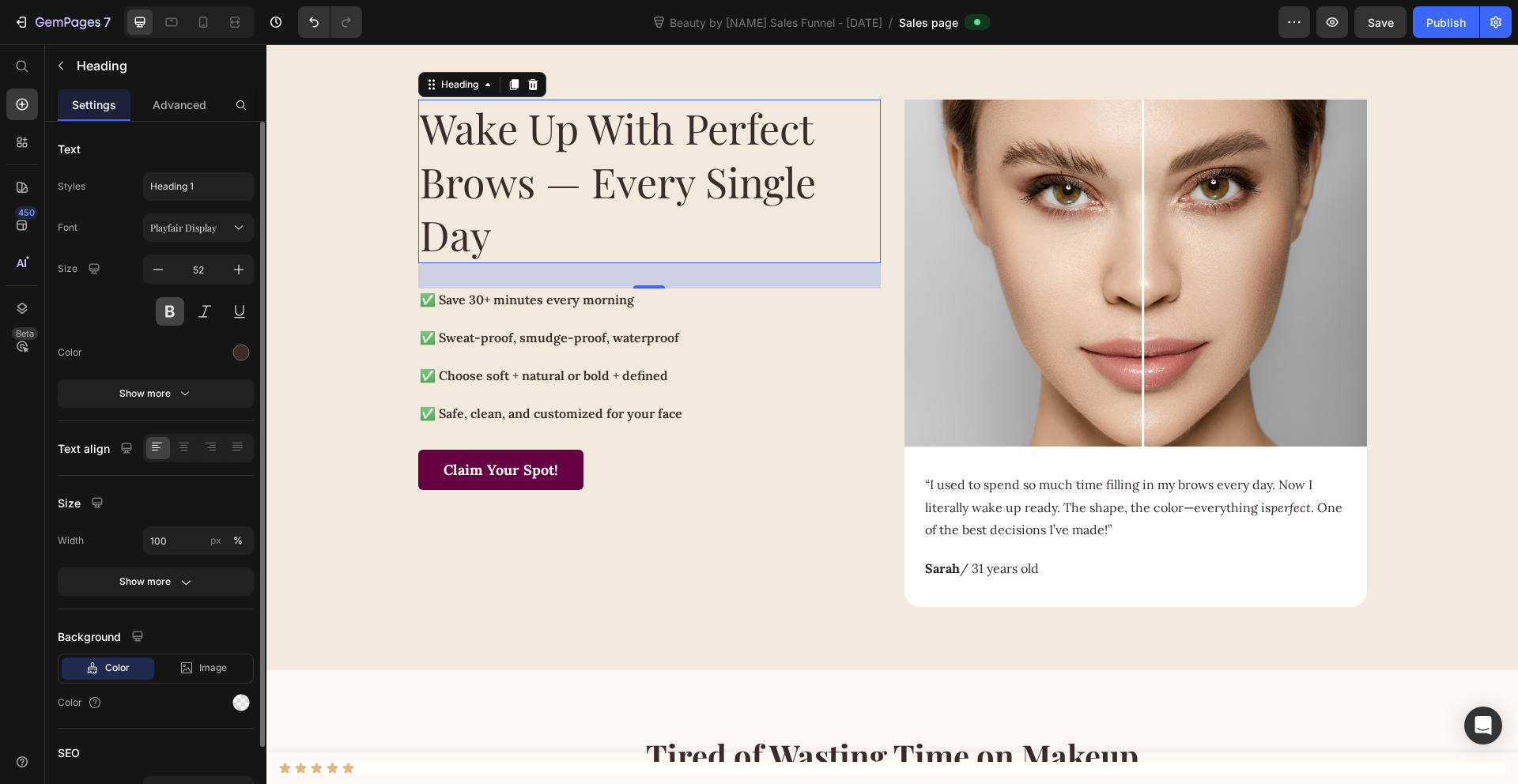 click at bounding box center [170, 311] 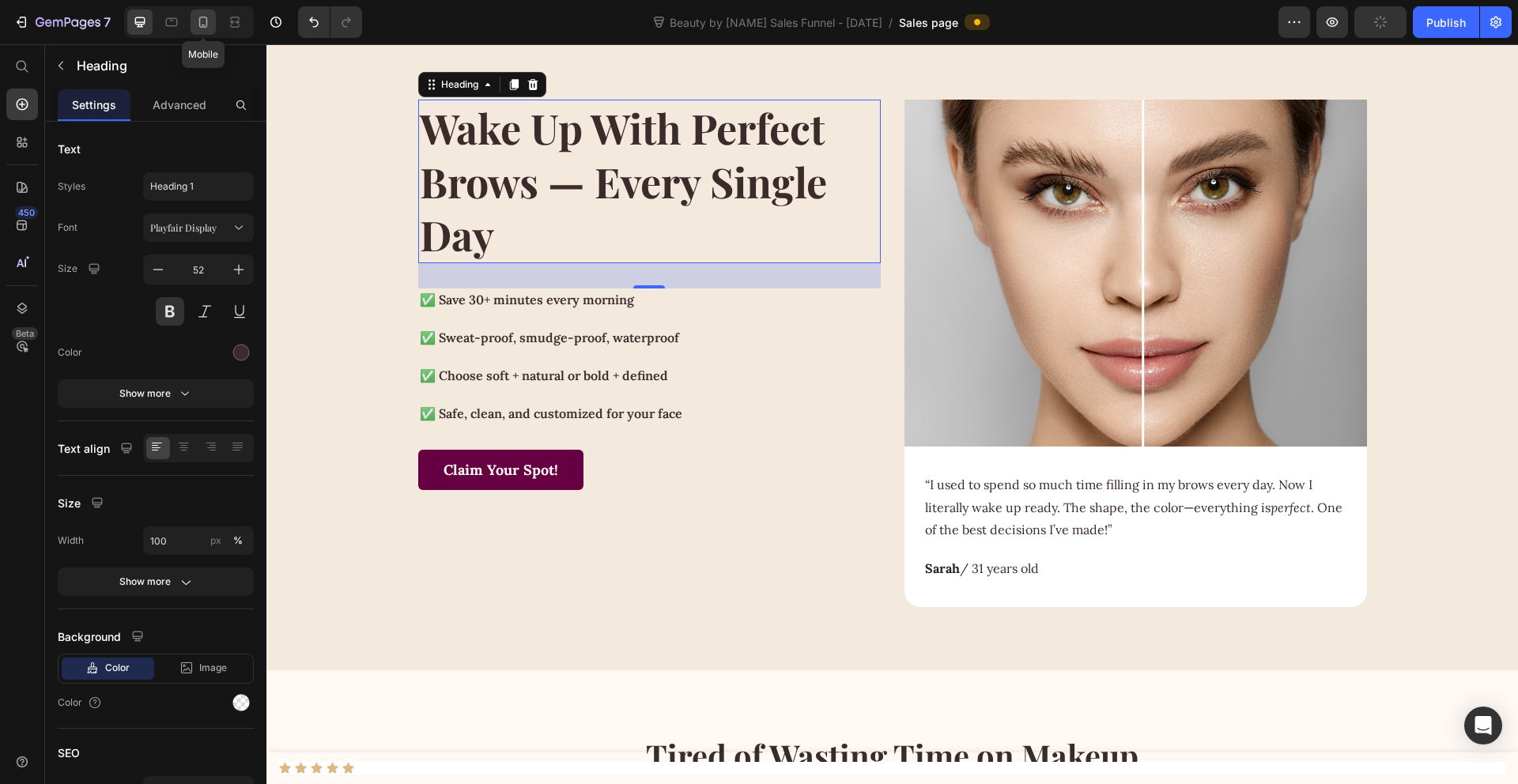 click 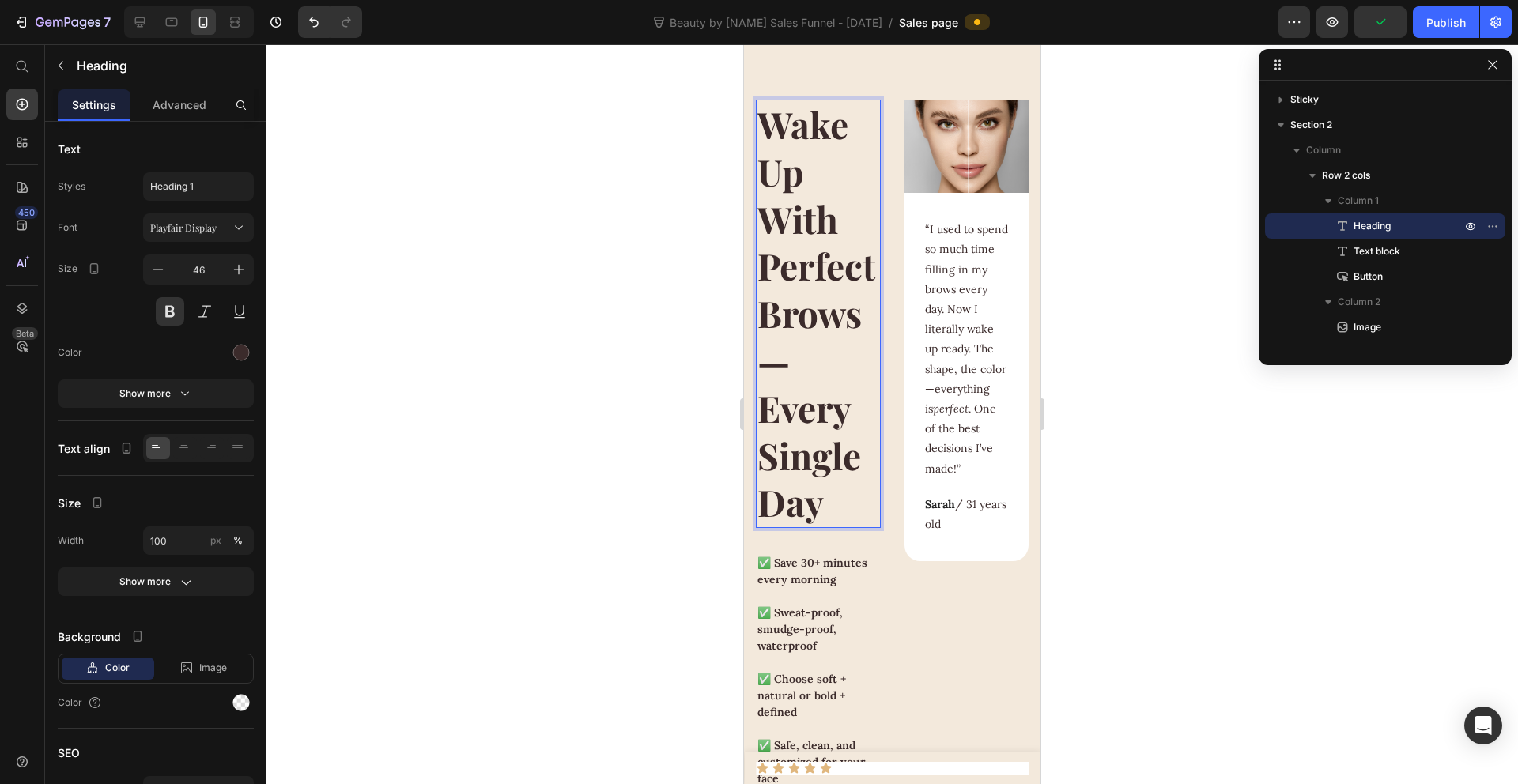 click on "Wake Up With Perfect Brows — Every Single Day" at bounding box center (818, 314) 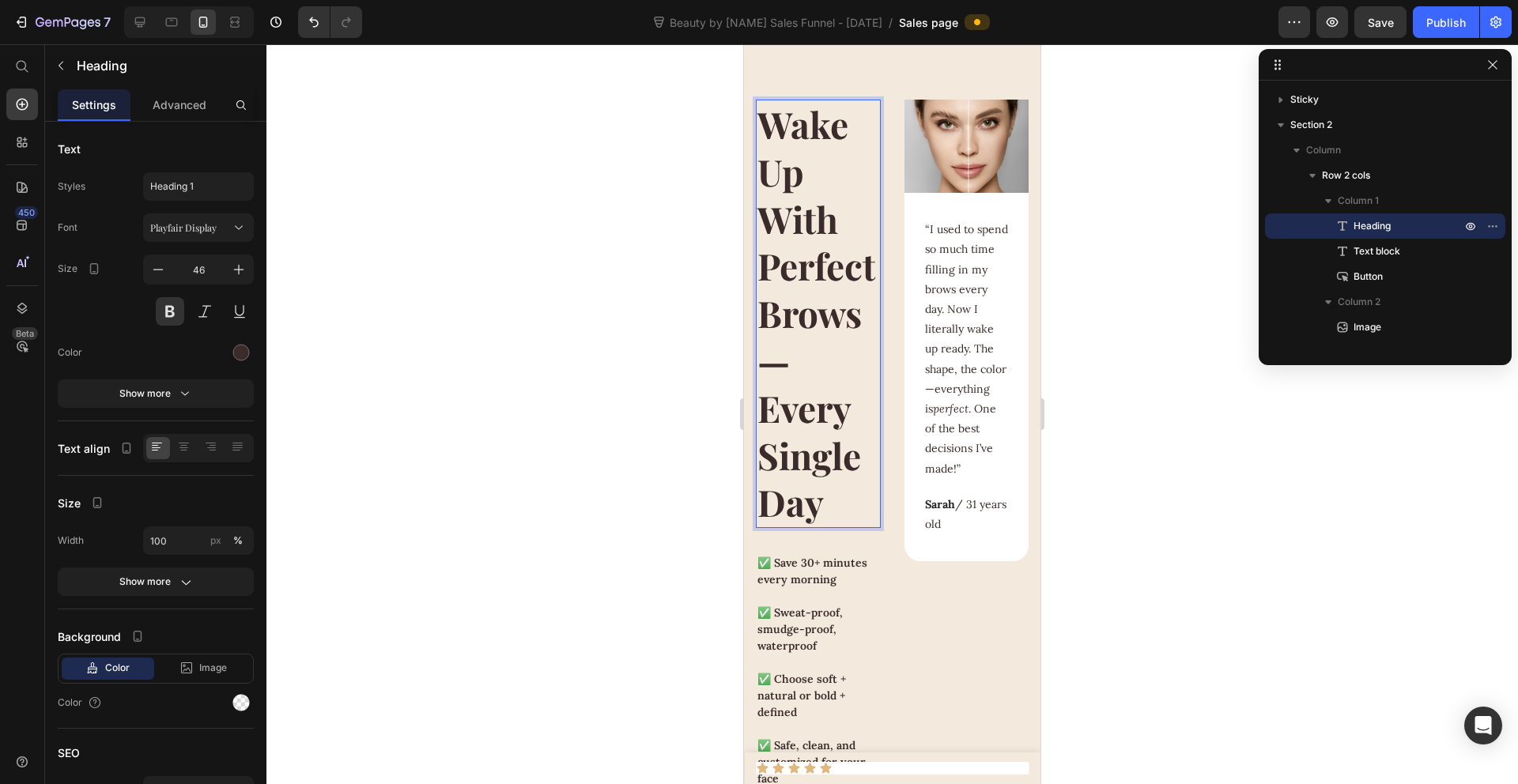 click on "Wake Up With Perfect Brows — Every Single Day" at bounding box center [818, 314] 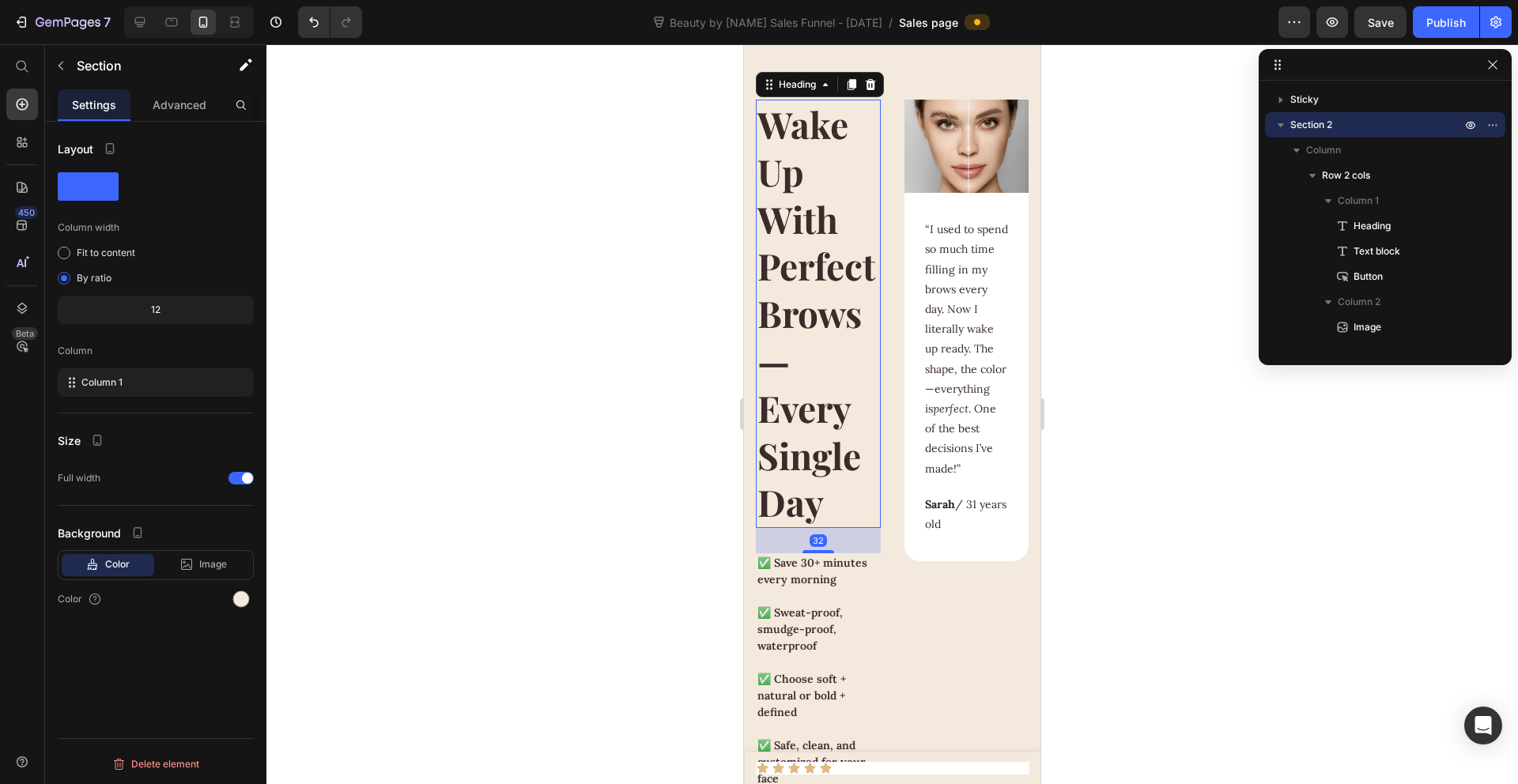 click on "Wake Up With Perfect Brows — Every Single Day" at bounding box center (818, 314) 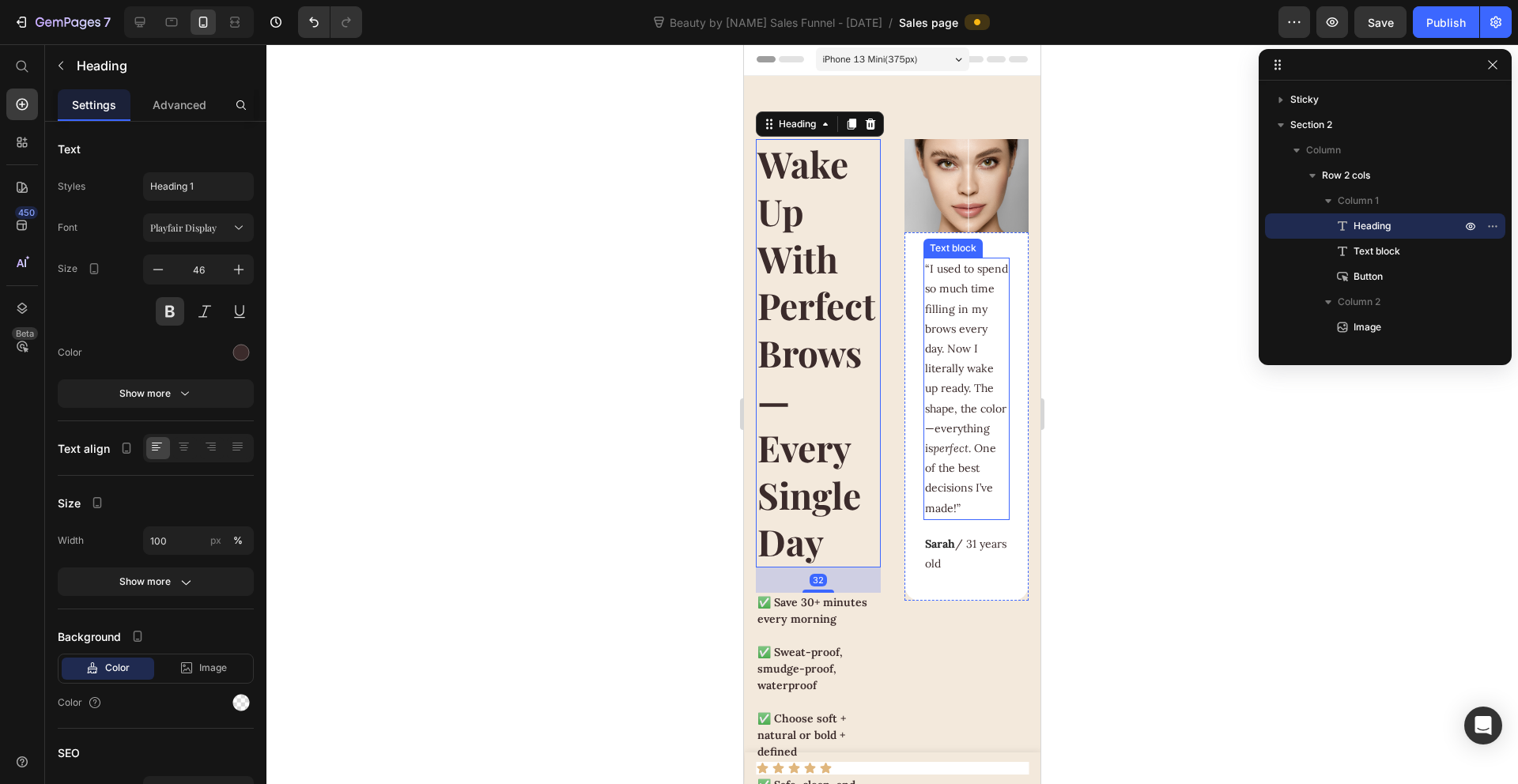 scroll, scrollTop: 0, scrollLeft: 0, axis: both 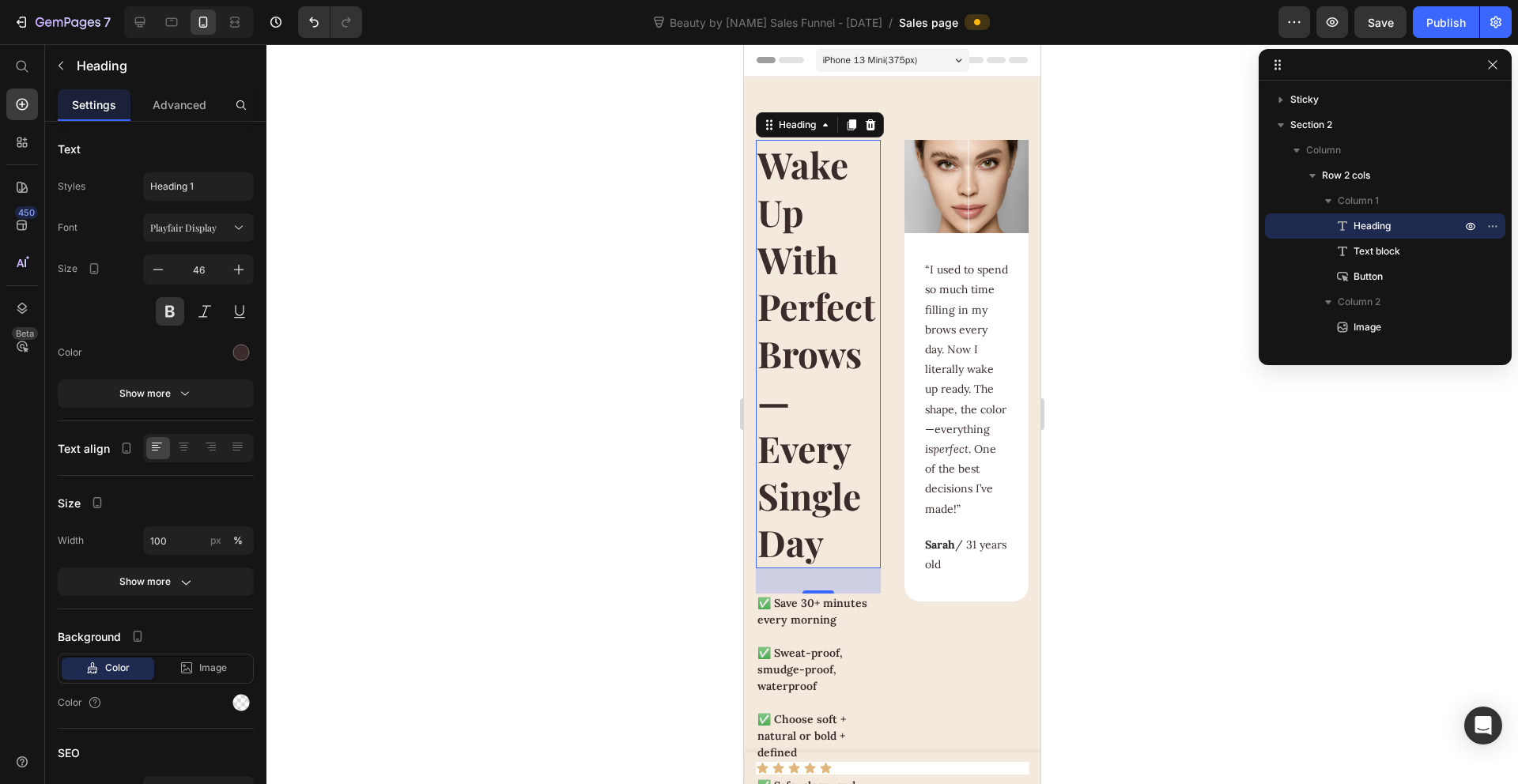 click on "iPhone 13 Mini  ( 375 px)" at bounding box center (870, 60) 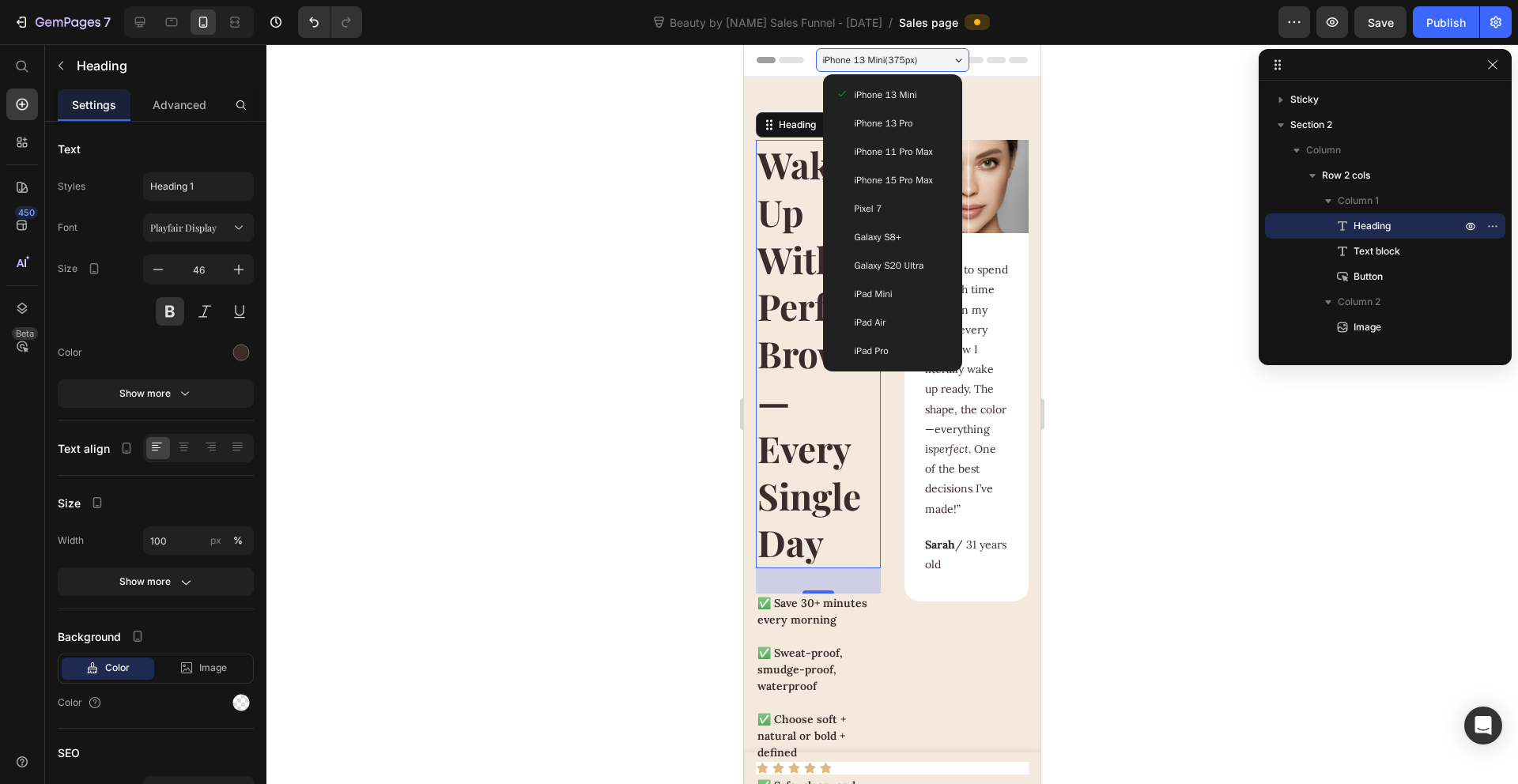 click on "iPhone 15 Pro Max" at bounding box center (893, 180) 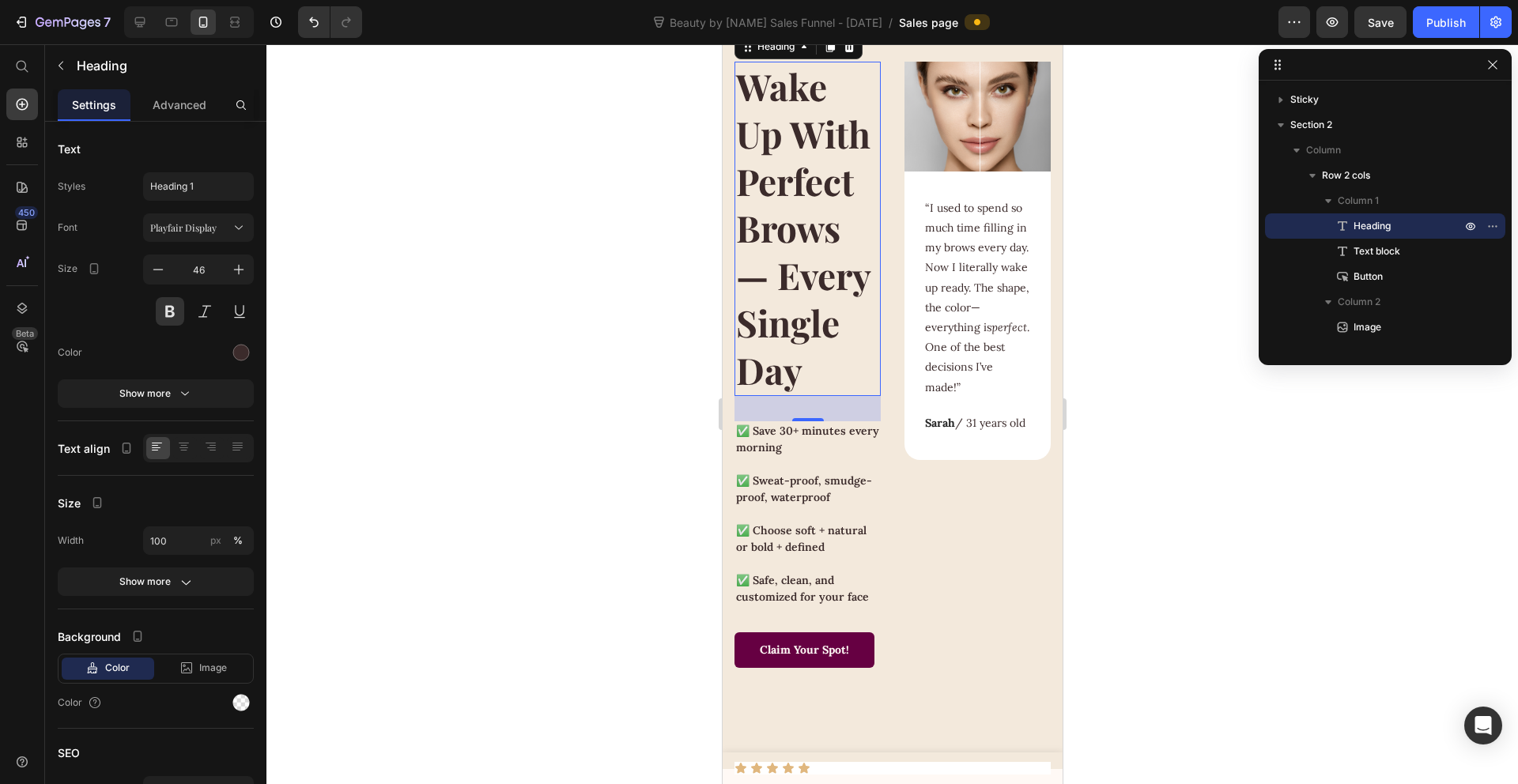 scroll, scrollTop: 0, scrollLeft: 0, axis: both 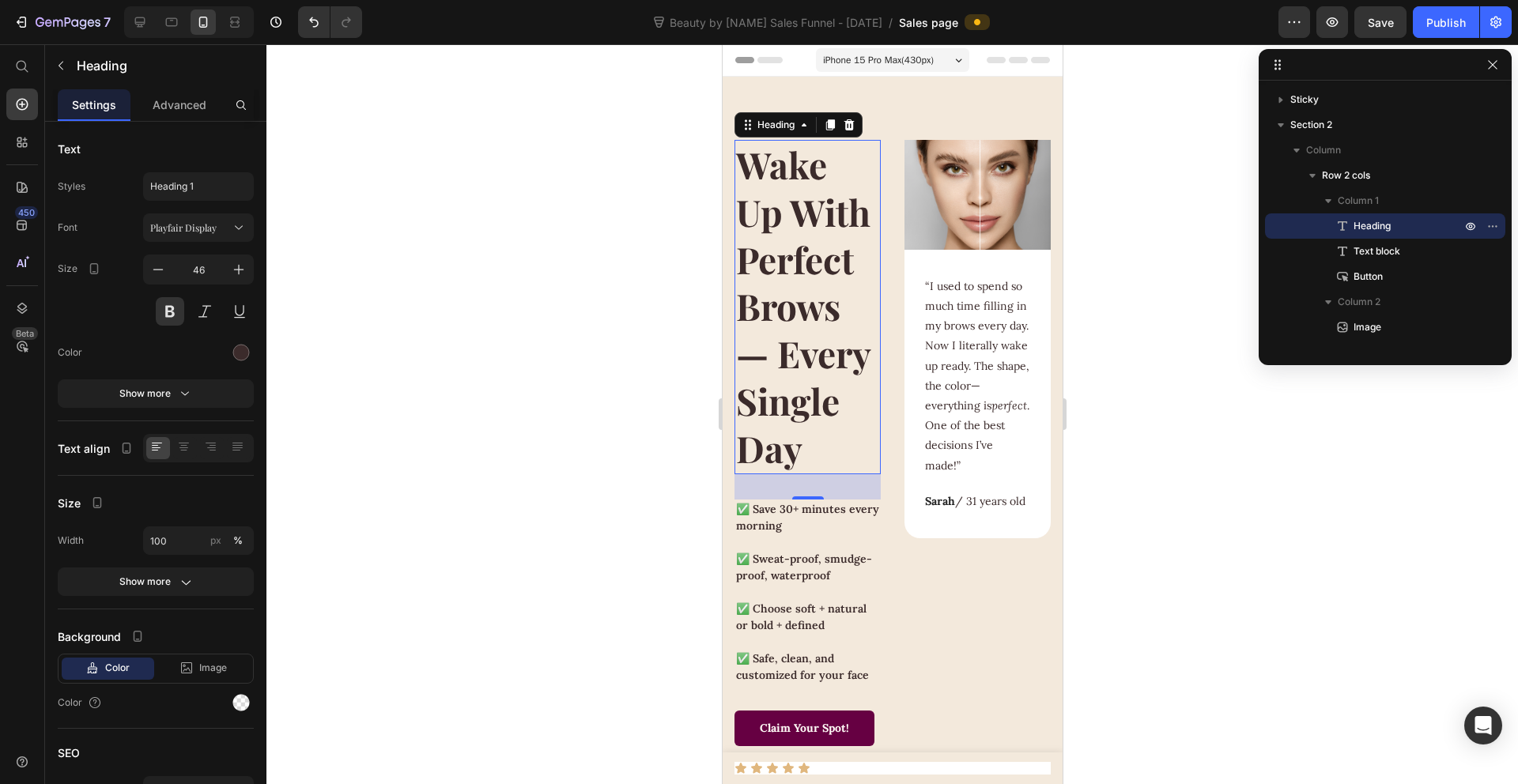 click on "iPhone 15 Pro Max  ( 430 px)" at bounding box center [892, 60] 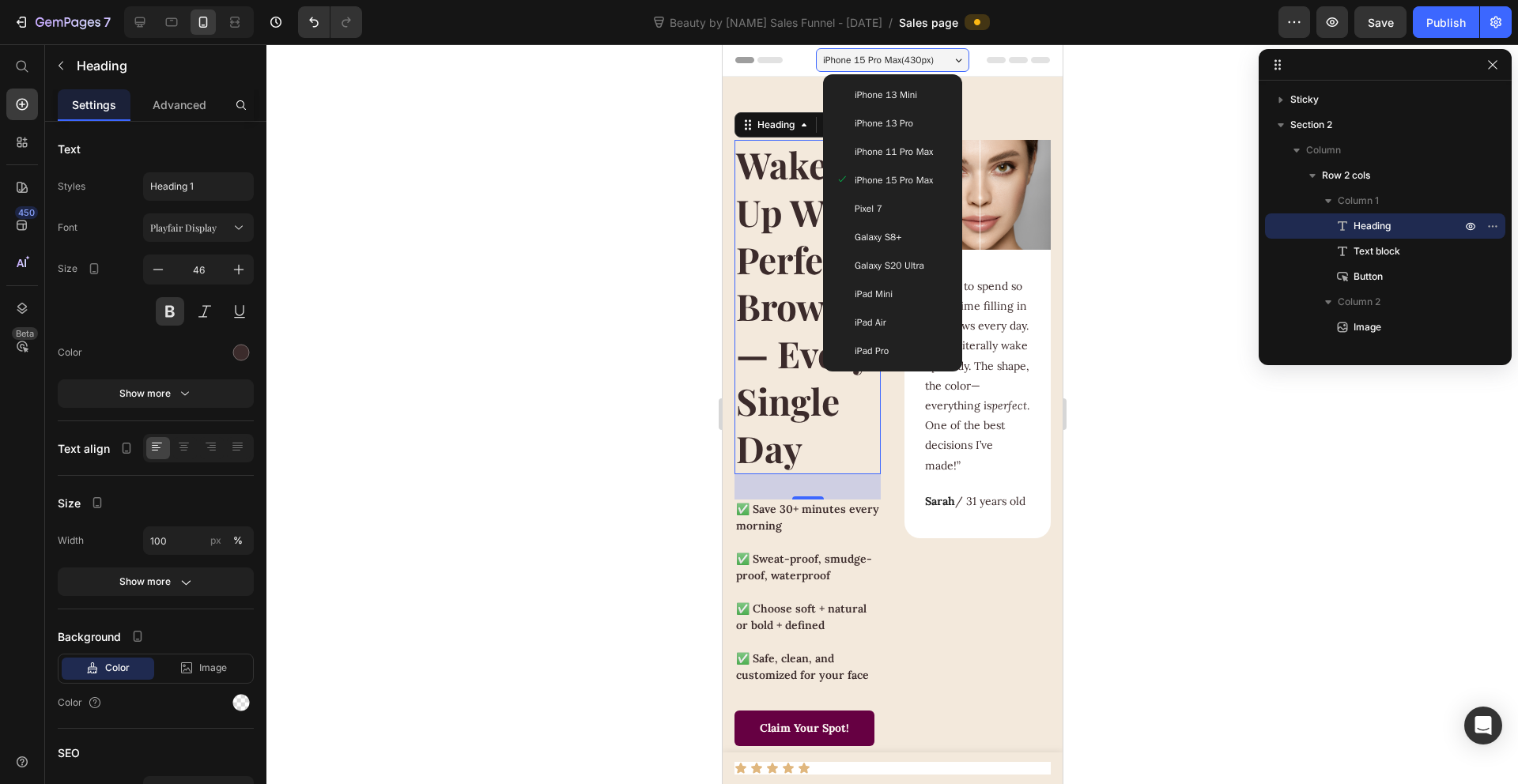 click on "iPad Mini" at bounding box center (892, 294) 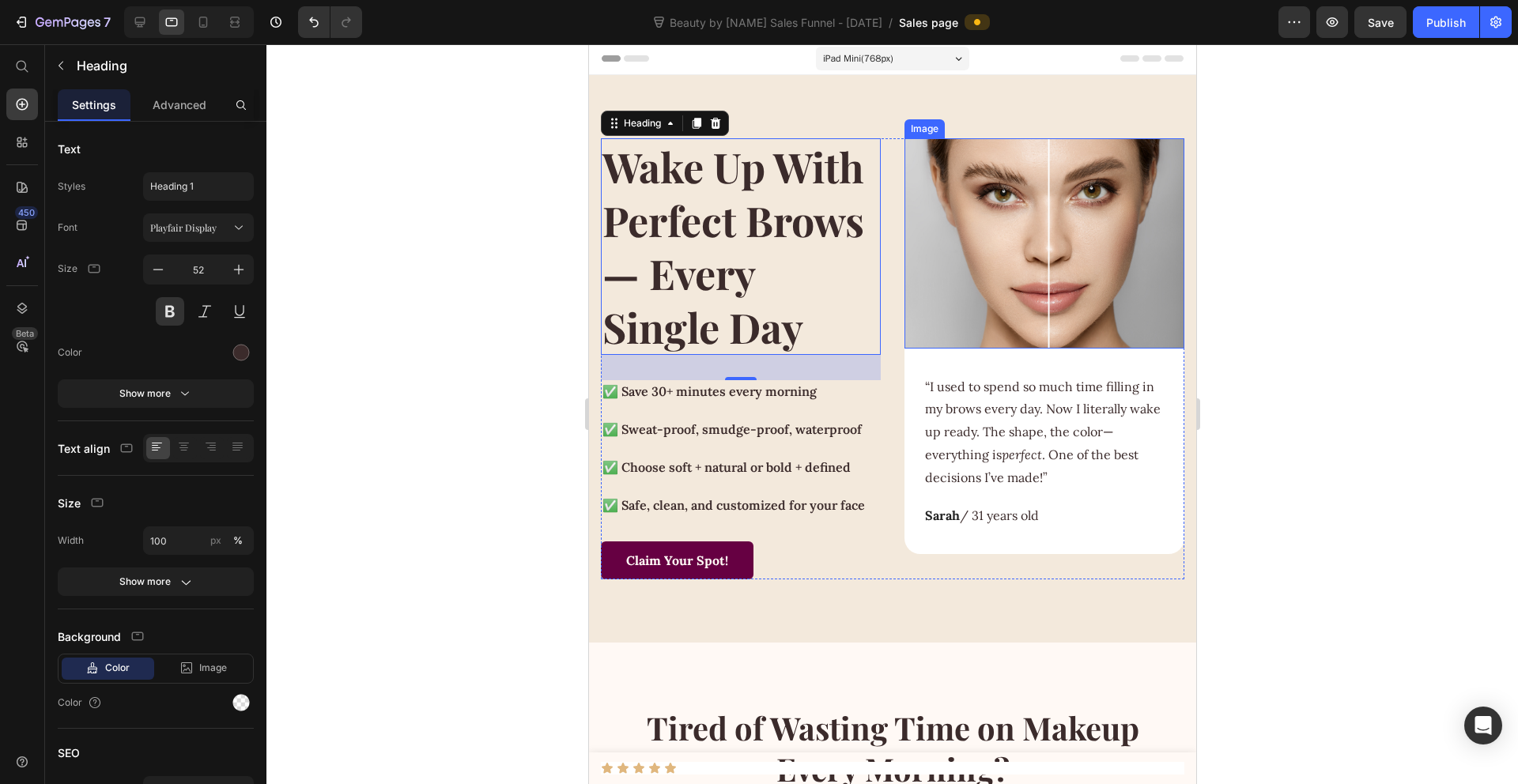 scroll, scrollTop: 0, scrollLeft: 0, axis: both 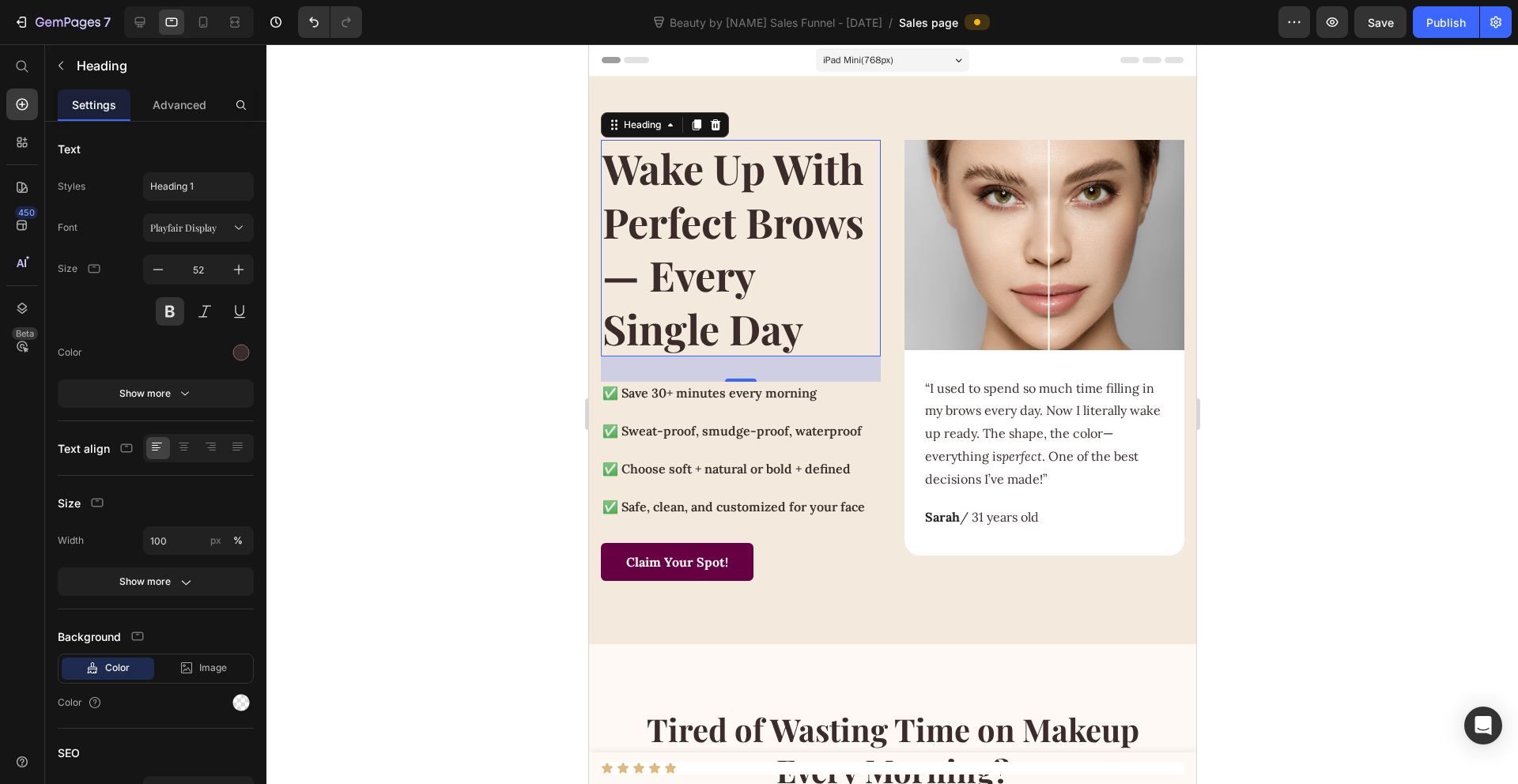 click on "iPad Mini  ( 768 px)" at bounding box center (857, 60) 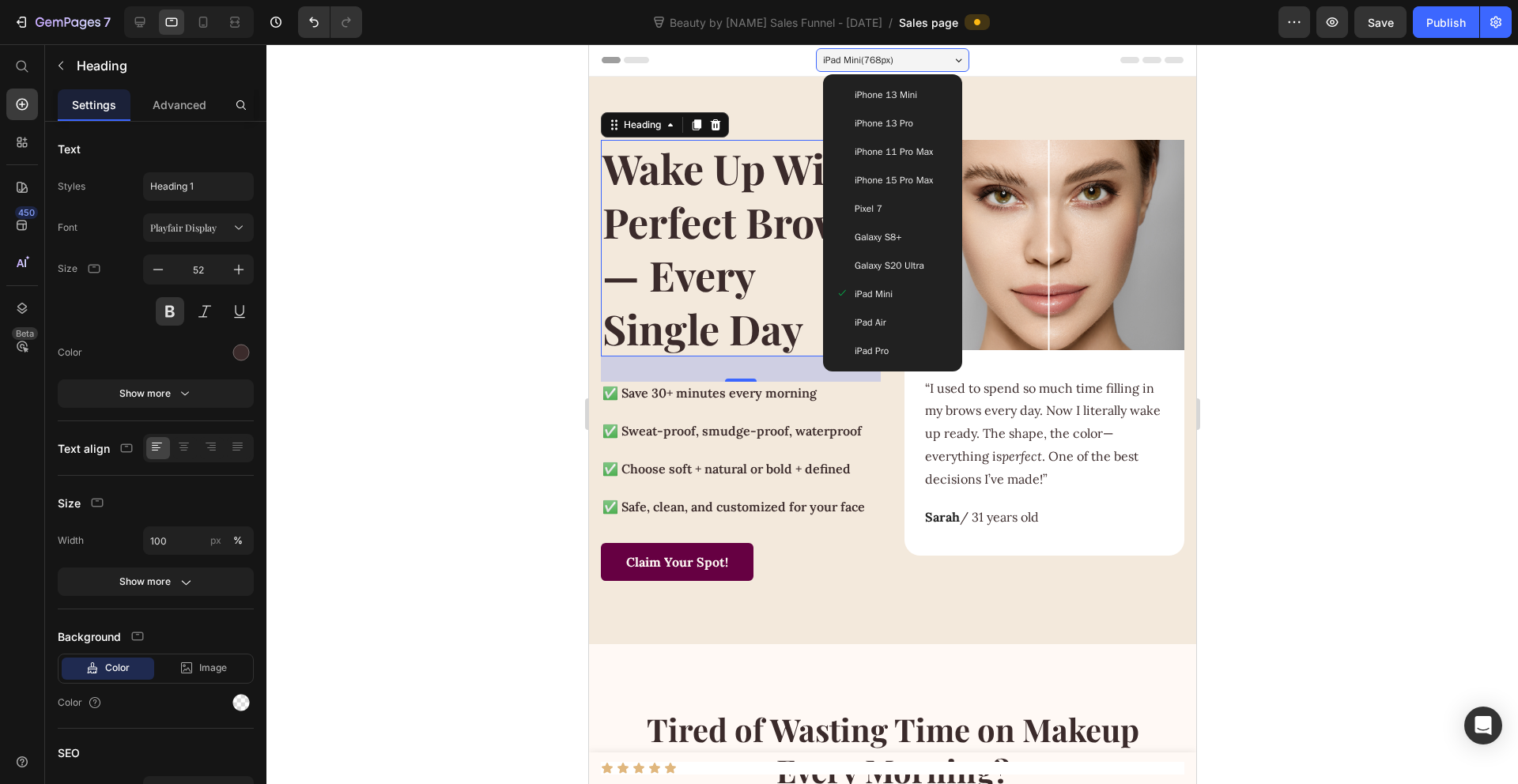 click on "iPhone 15 Pro Max" at bounding box center (893, 180) 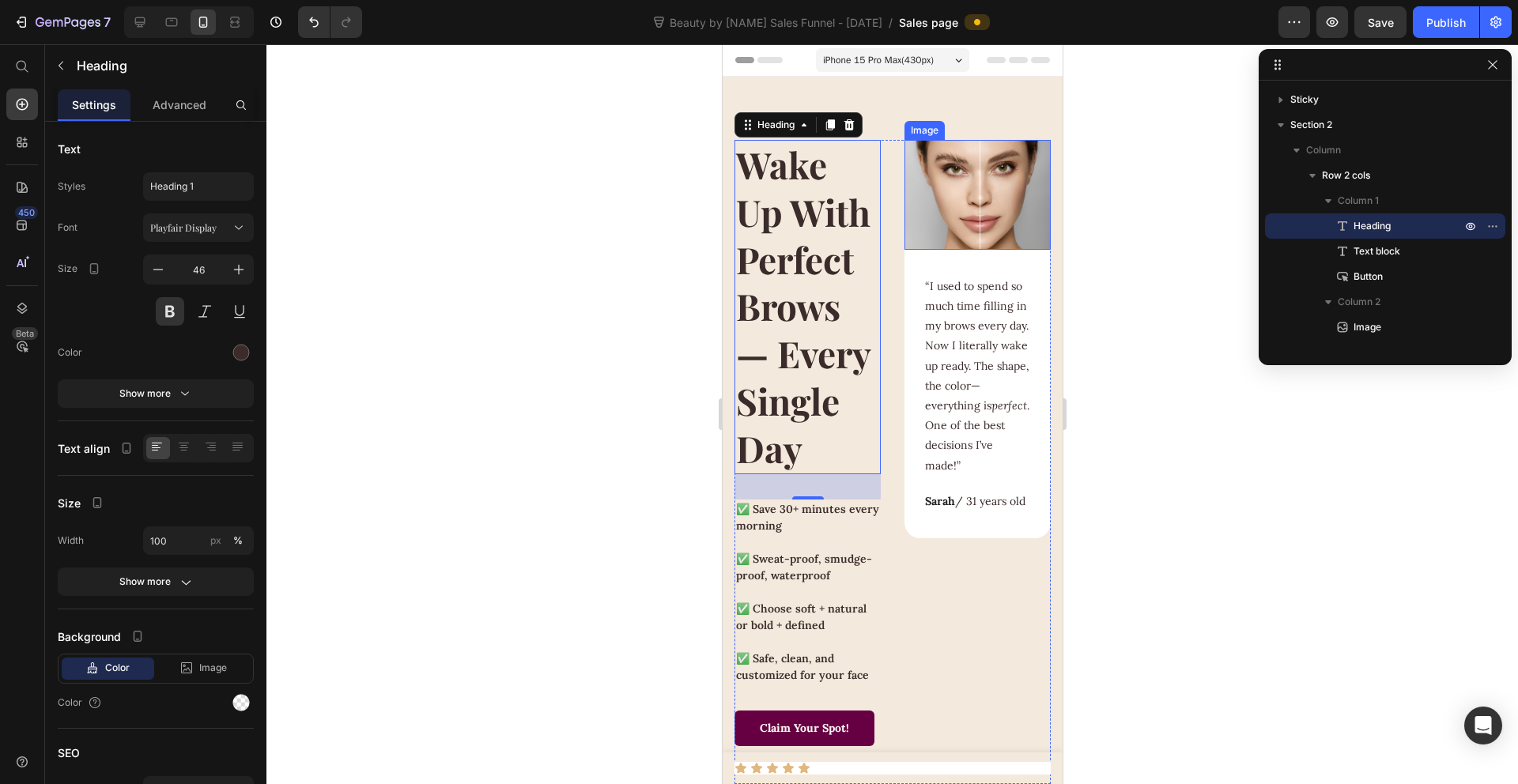 scroll, scrollTop: 0, scrollLeft: 0, axis: both 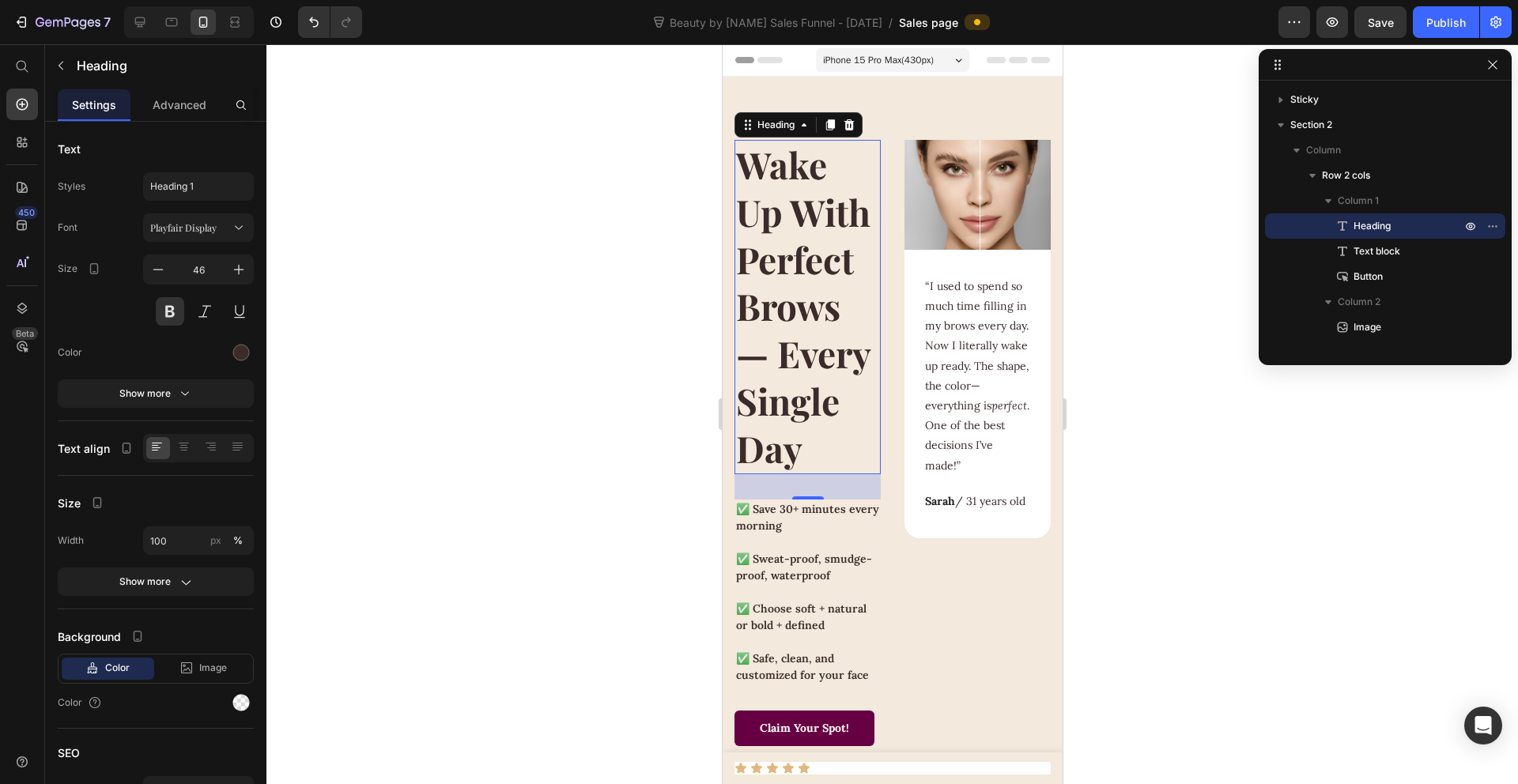 click on "iPhone 15 Pro Max  ( 430 px)" at bounding box center (878, 60) 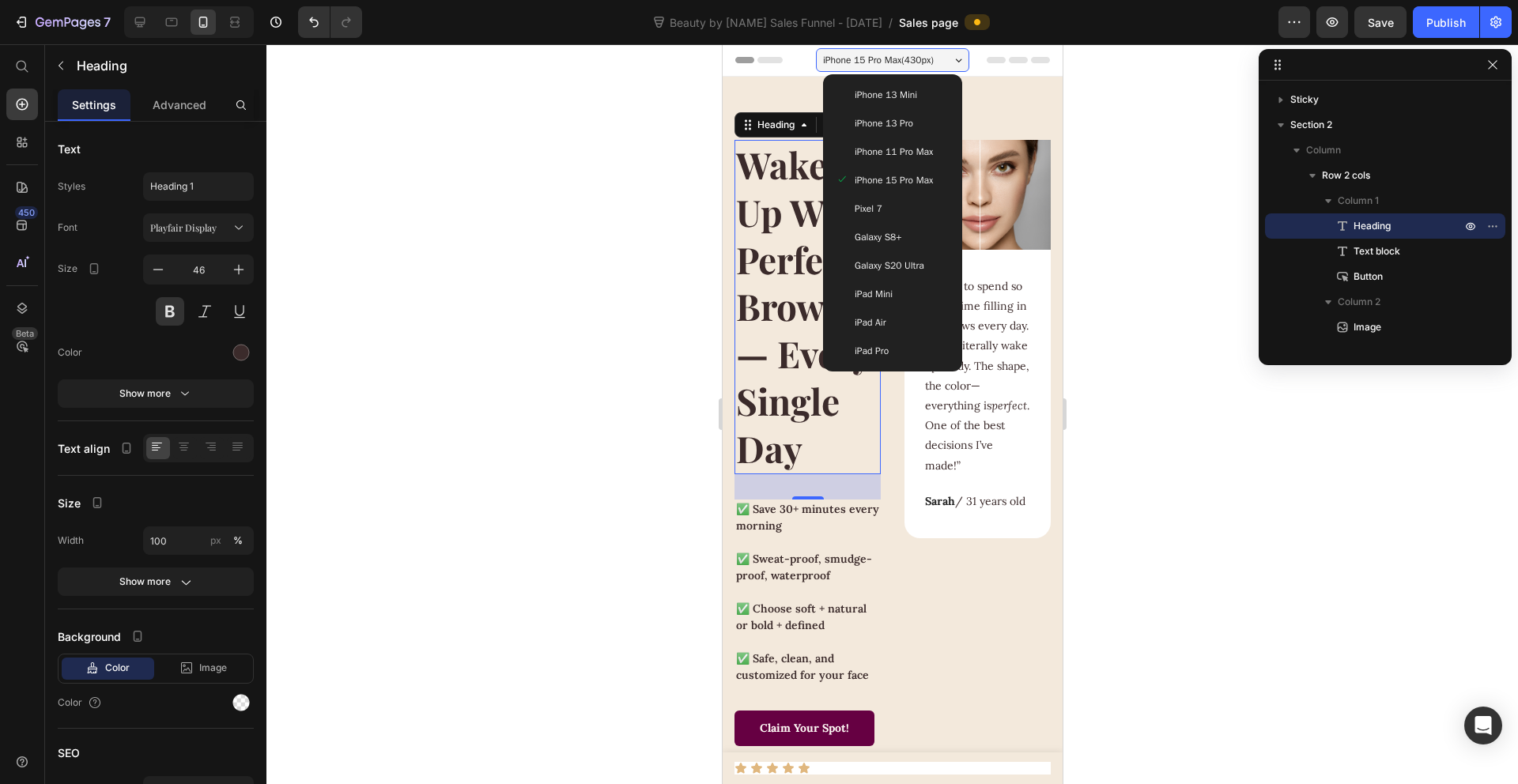 click on "iPhone 11 Pro Max" at bounding box center (893, 152) 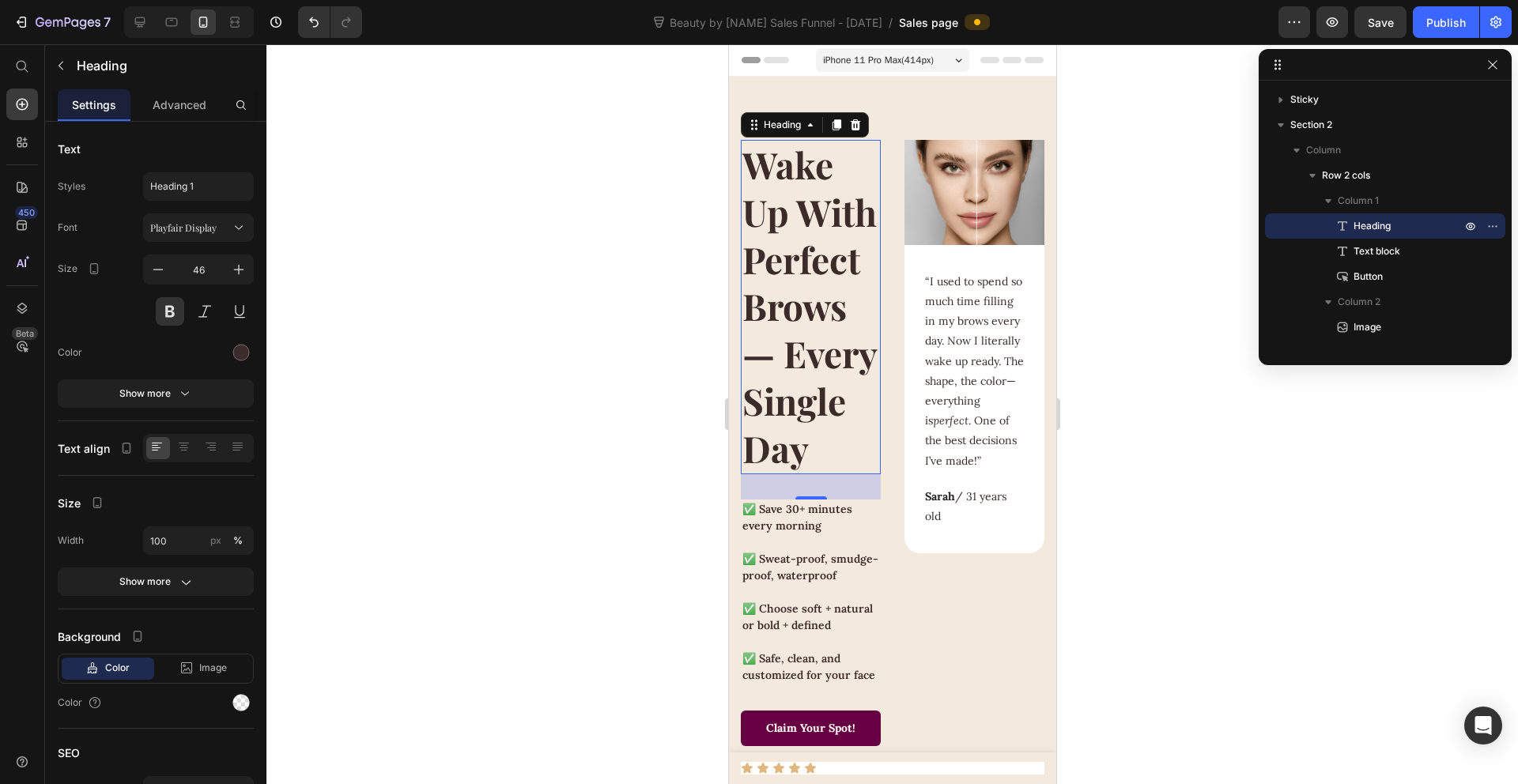 click on "iPhone 11 Pro Max  ( 414 px) iPhone 13 Mini iPhone 13 Pro iPhone 11 Pro Max iPhone 15 Pro Max Pixel 7 Galaxy S8+ Galaxy S20 Ultra iPad Mini iPad Air iPad Pro" at bounding box center (892, 62) 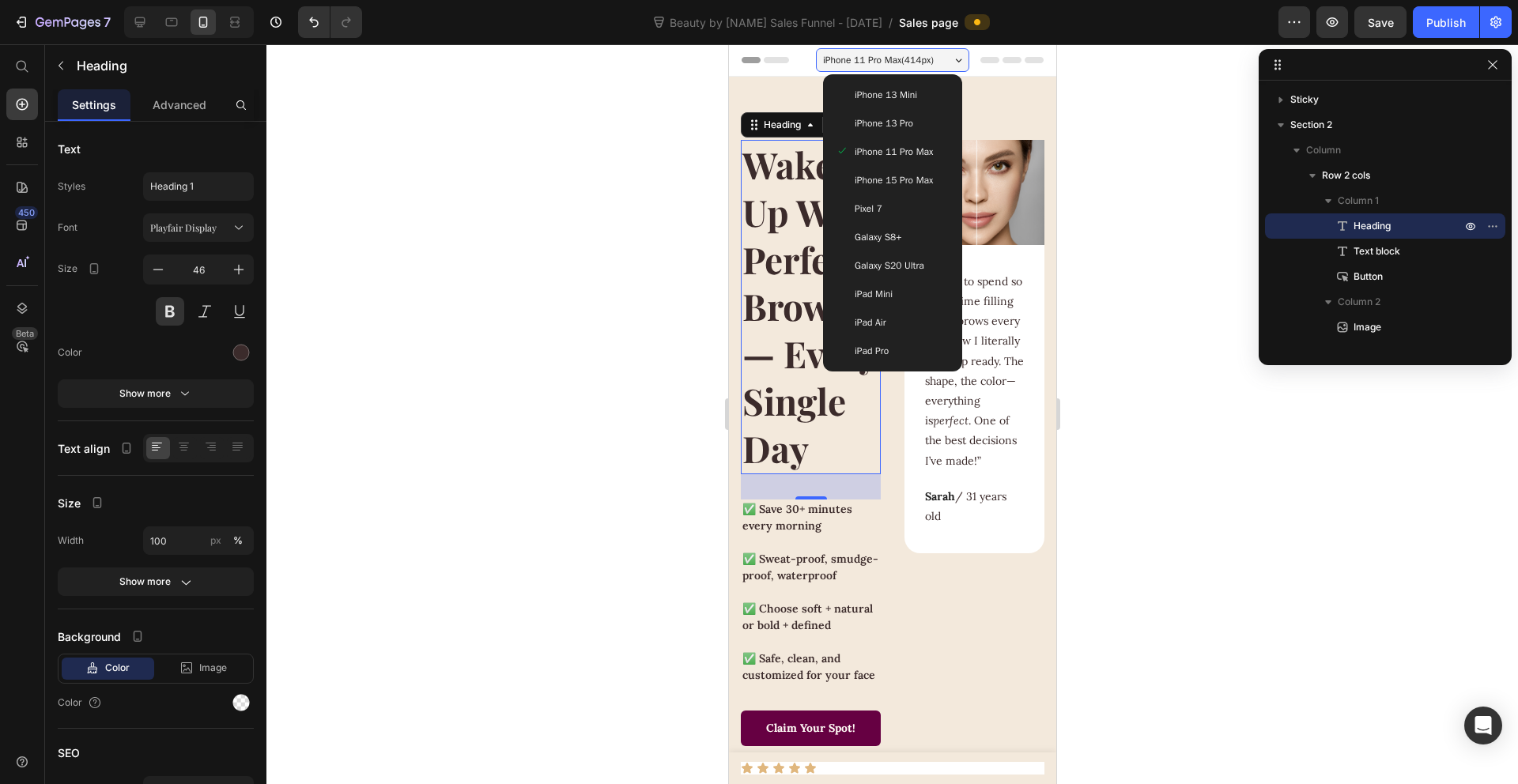 click on "iPhone 13 Pro" at bounding box center [892, 123] 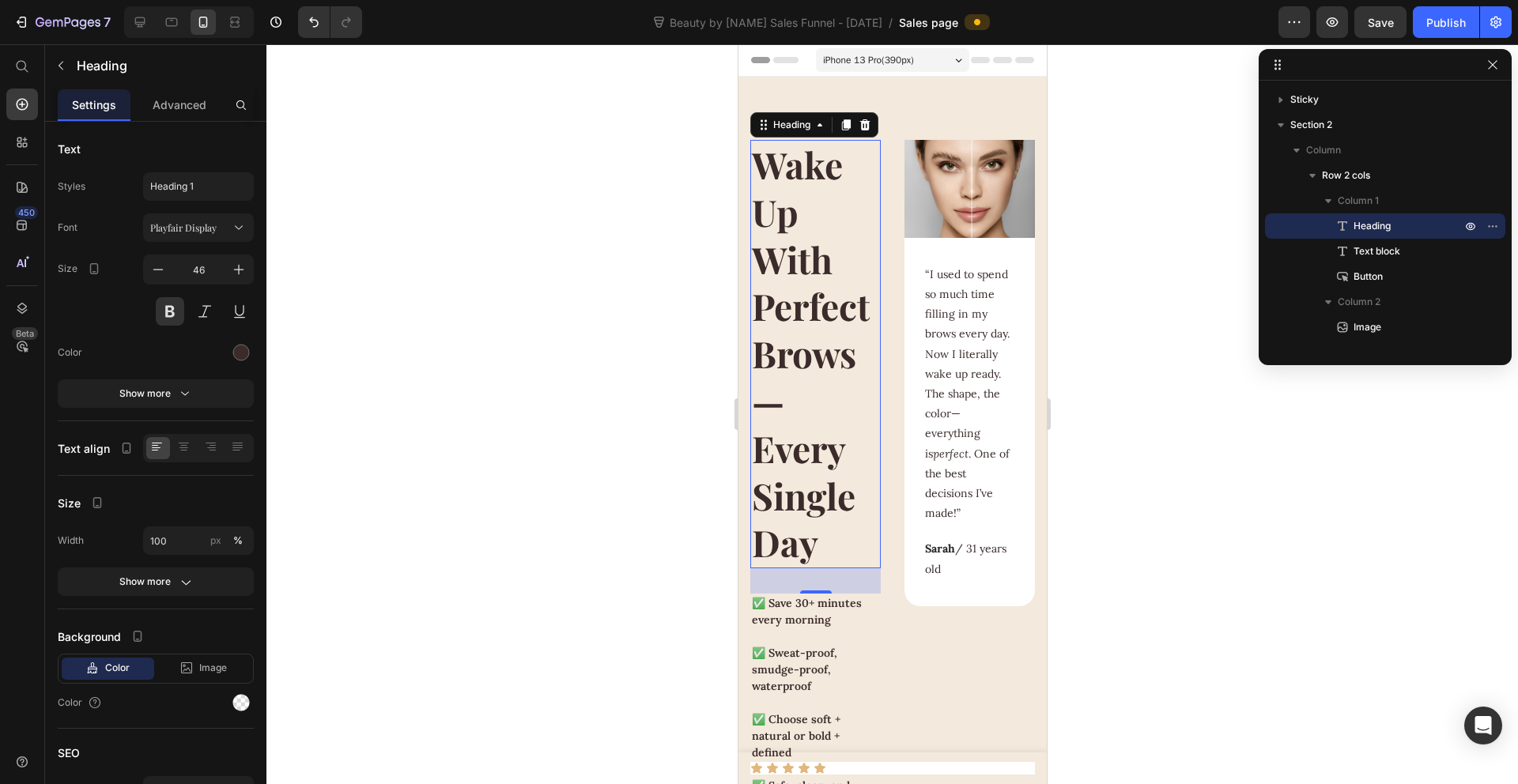 click on "iPhone 13 Pro  ( 390 px)" at bounding box center (867, 60) 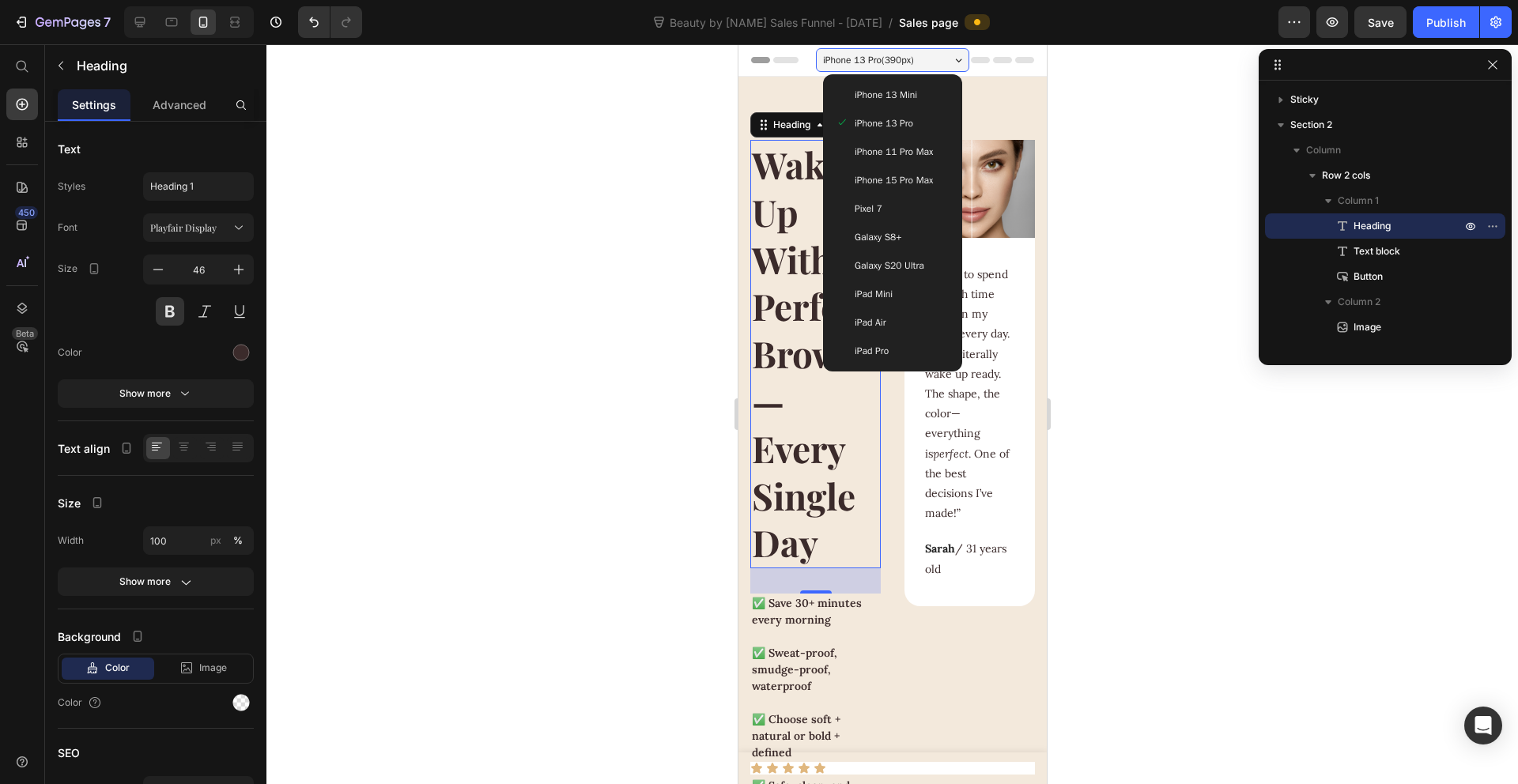 click on "iPhone 13 Mini" at bounding box center (892, 95) 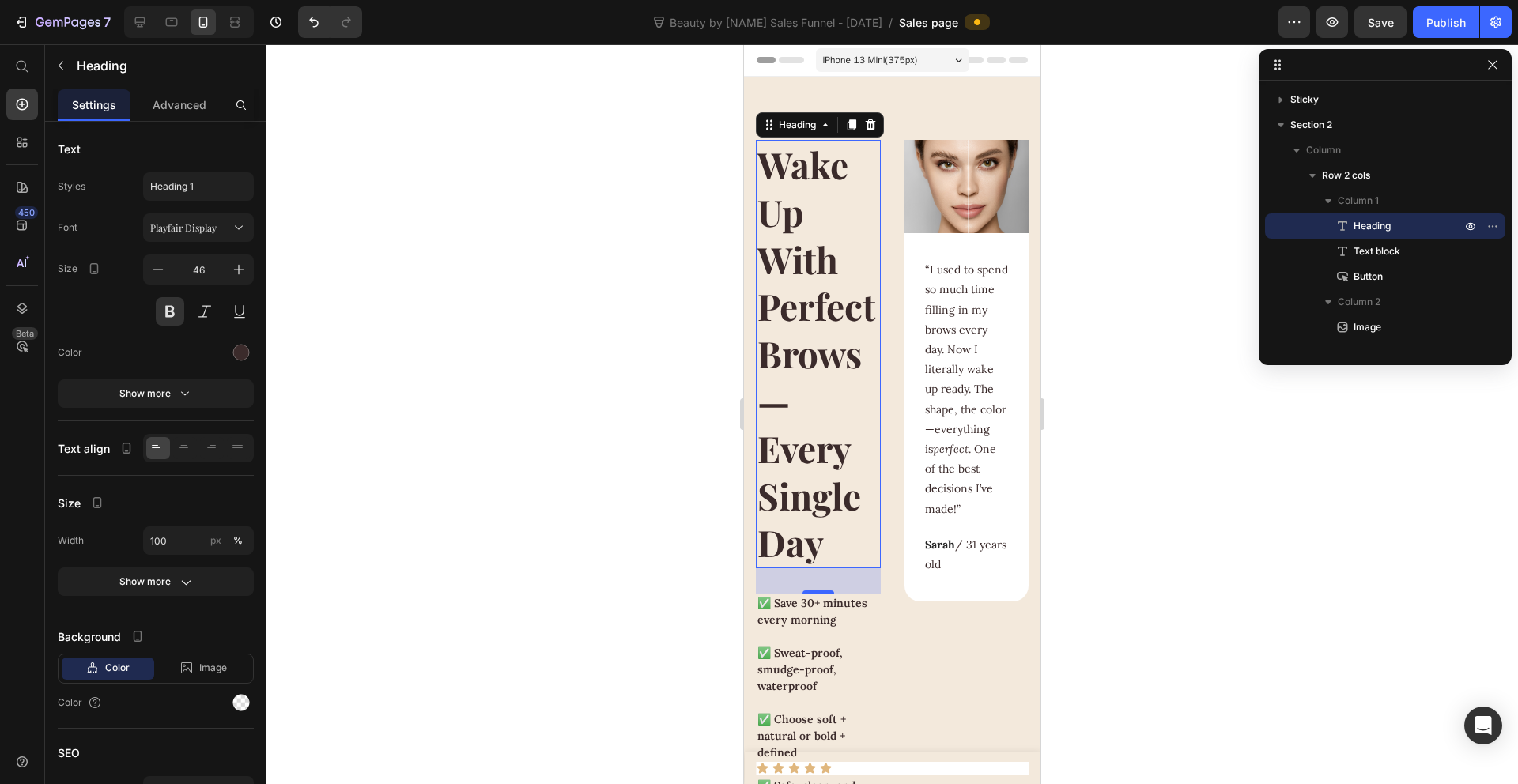 click on "iPhone 13 Mini  ( 375 px)" at bounding box center (870, 60) 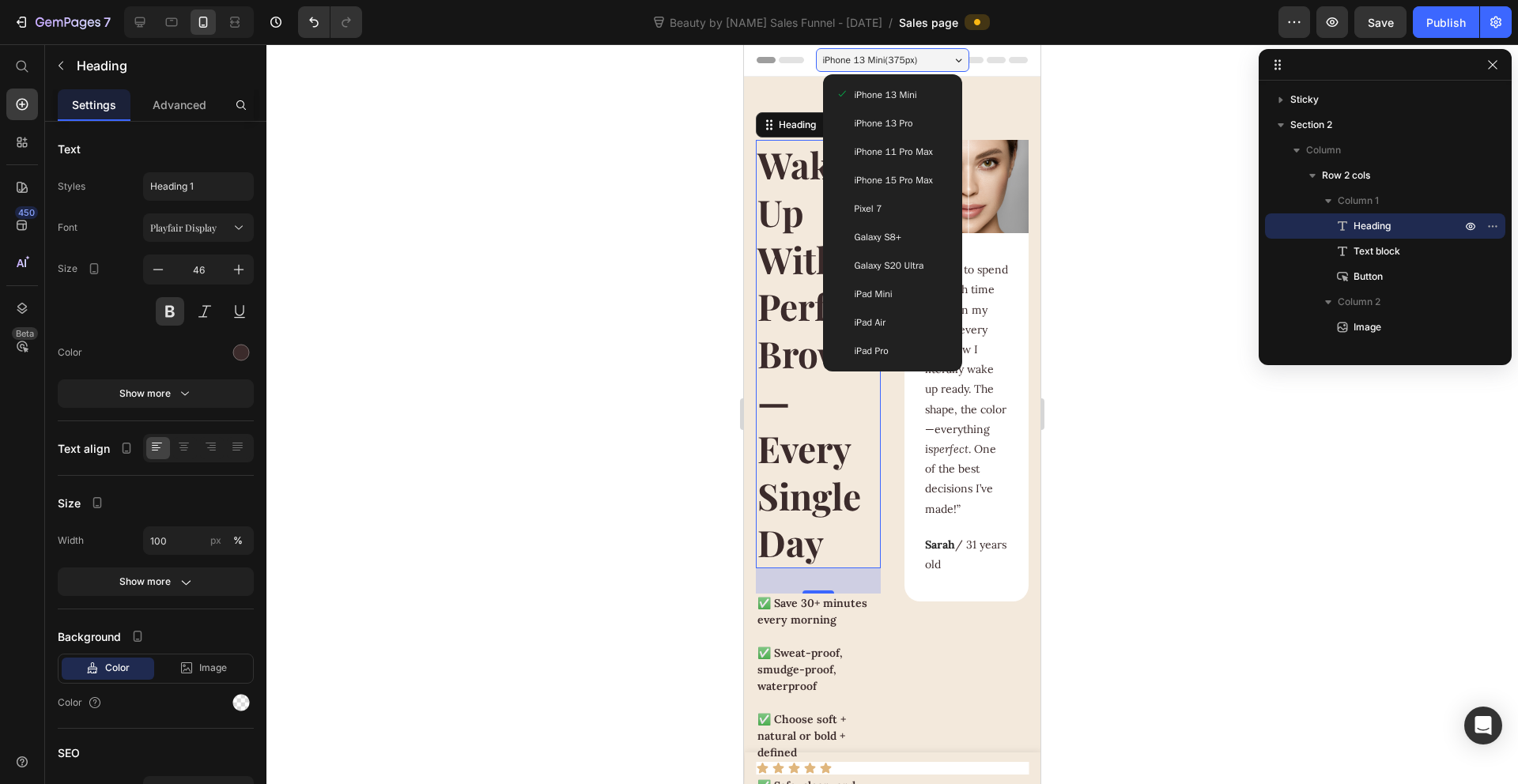 click on "iPhone 11 Pro Max" at bounding box center (893, 152) 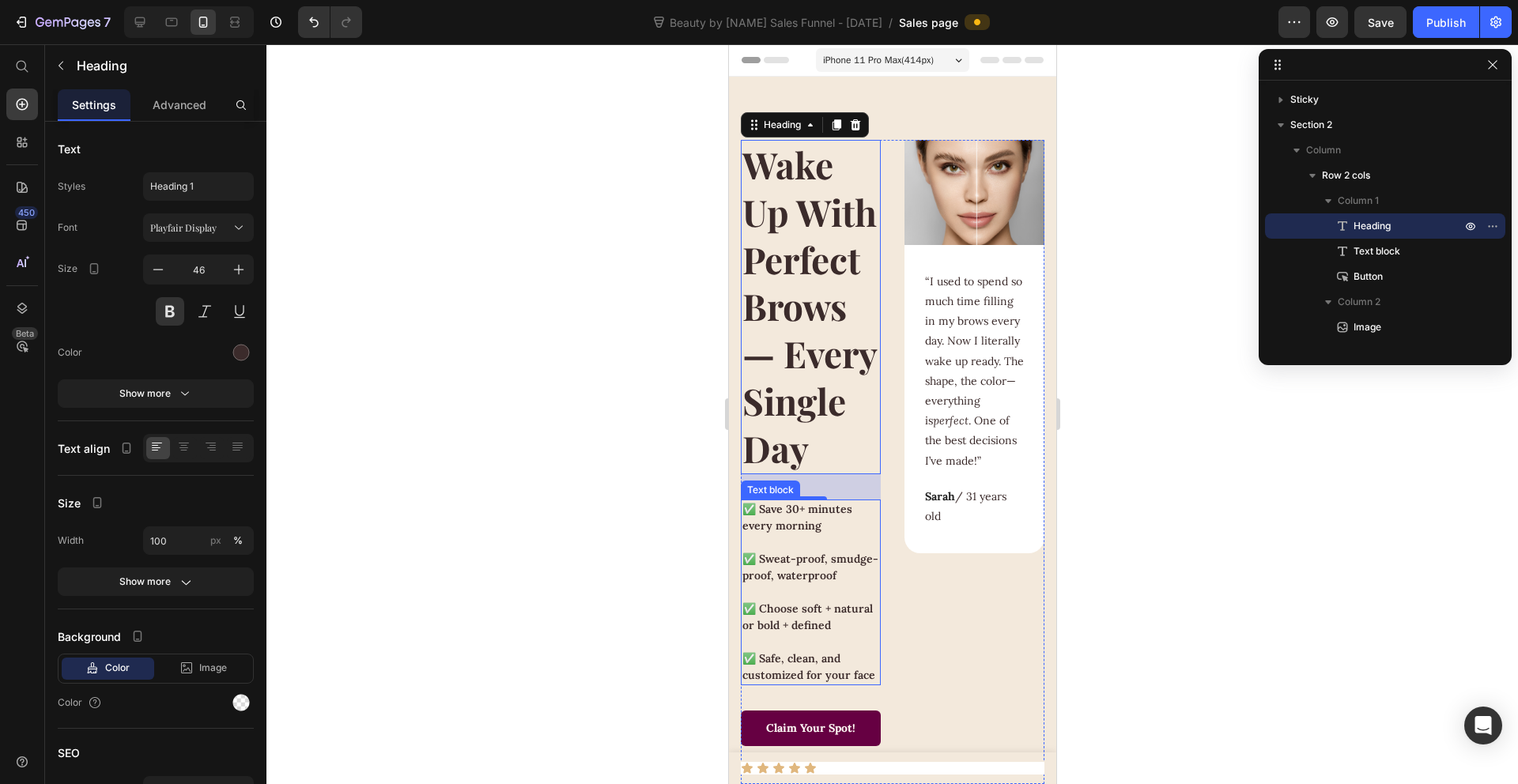 click on "✅ Sweat-proof, smudge-proof, waterproof" at bounding box center (810, 559) 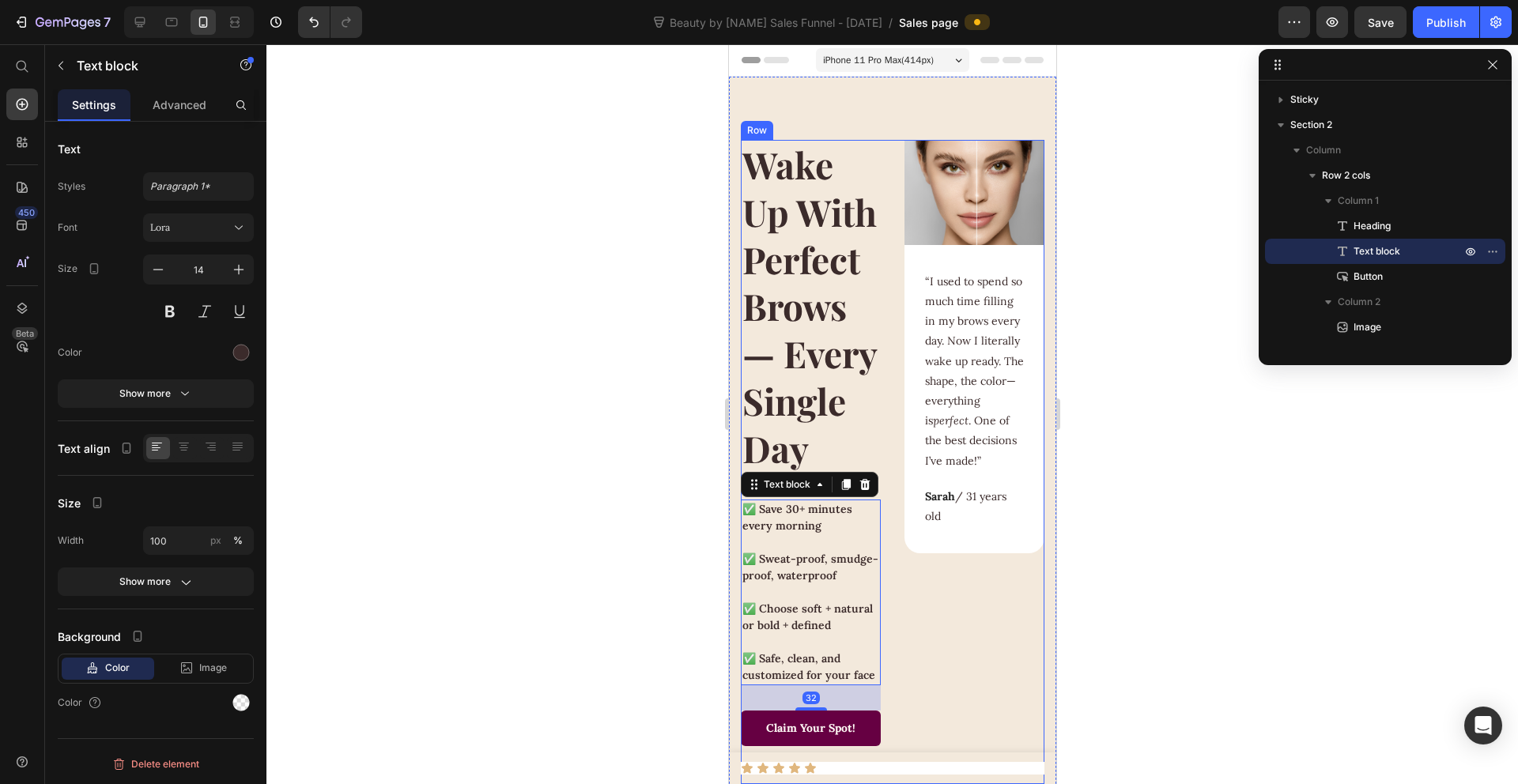 scroll, scrollTop: 145, scrollLeft: 0, axis: vertical 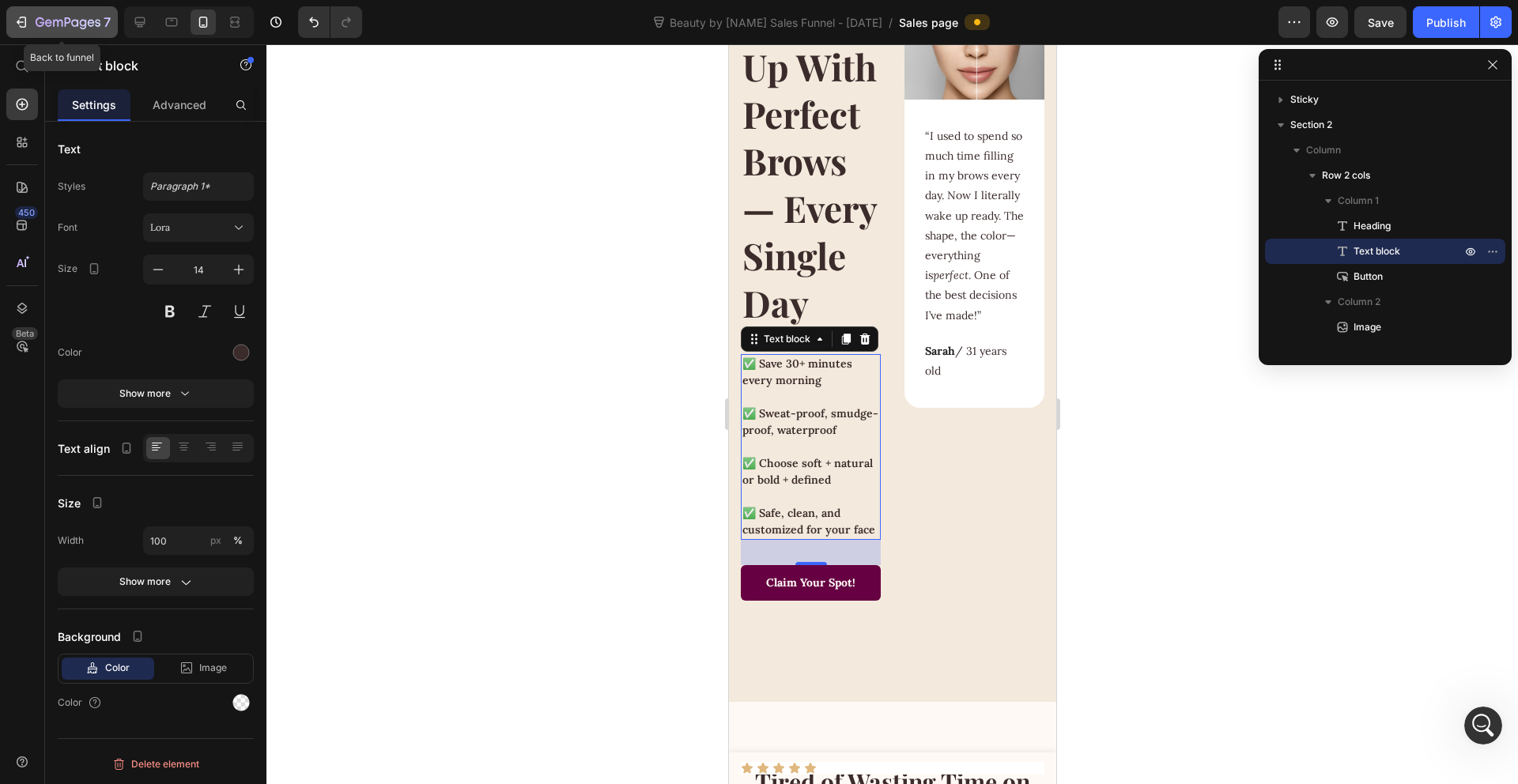 click 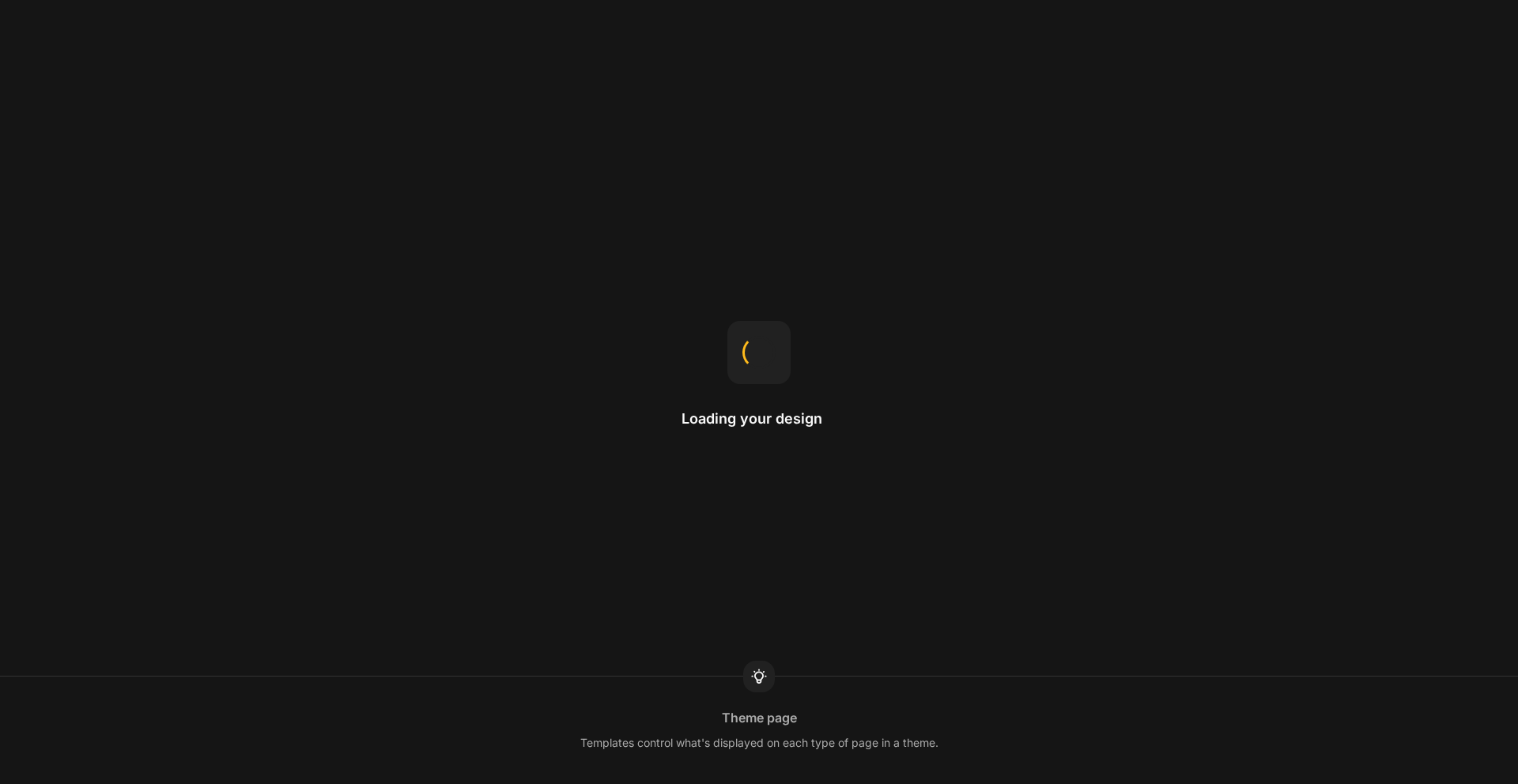 scroll, scrollTop: 0, scrollLeft: 0, axis: both 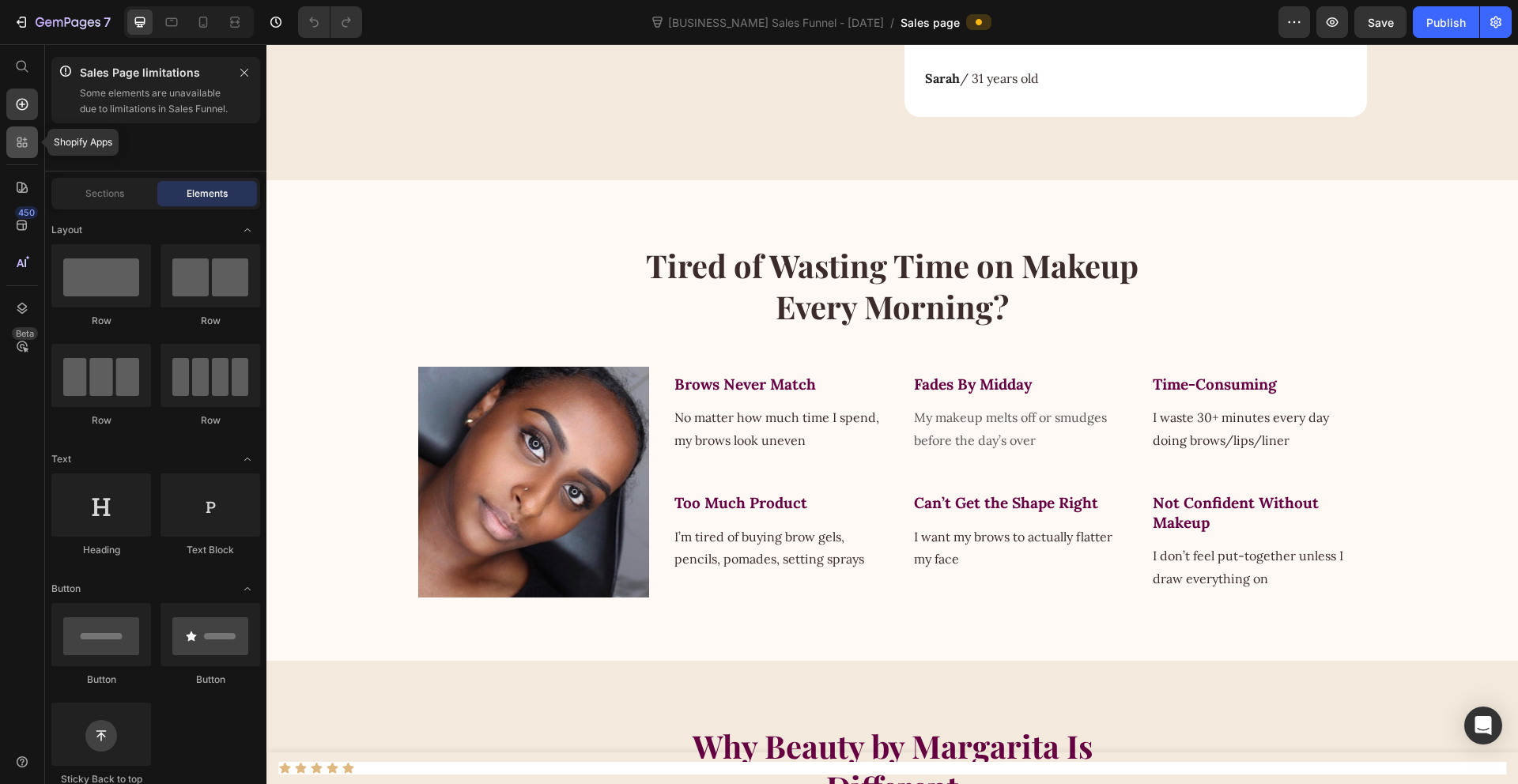 click 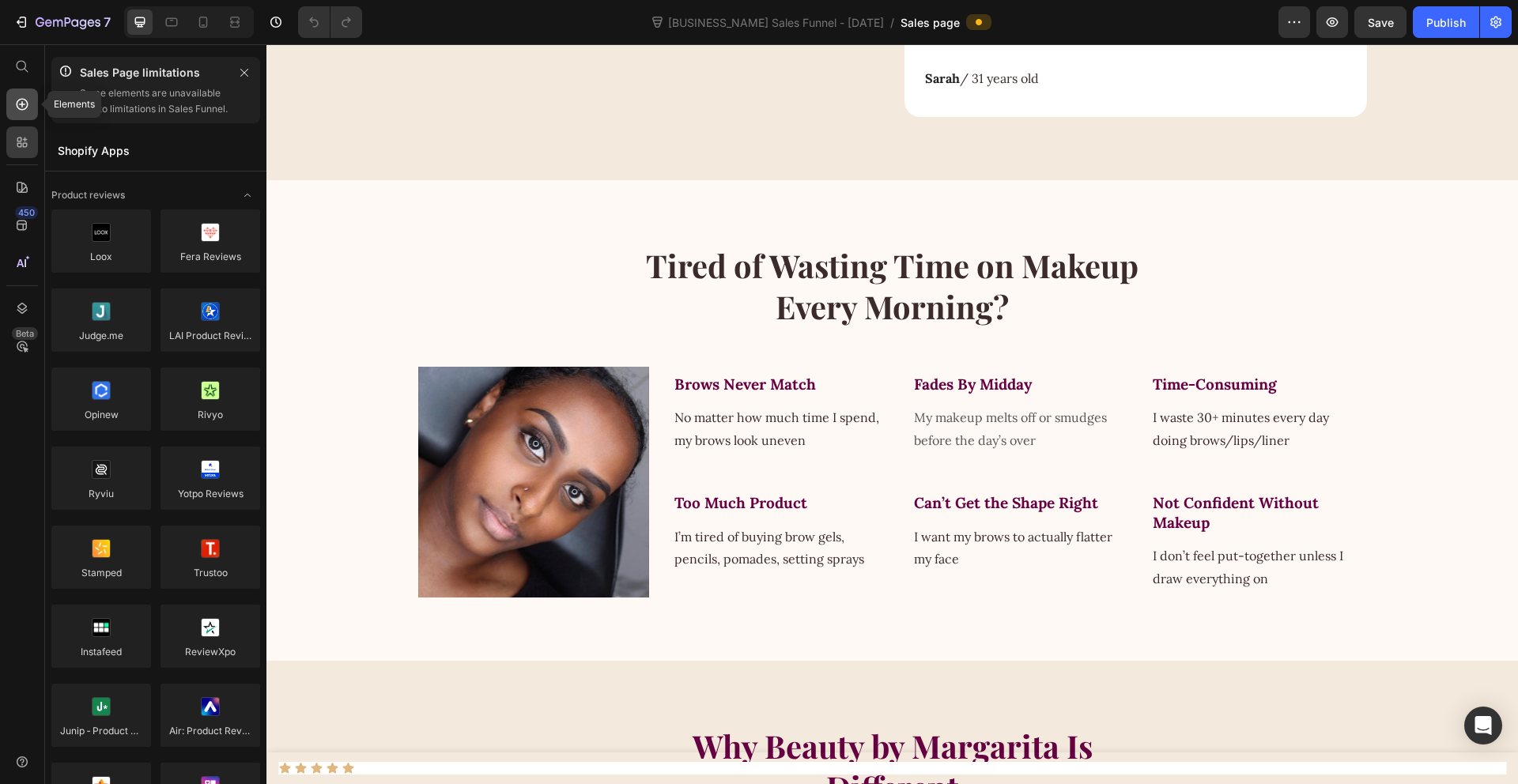 click 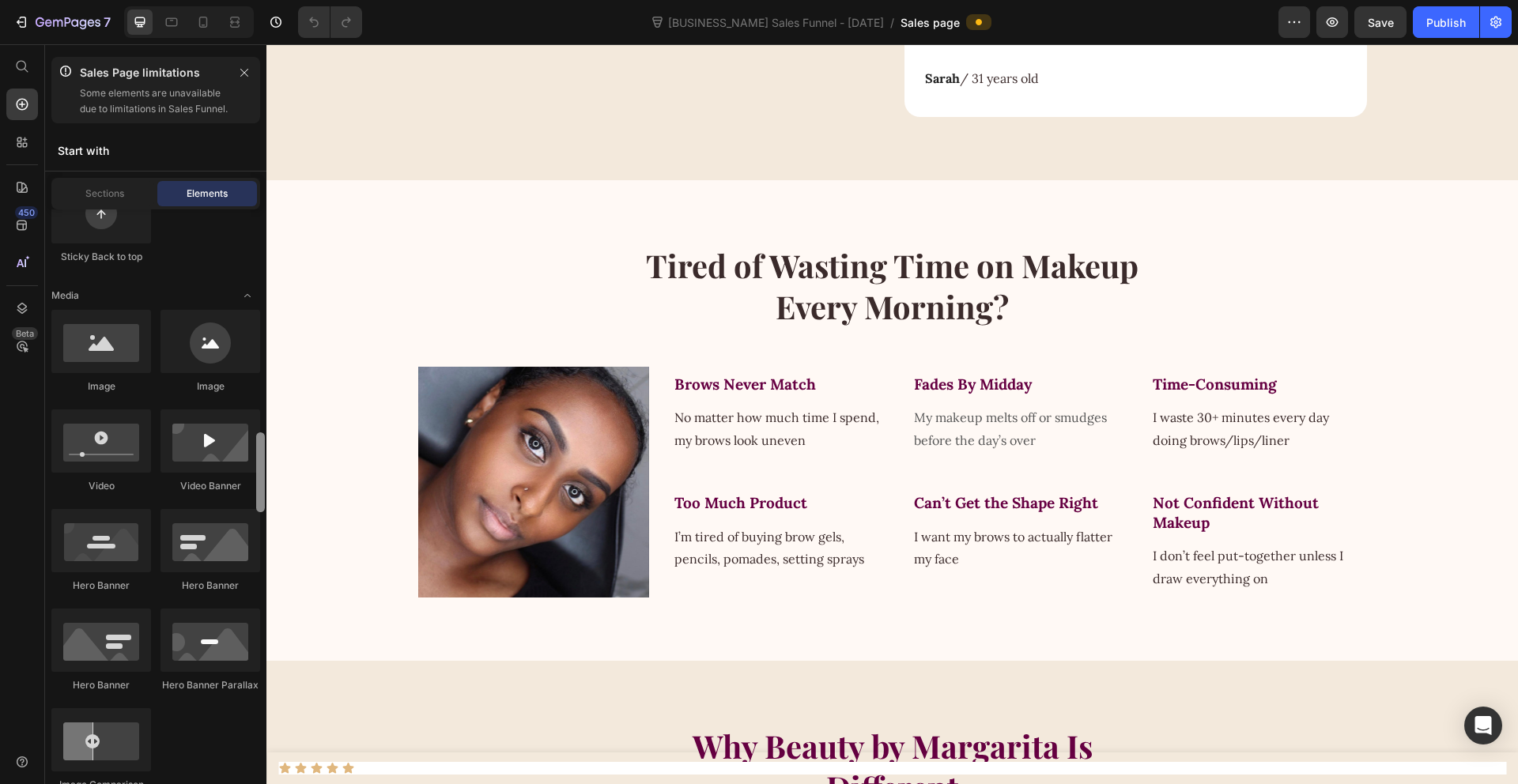 scroll, scrollTop: 817, scrollLeft: 0, axis: vertical 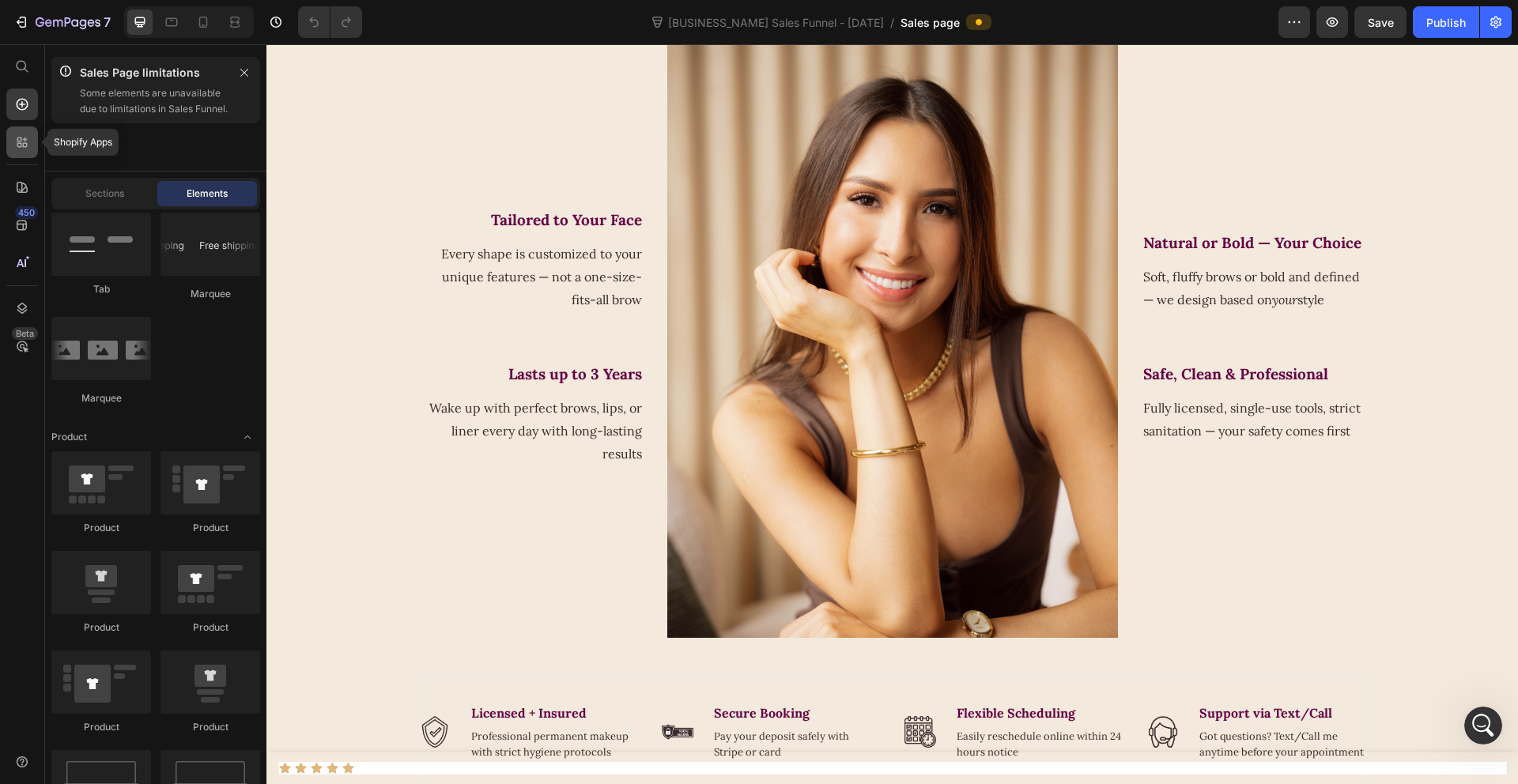 click 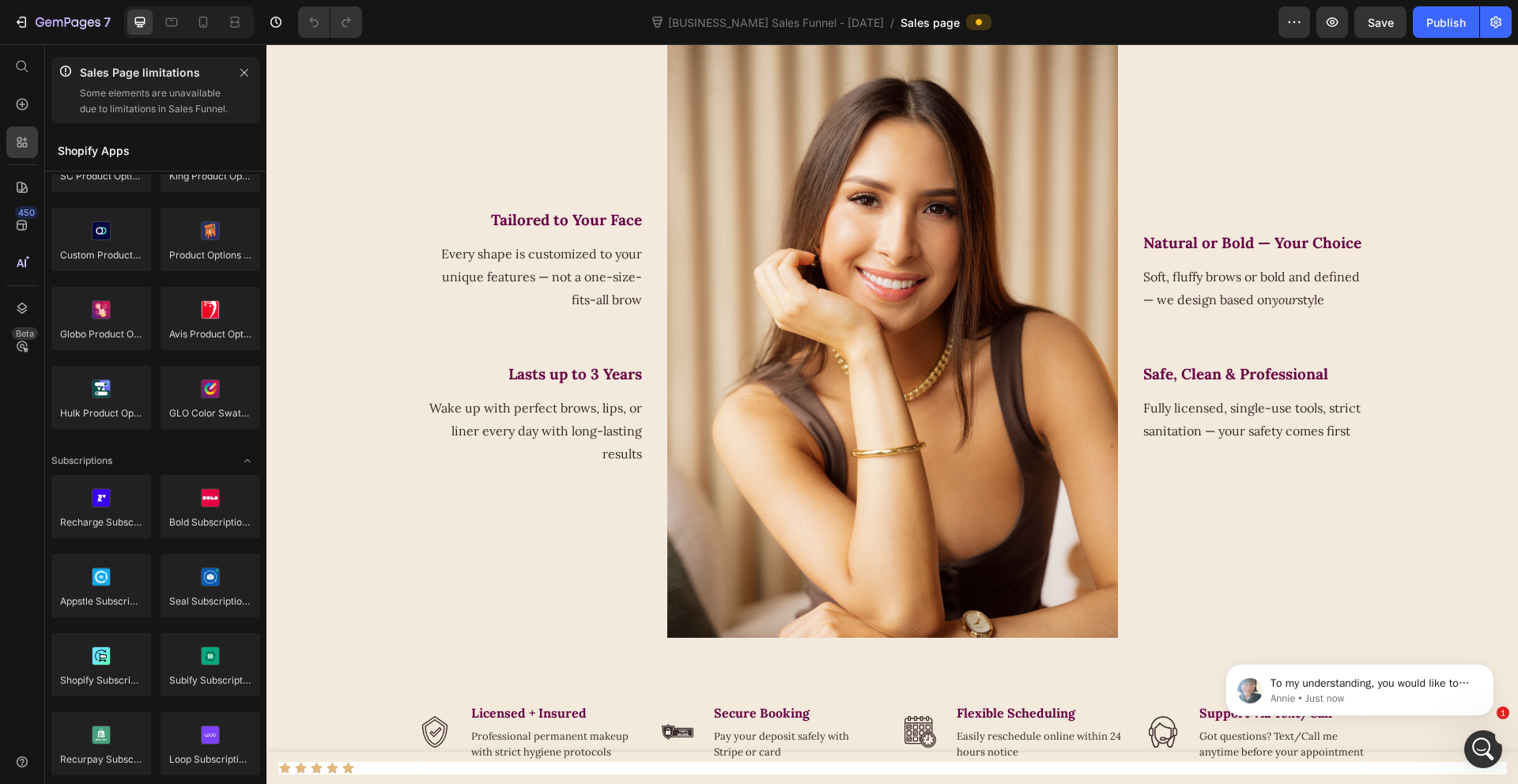 scroll, scrollTop: 0, scrollLeft: 0, axis: both 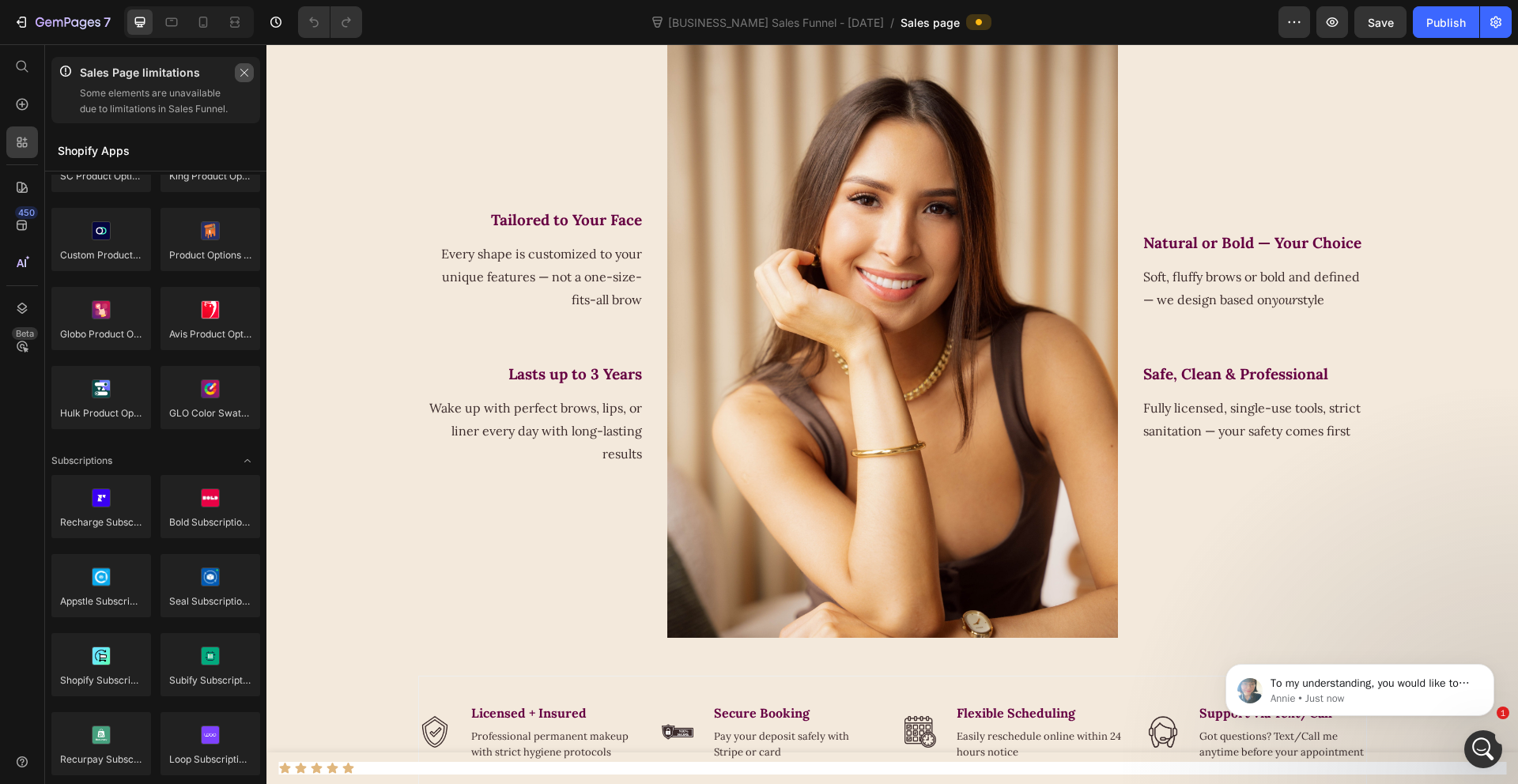 click 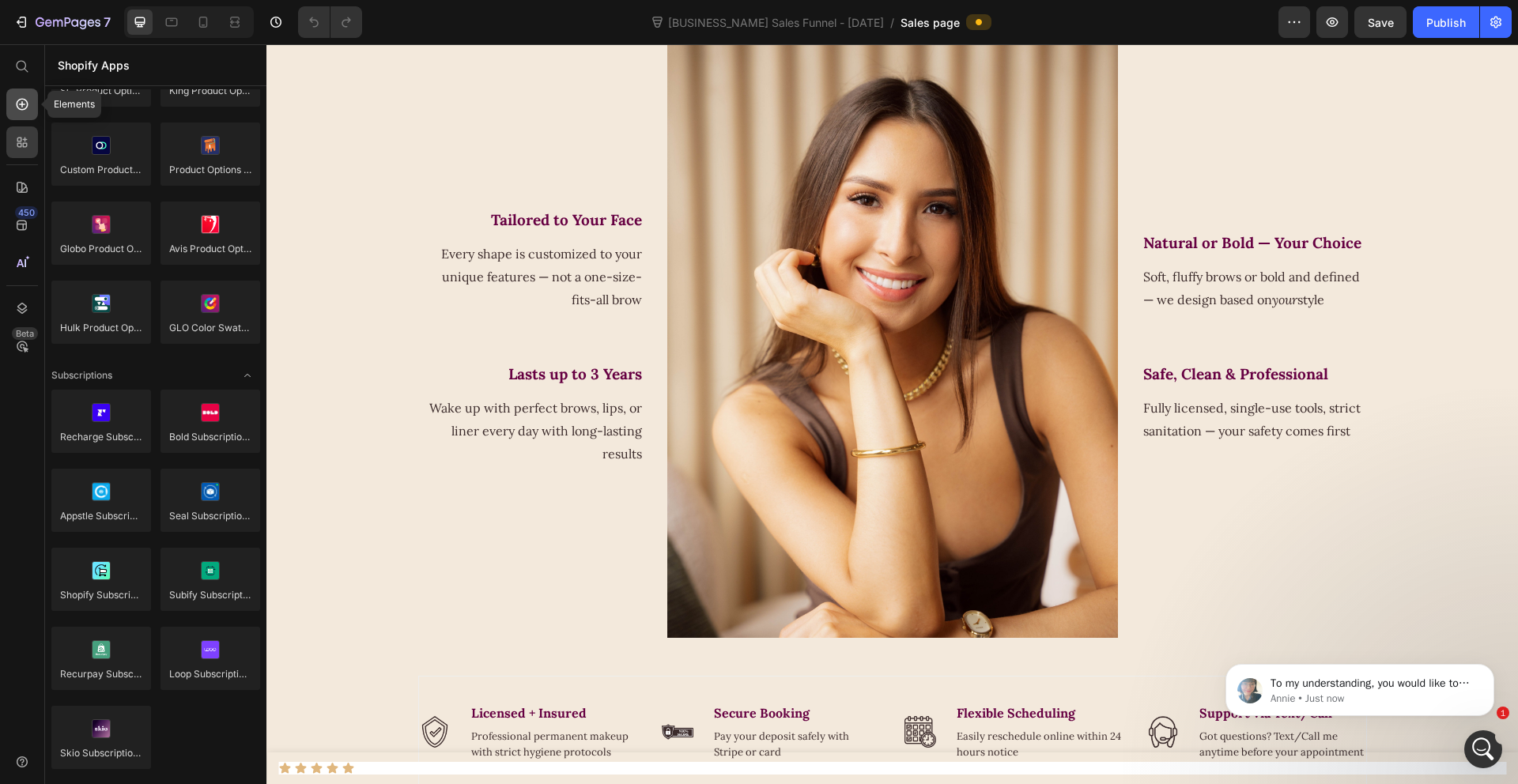 click 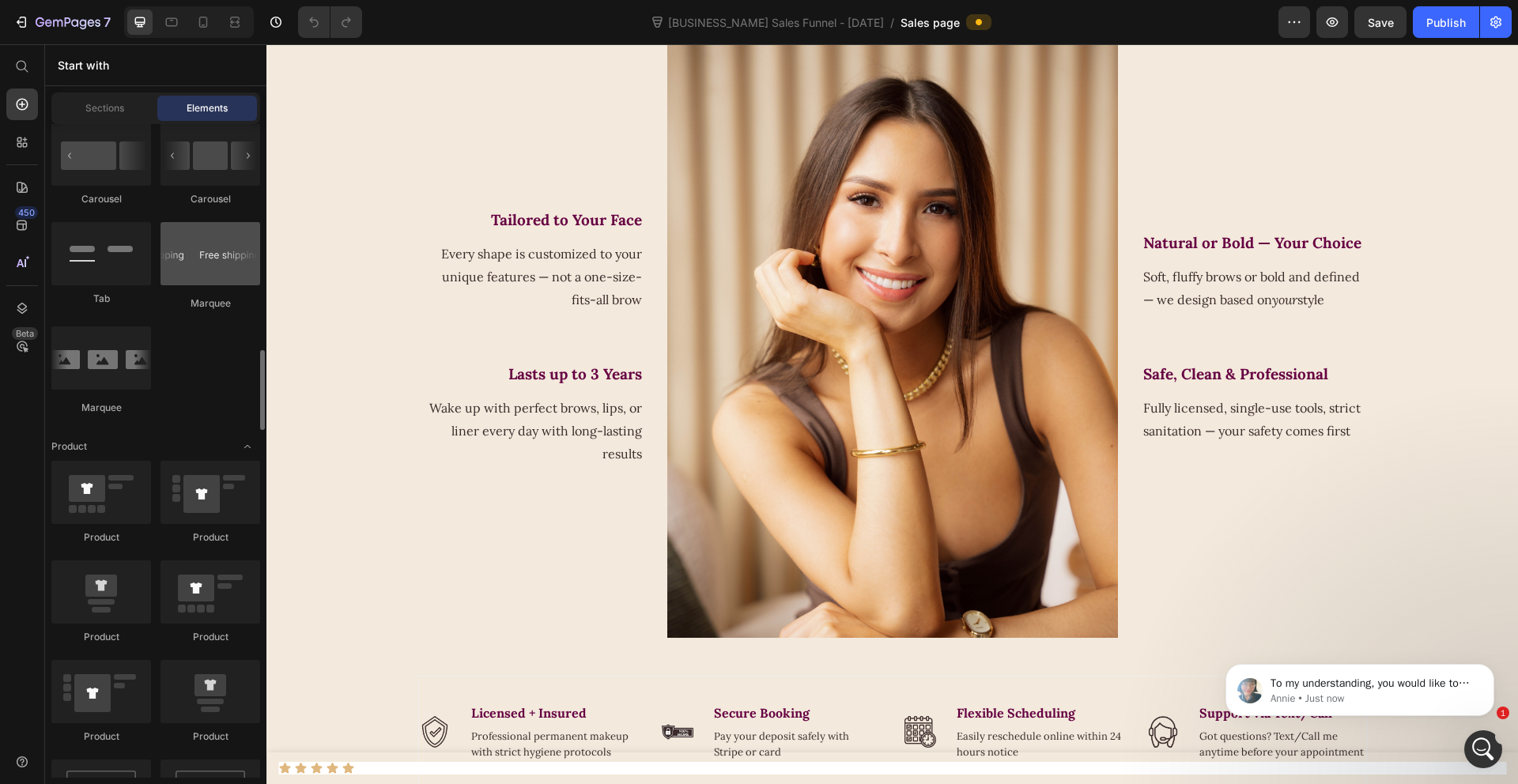 scroll, scrollTop: 2106, scrollLeft: 0, axis: vertical 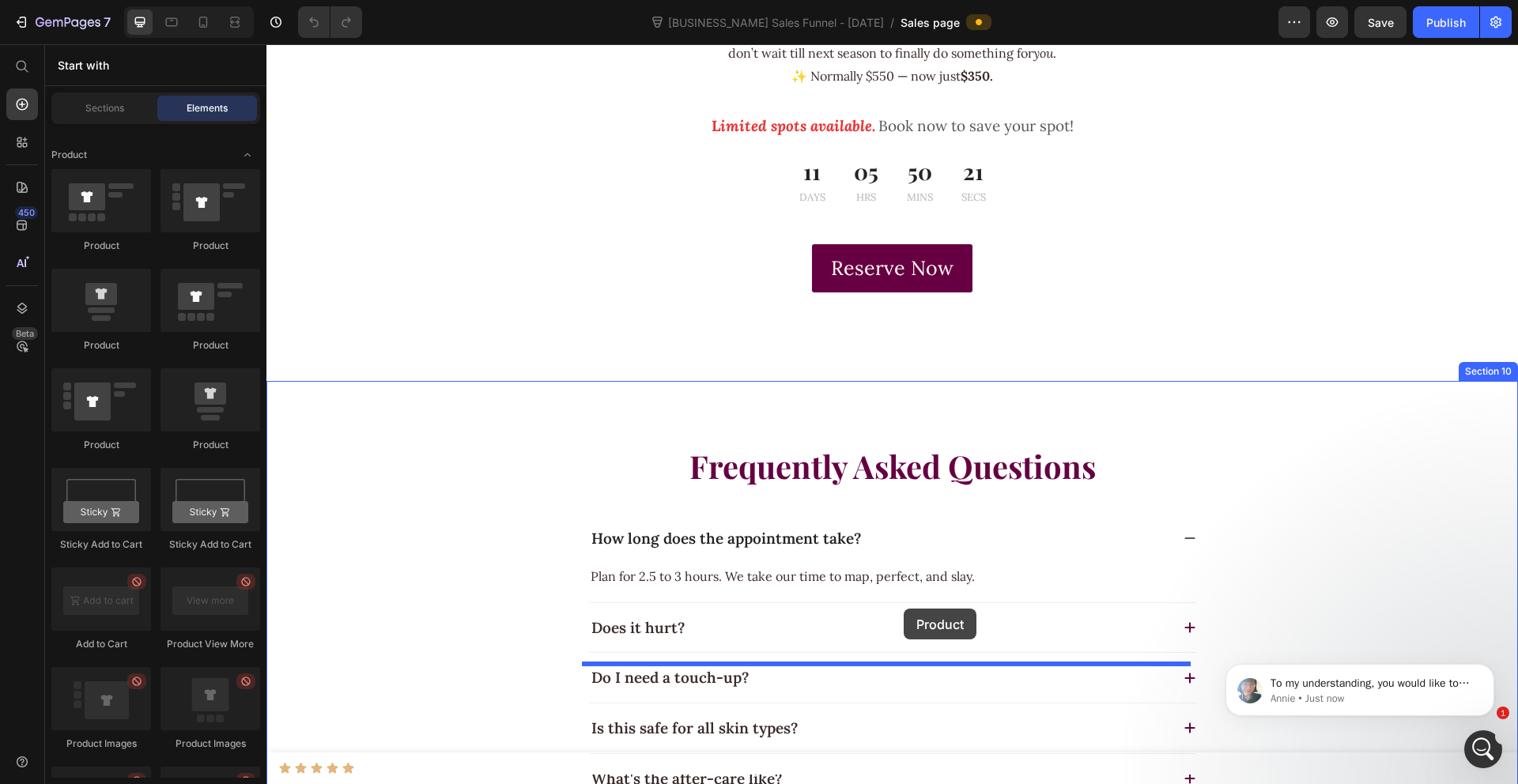 drag, startPoint x: 391, startPoint y: 266, endPoint x: 904, endPoint y: 609, distance: 617.1045 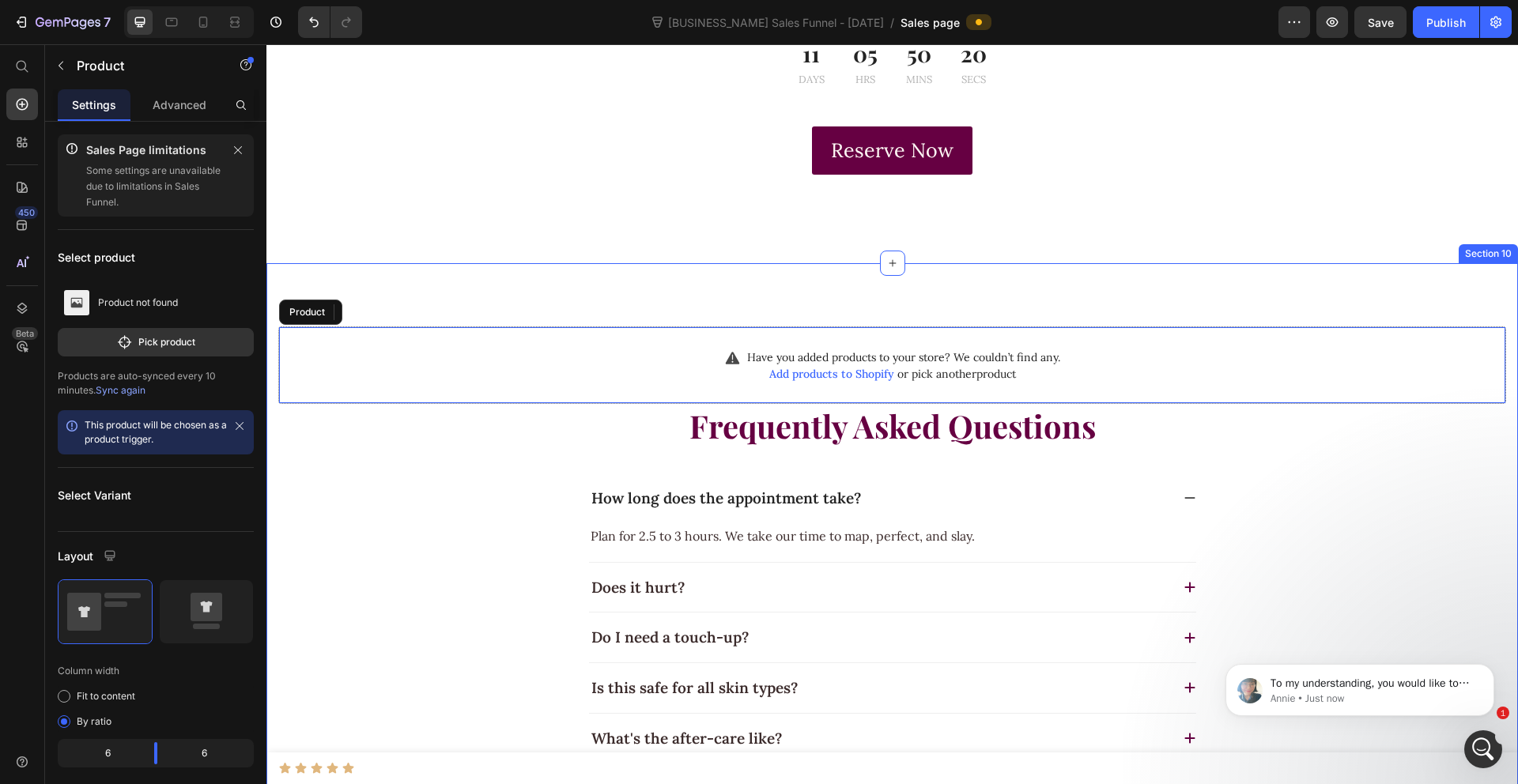 scroll, scrollTop: 4525, scrollLeft: 0, axis: vertical 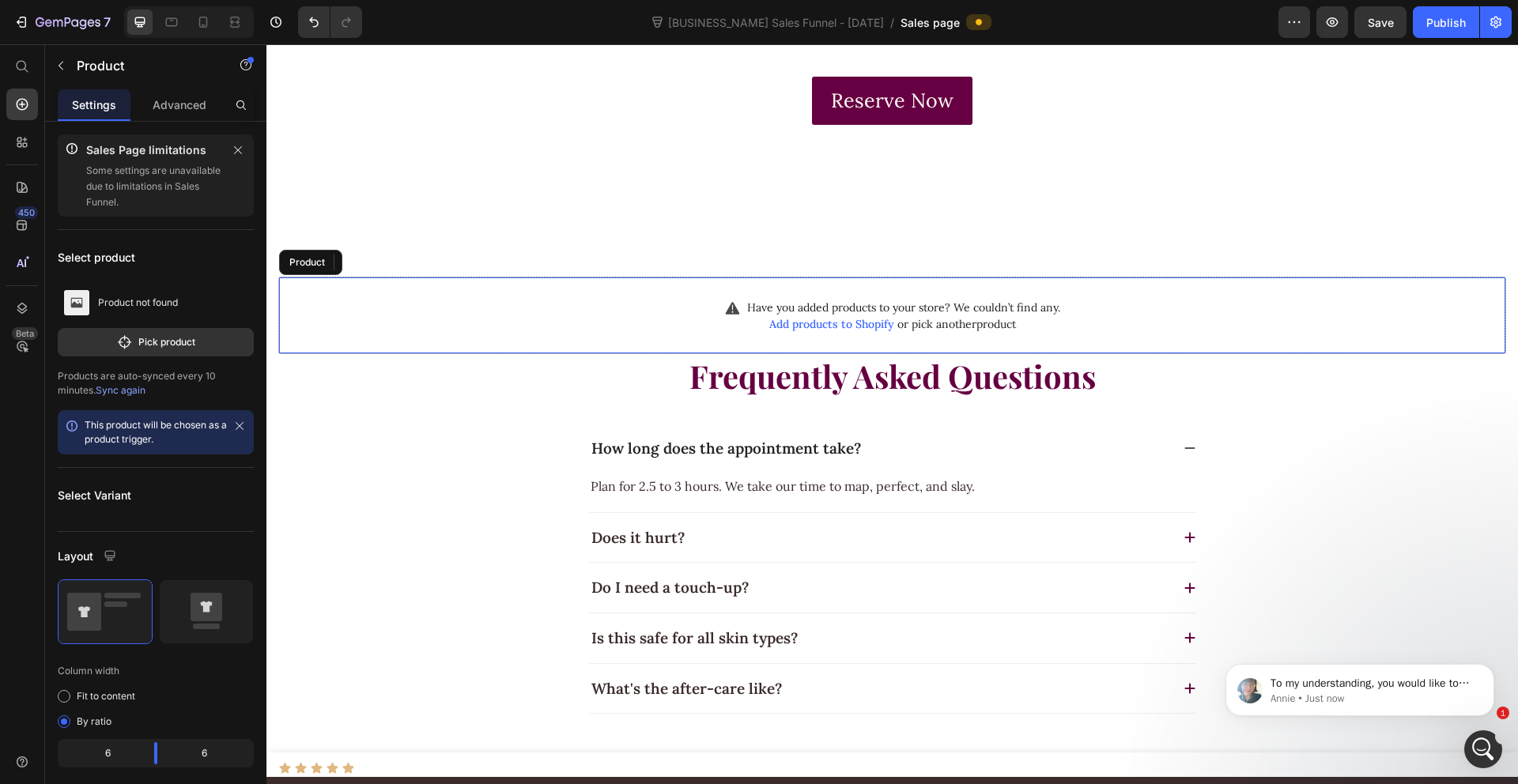 click on "Add products to Shopify" at bounding box center (832, 324) 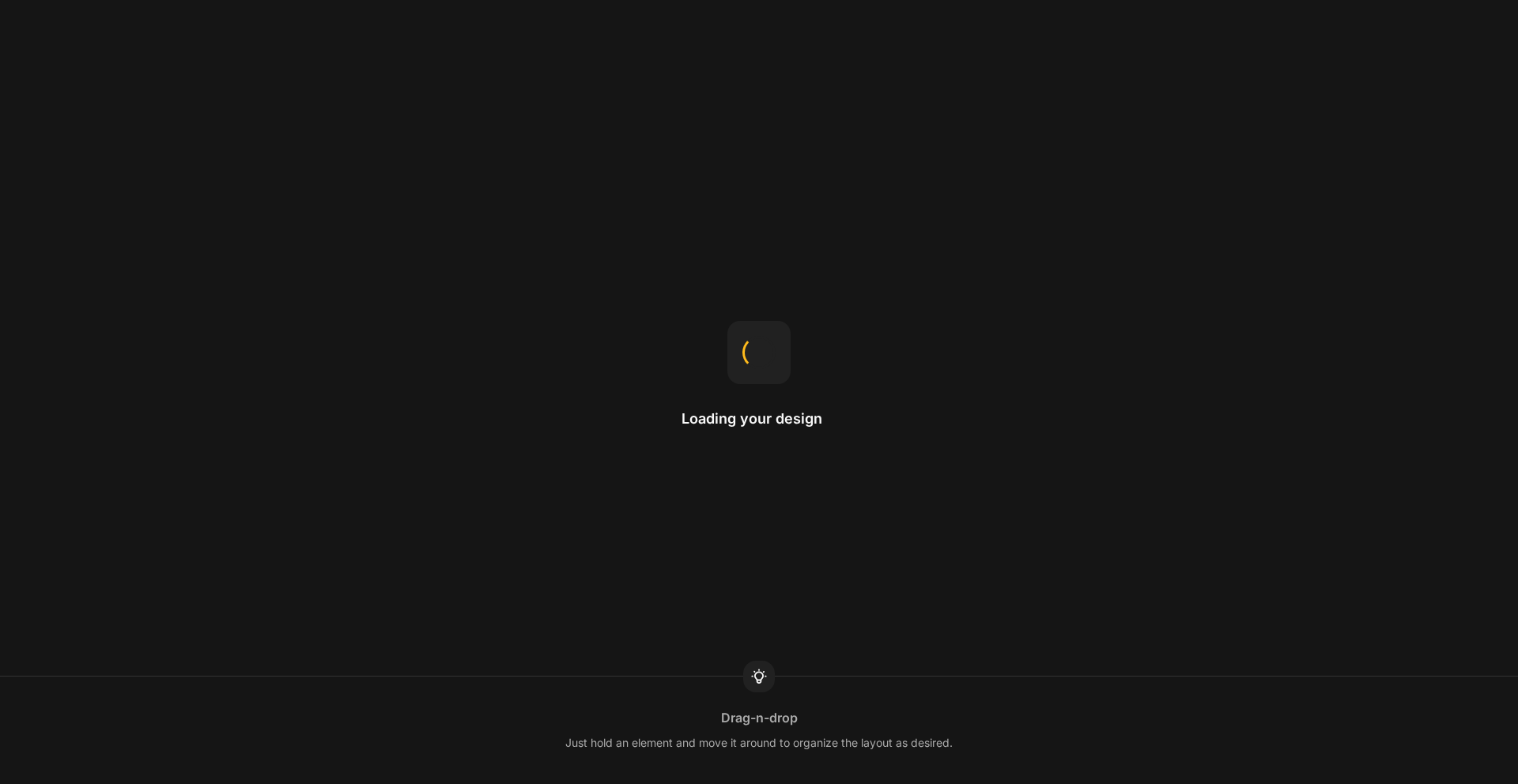 scroll, scrollTop: 0, scrollLeft: 0, axis: both 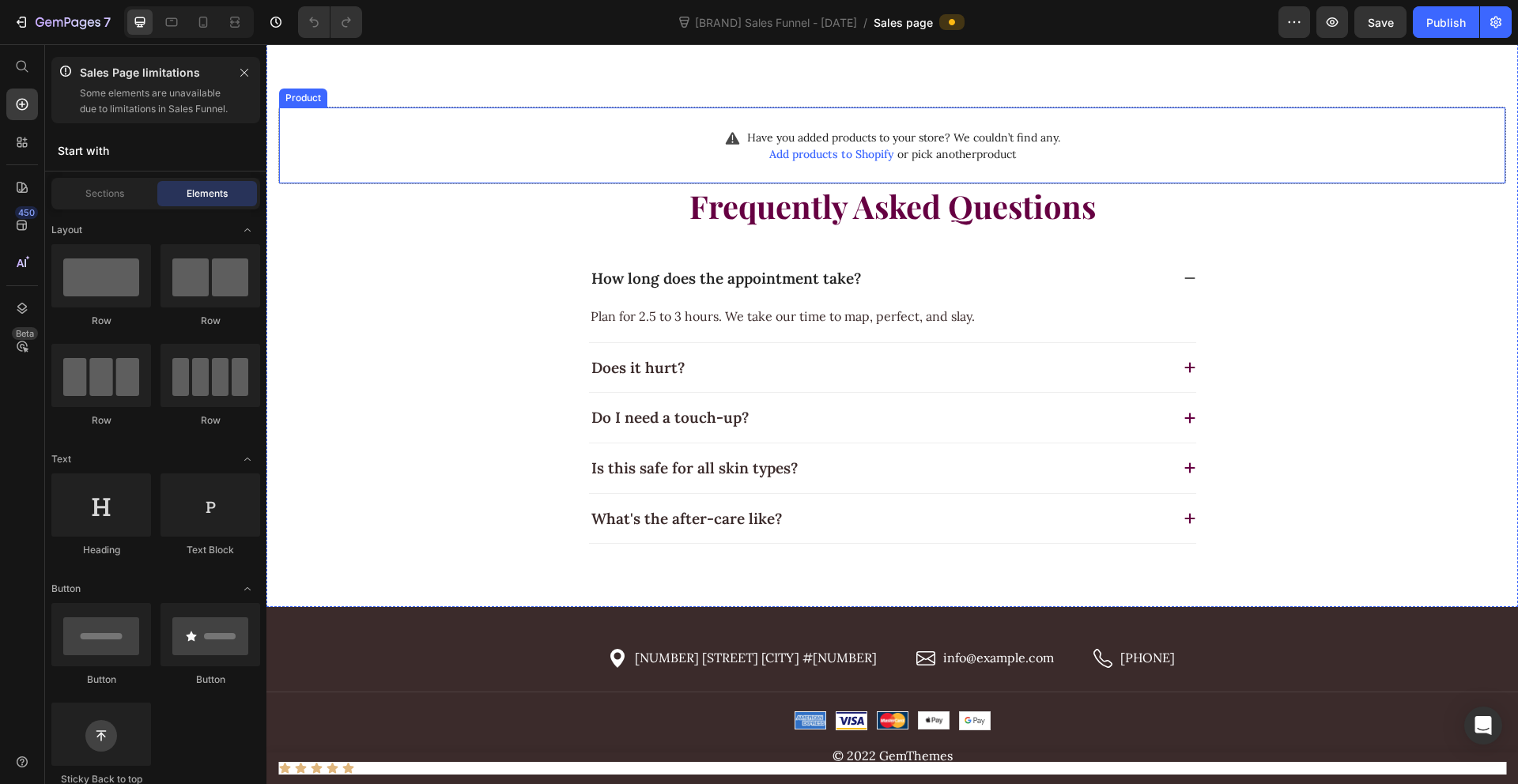 click on "Have you added products to your store? We couldn’t find any. Add products to Shopify   or pick another  product Product" at bounding box center (892, 145) 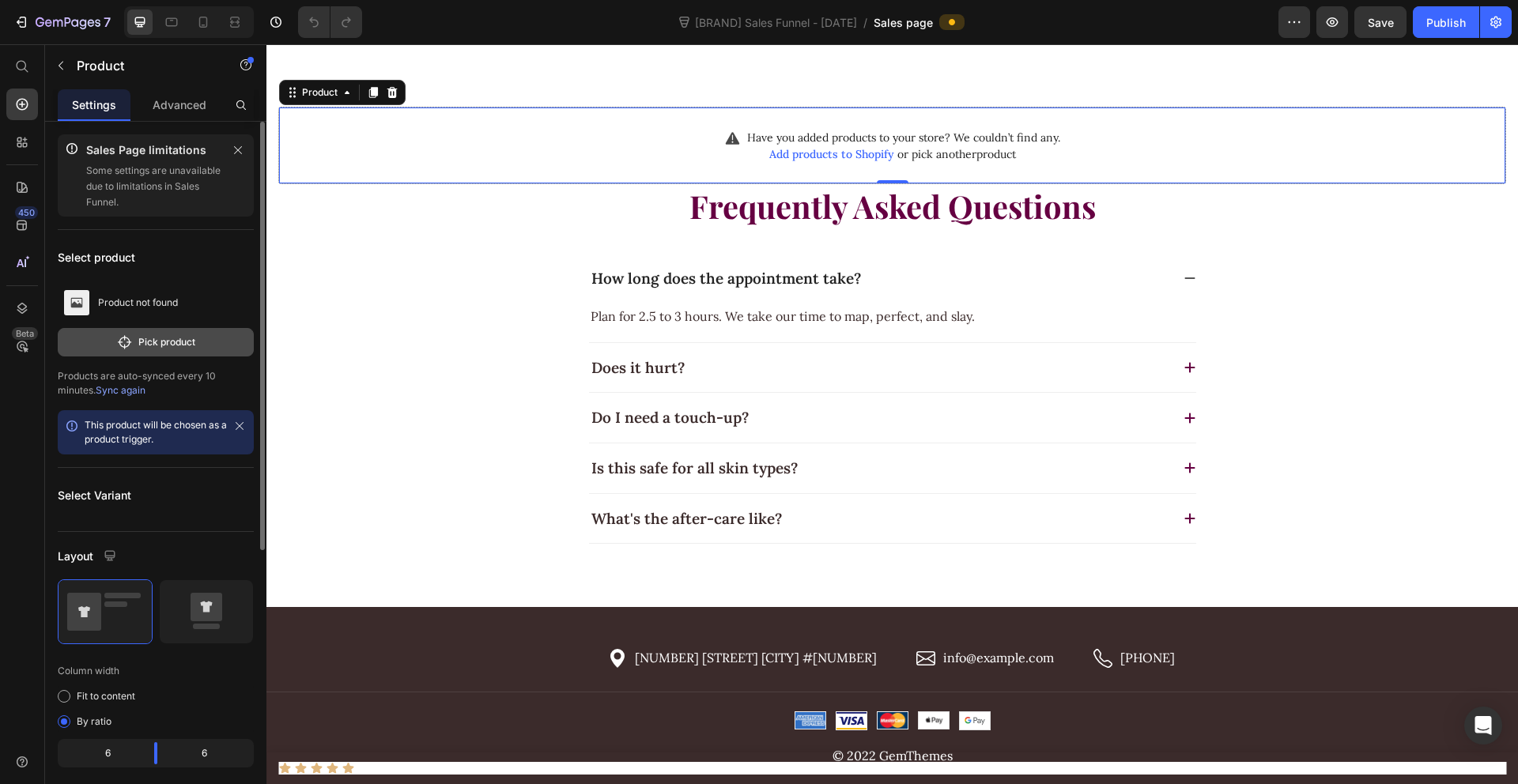 click on "Pick product" 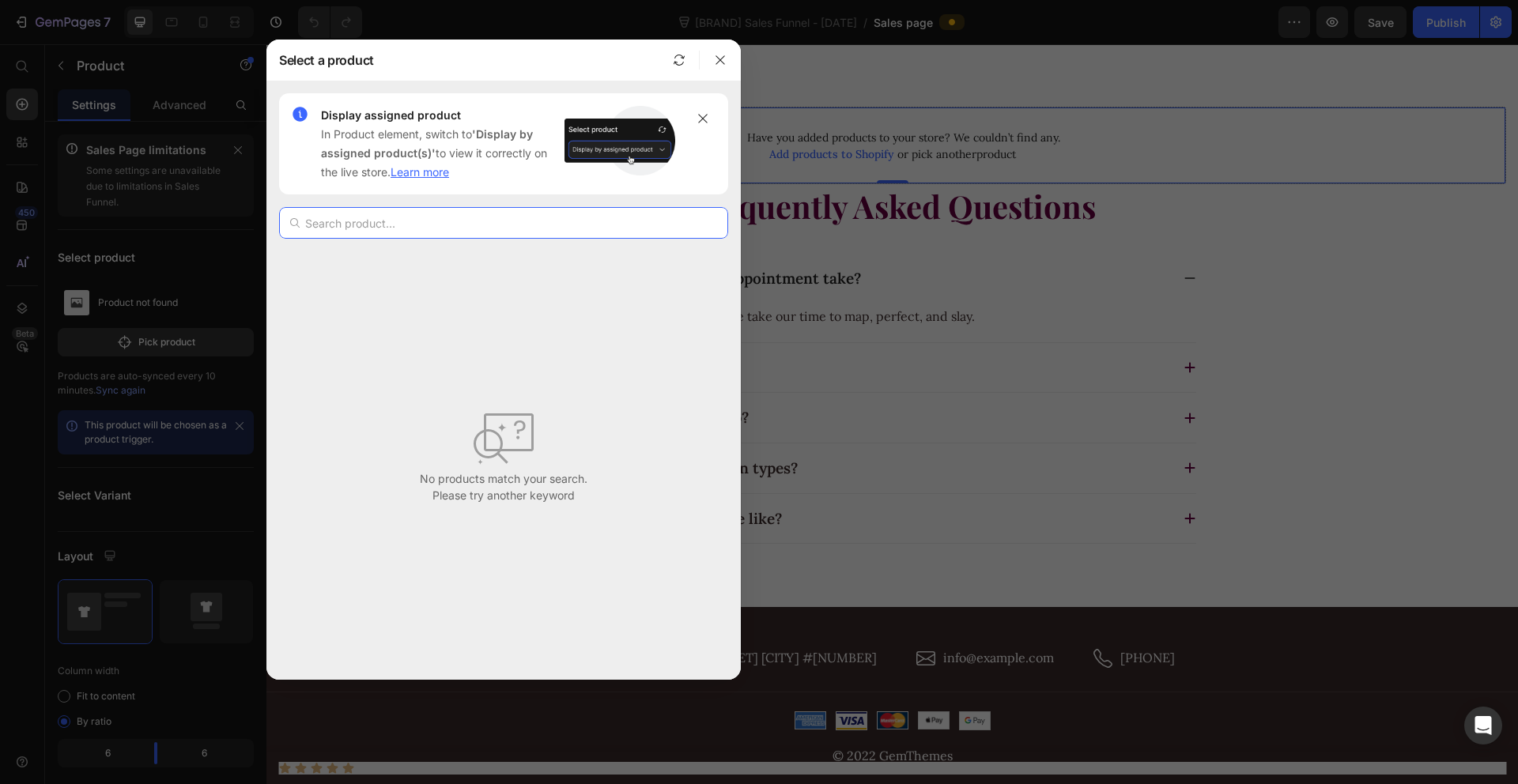 click at bounding box center [504, 223] 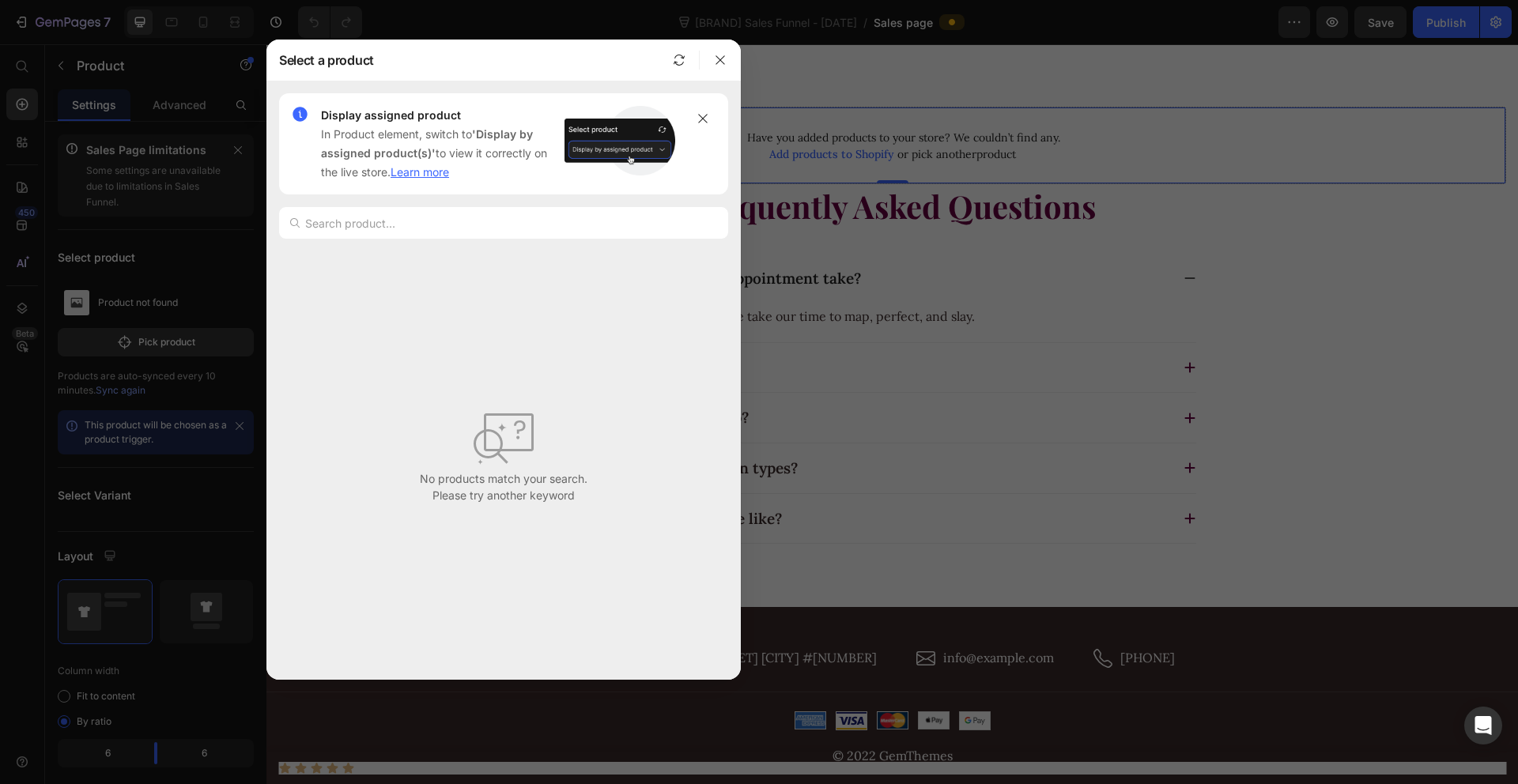 click on "Please try another keyword" at bounding box center (504, 495) 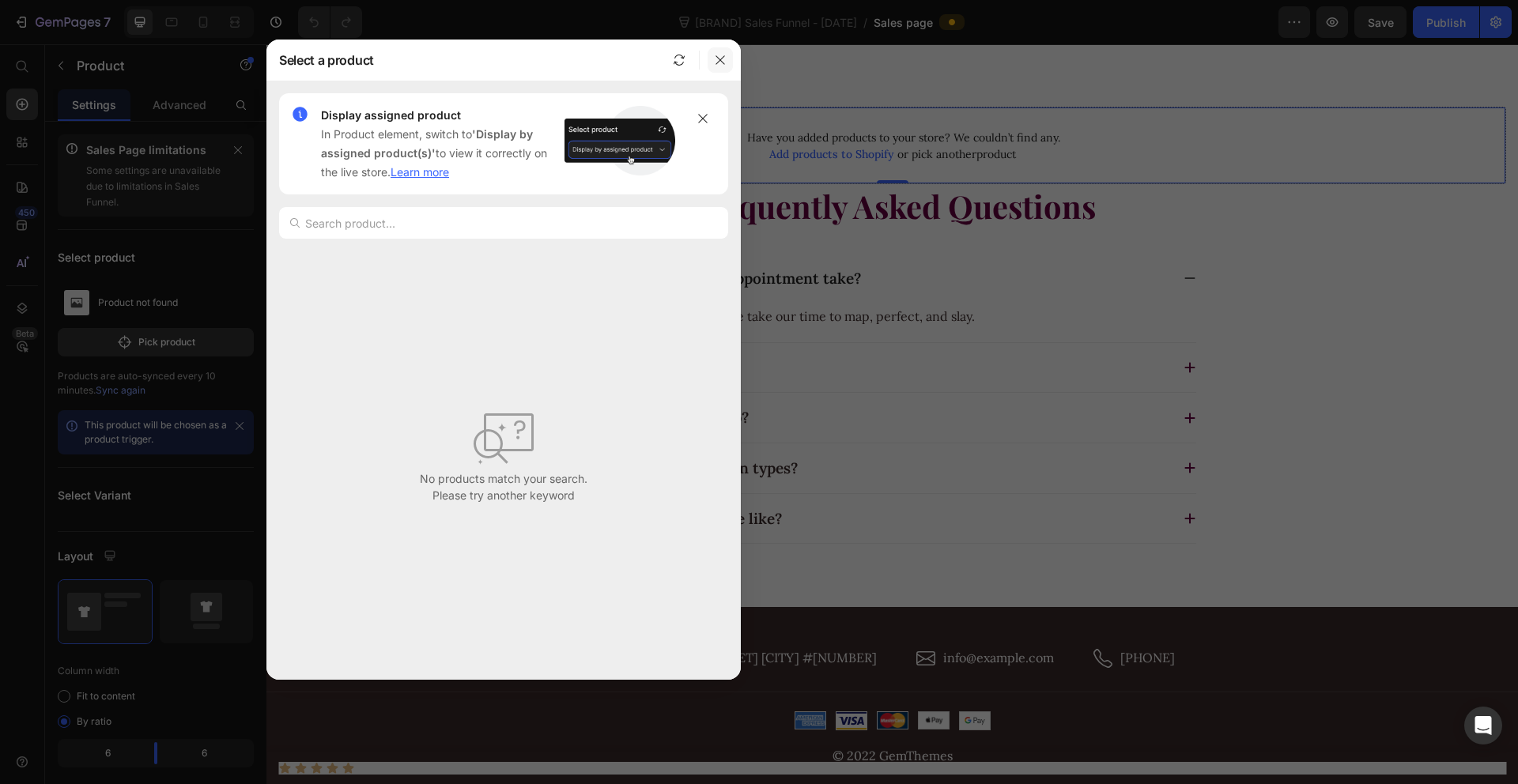click at bounding box center (720, 60) 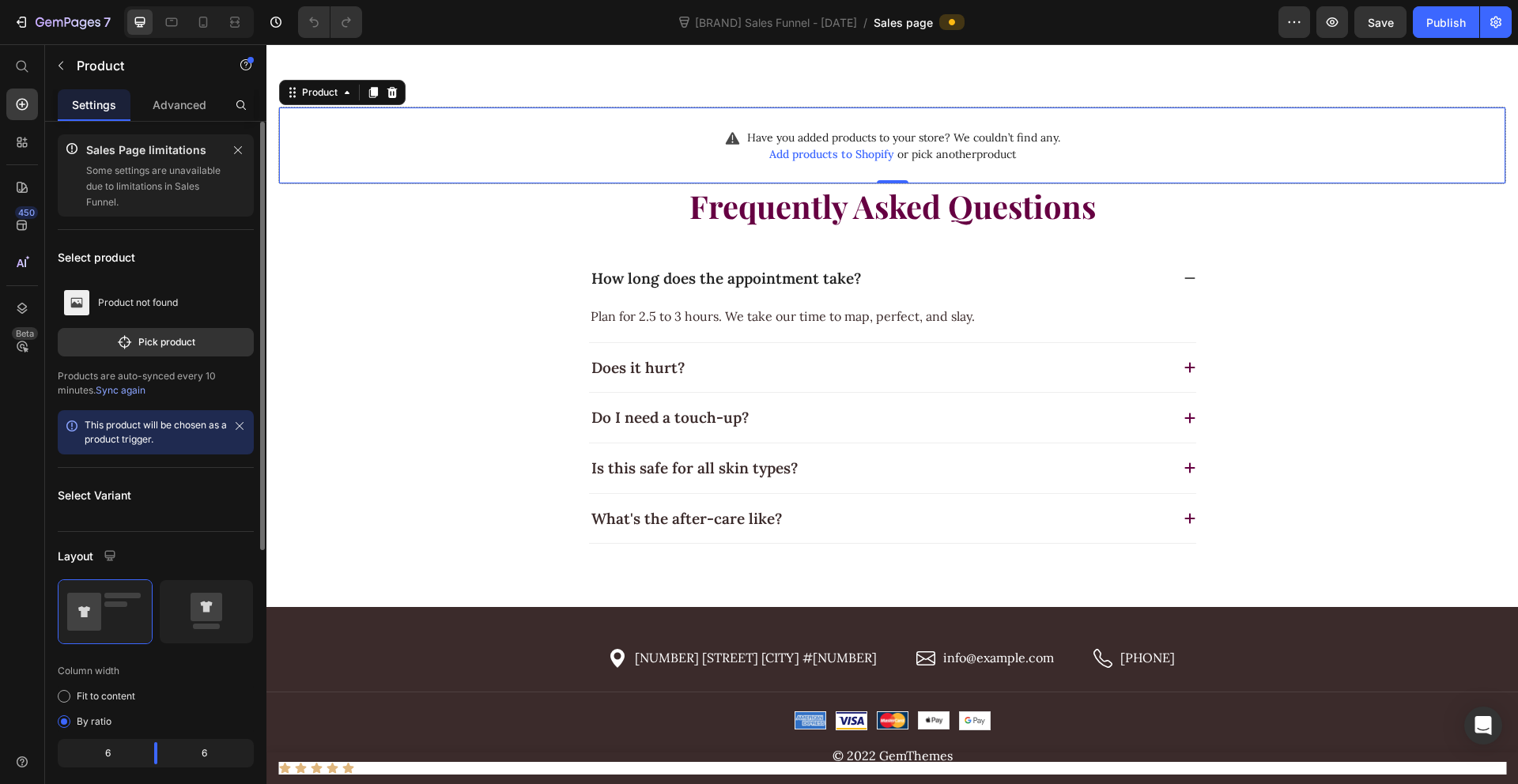 click on "Product not found" at bounding box center [156, 303] 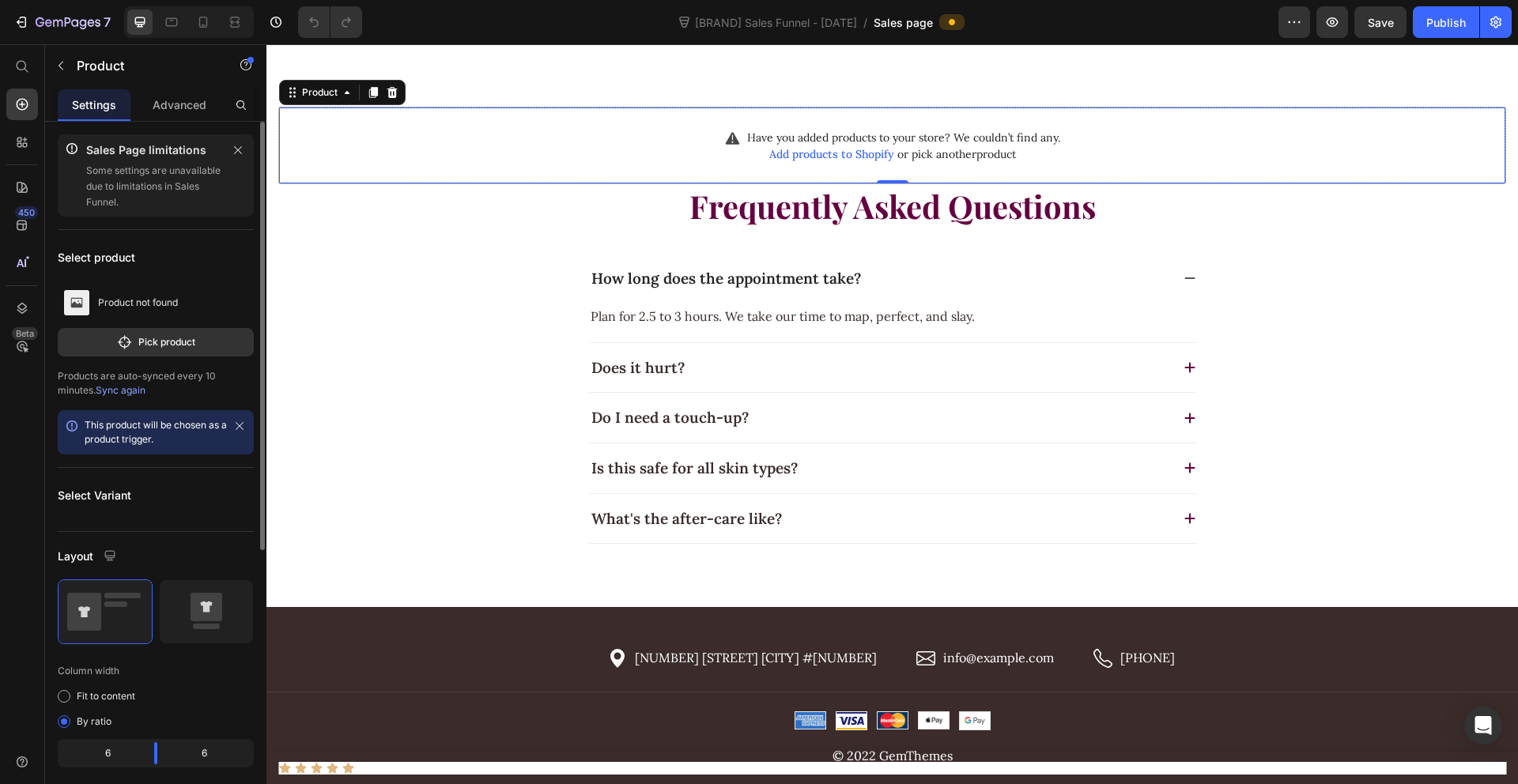 click on "Product not found Pick product" at bounding box center [156, 317] 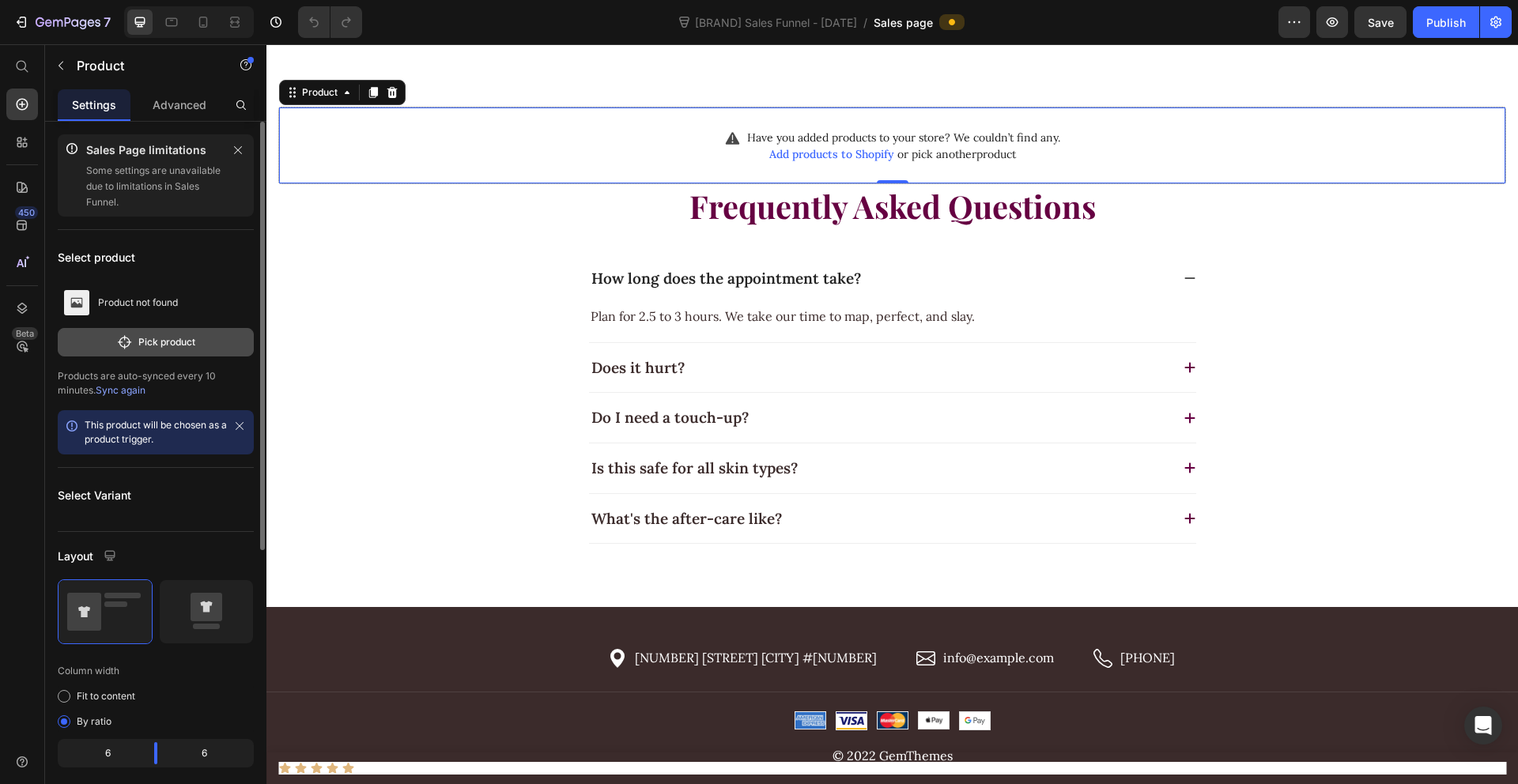 click on "Pick product" 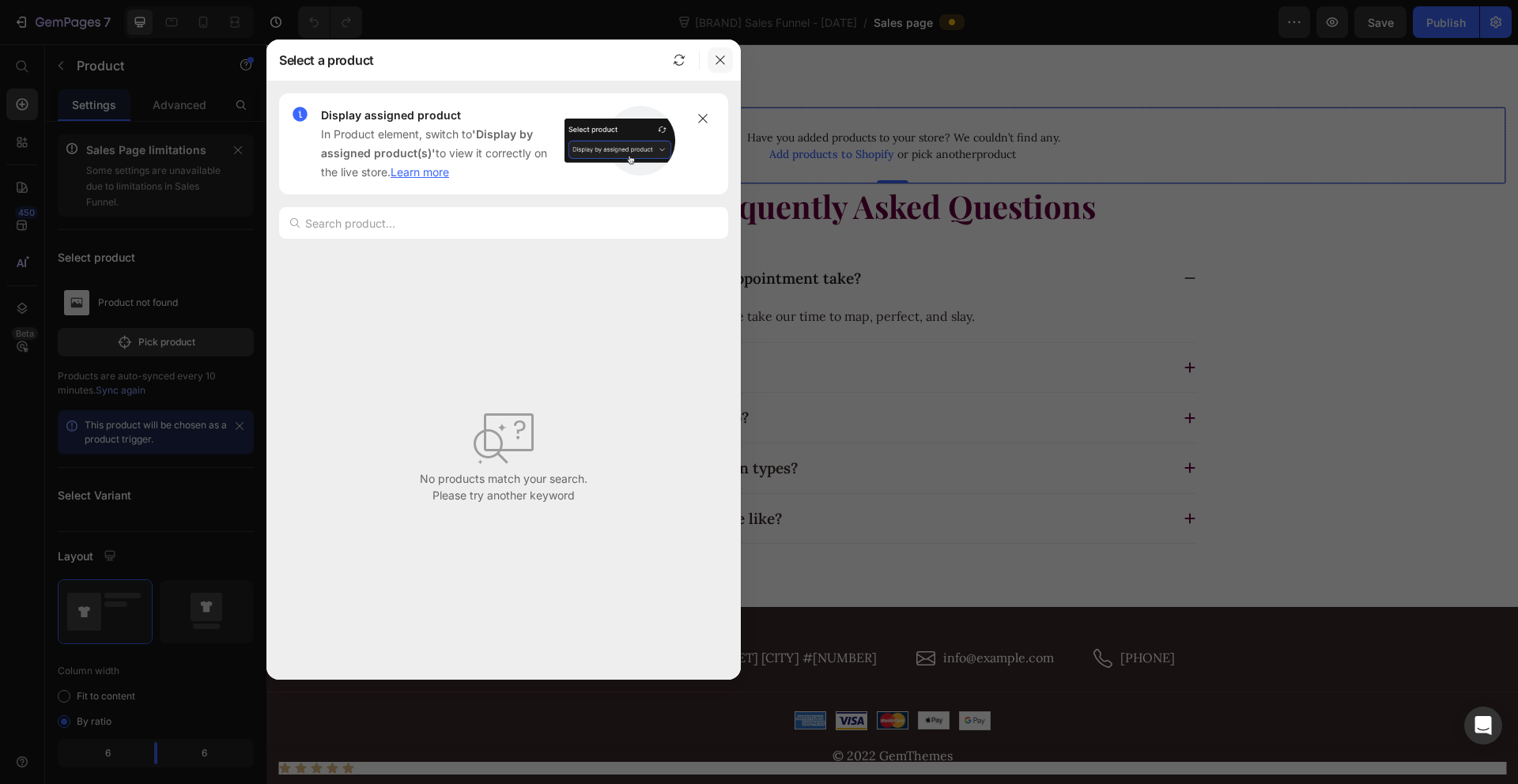click 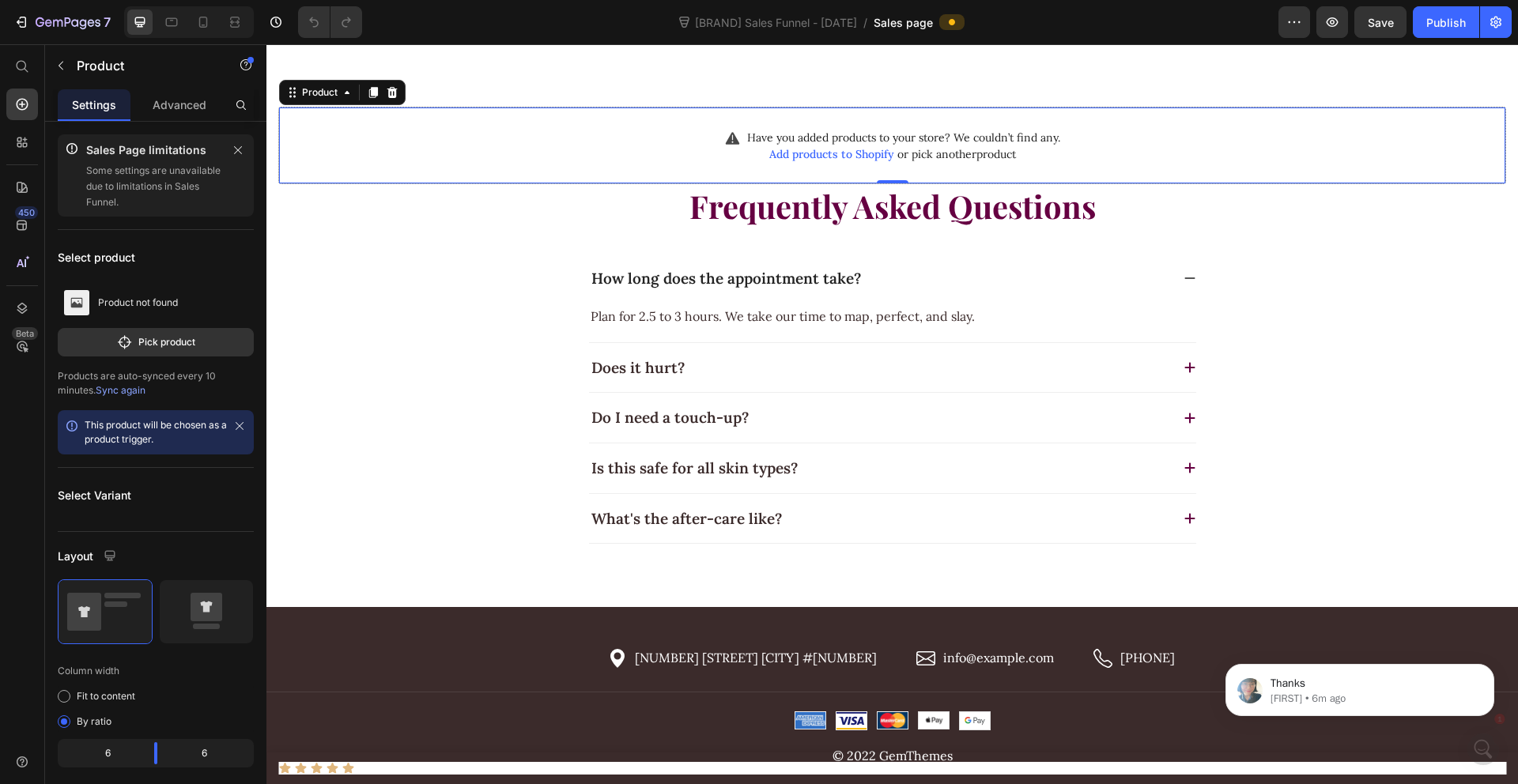 scroll, scrollTop: 0, scrollLeft: 0, axis: both 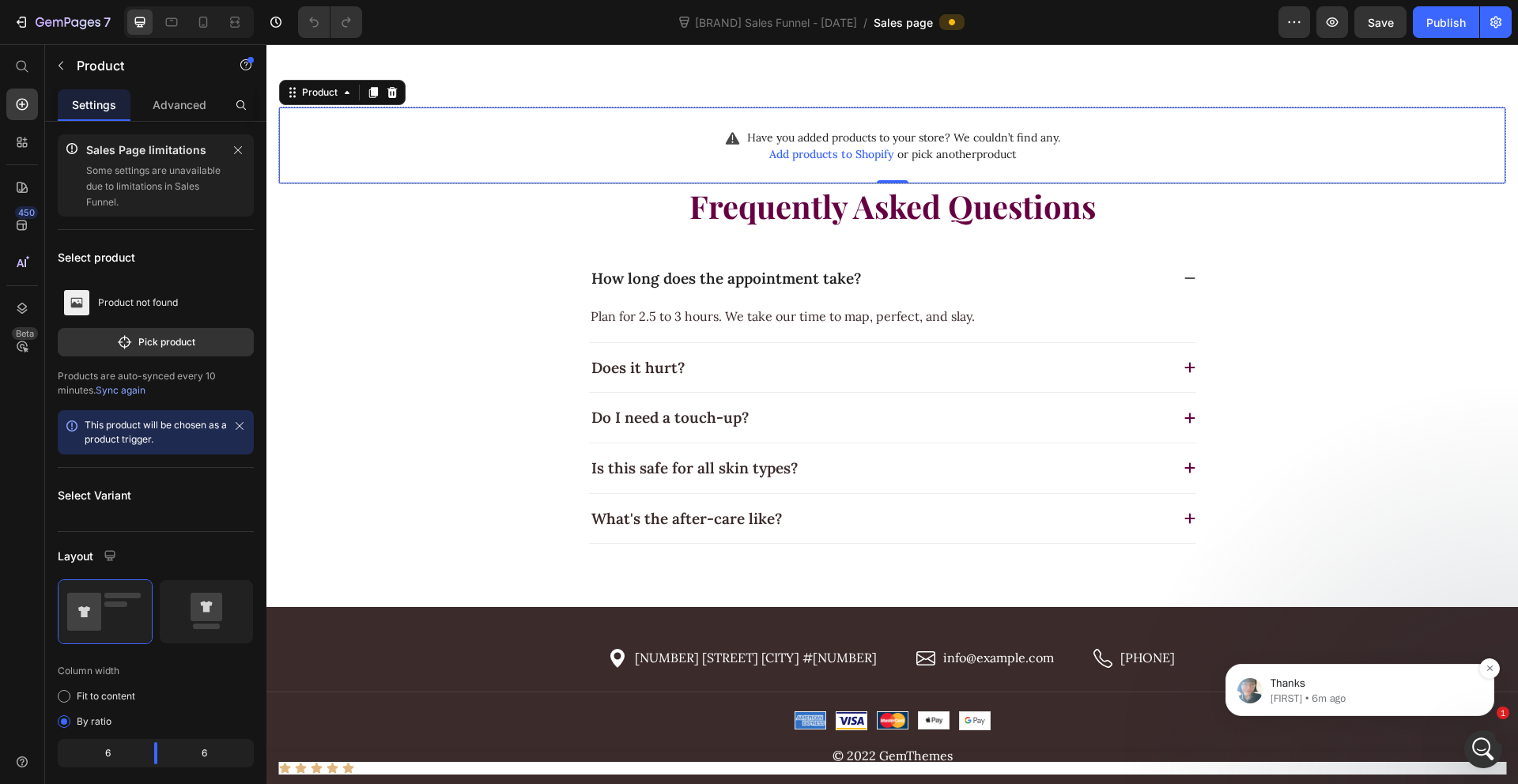 click on "[FIRST] • 6m ago" at bounding box center (1373, 699) 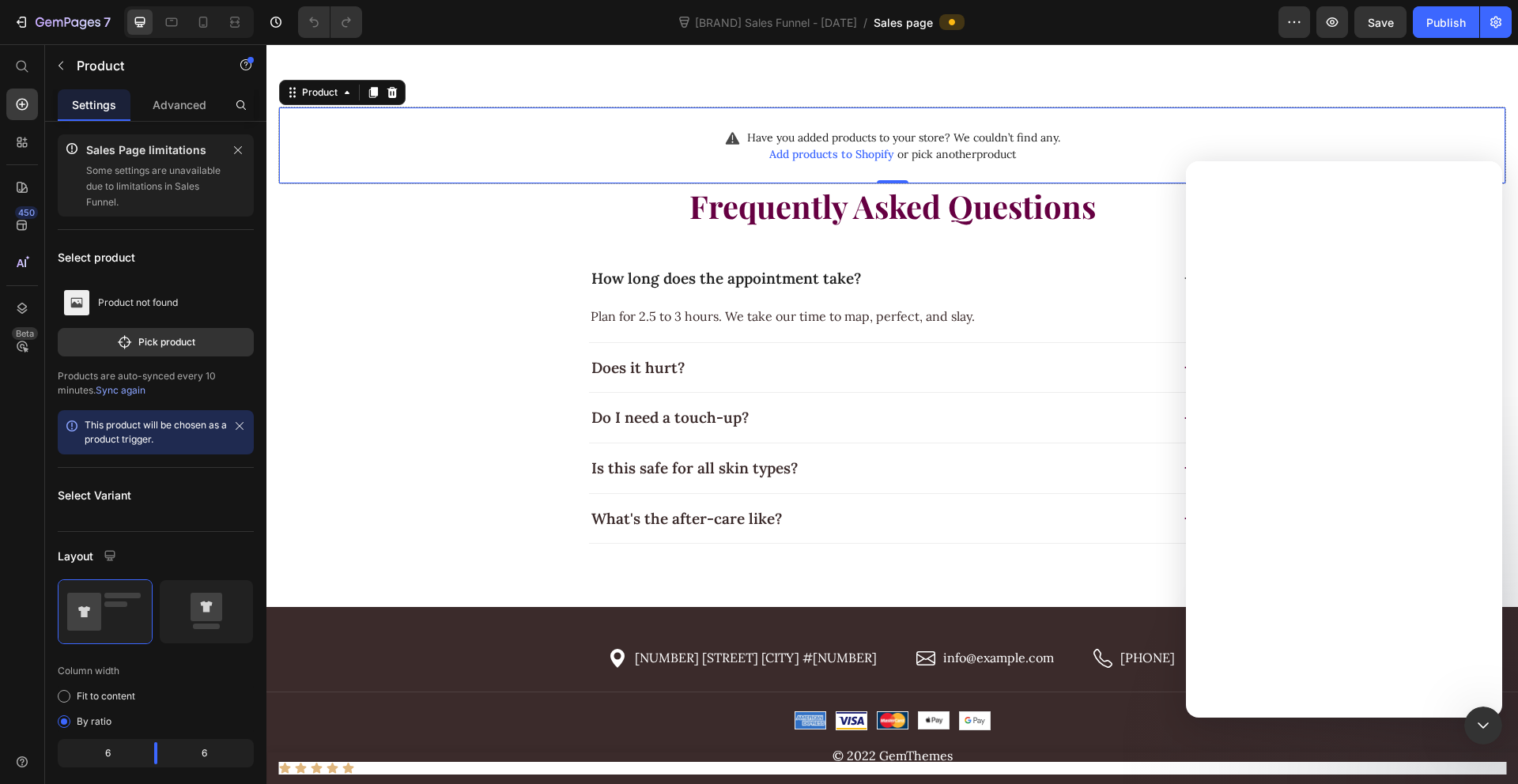 scroll, scrollTop: 0, scrollLeft: 0, axis: both 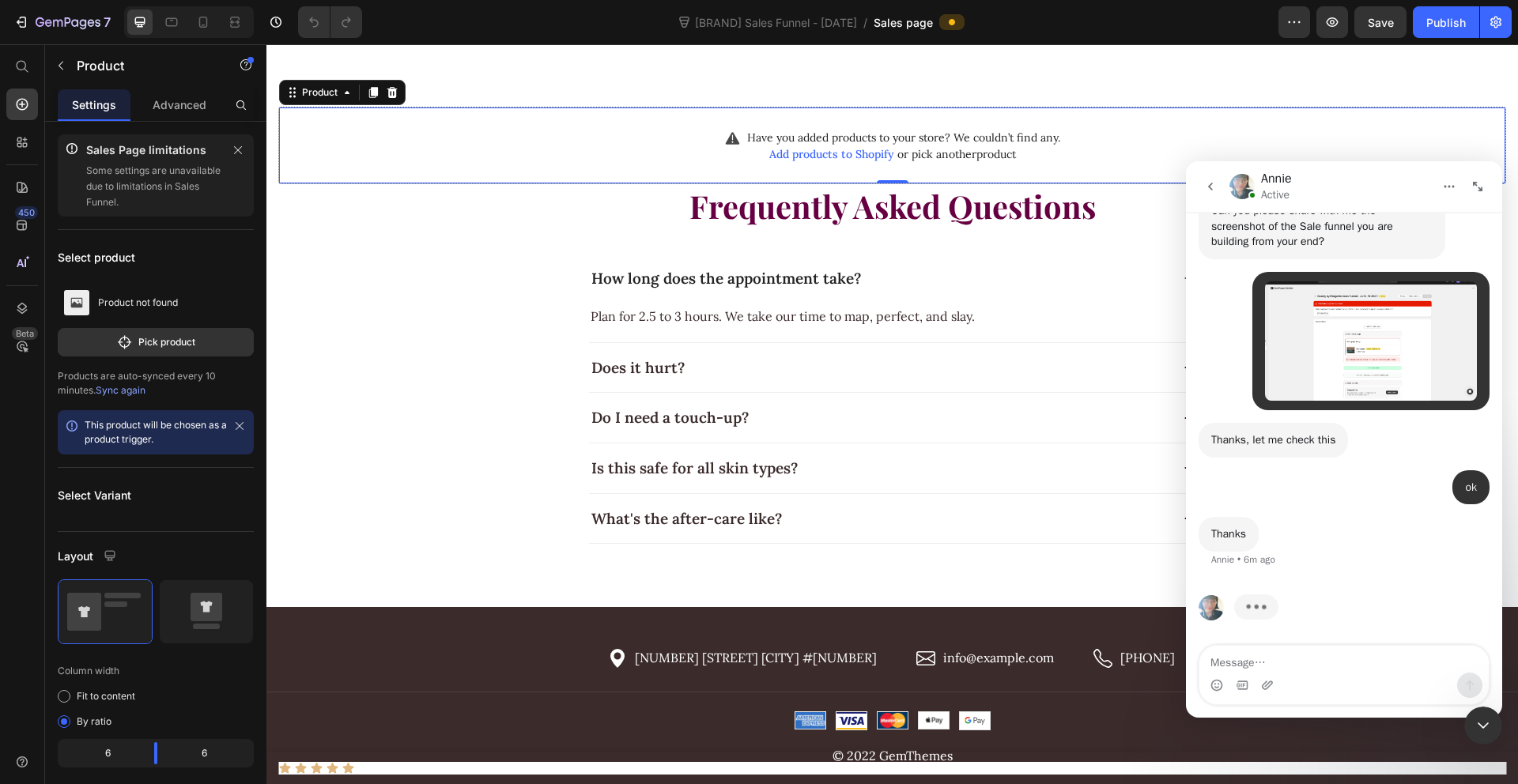 type on "¿" 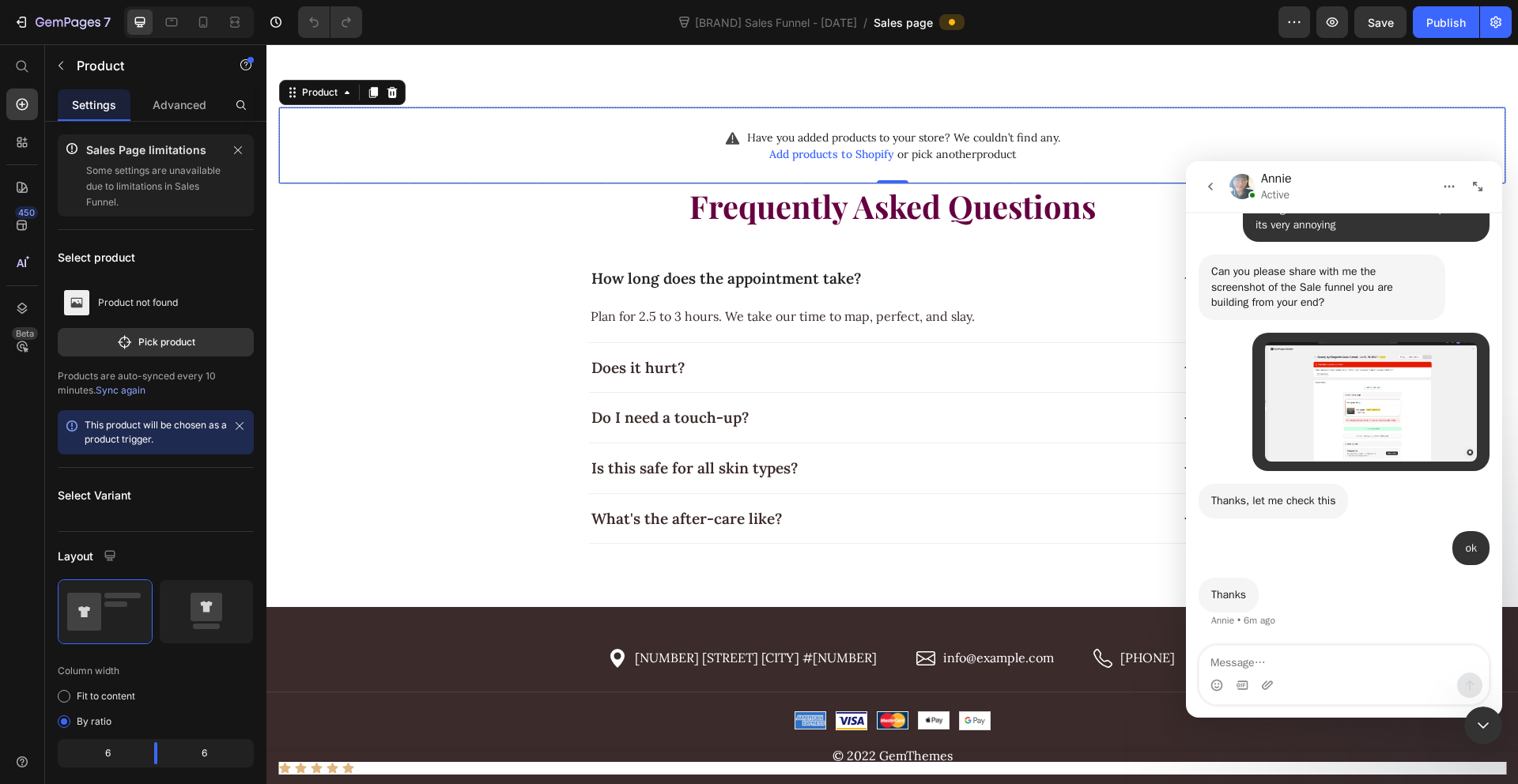 scroll, scrollTop: 753, scrollLeft: 0, axis: vertical 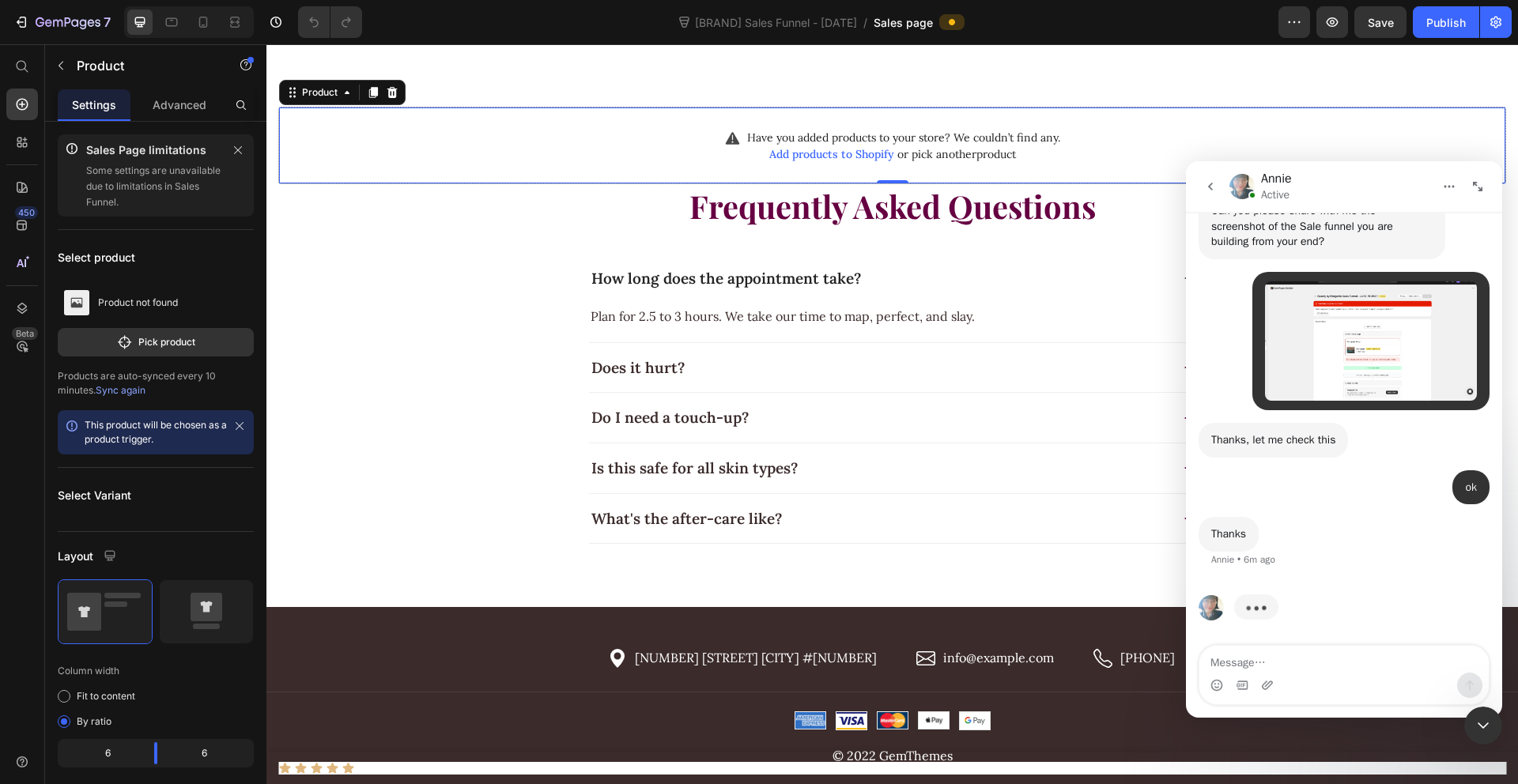 type on "/" 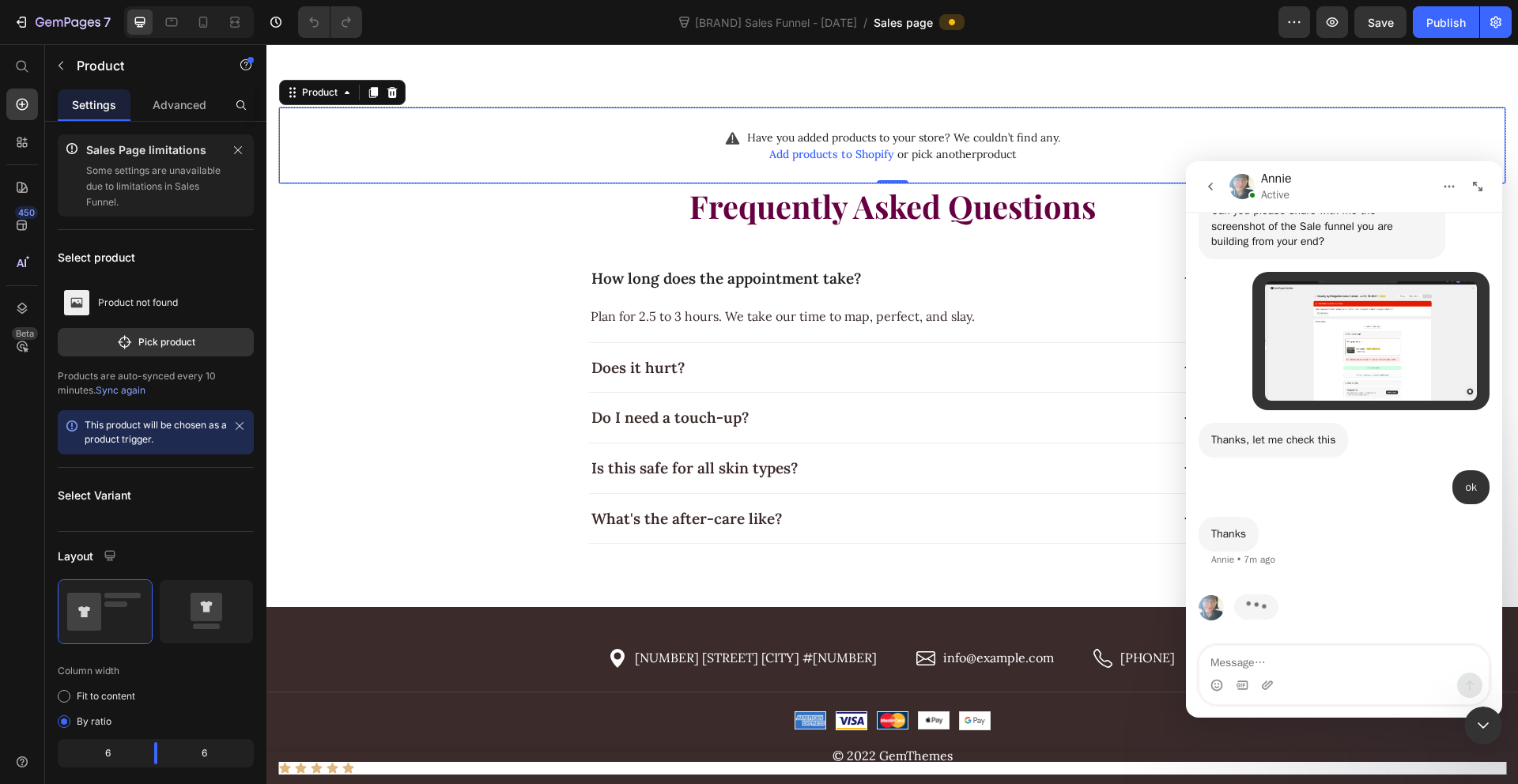 type on "/" 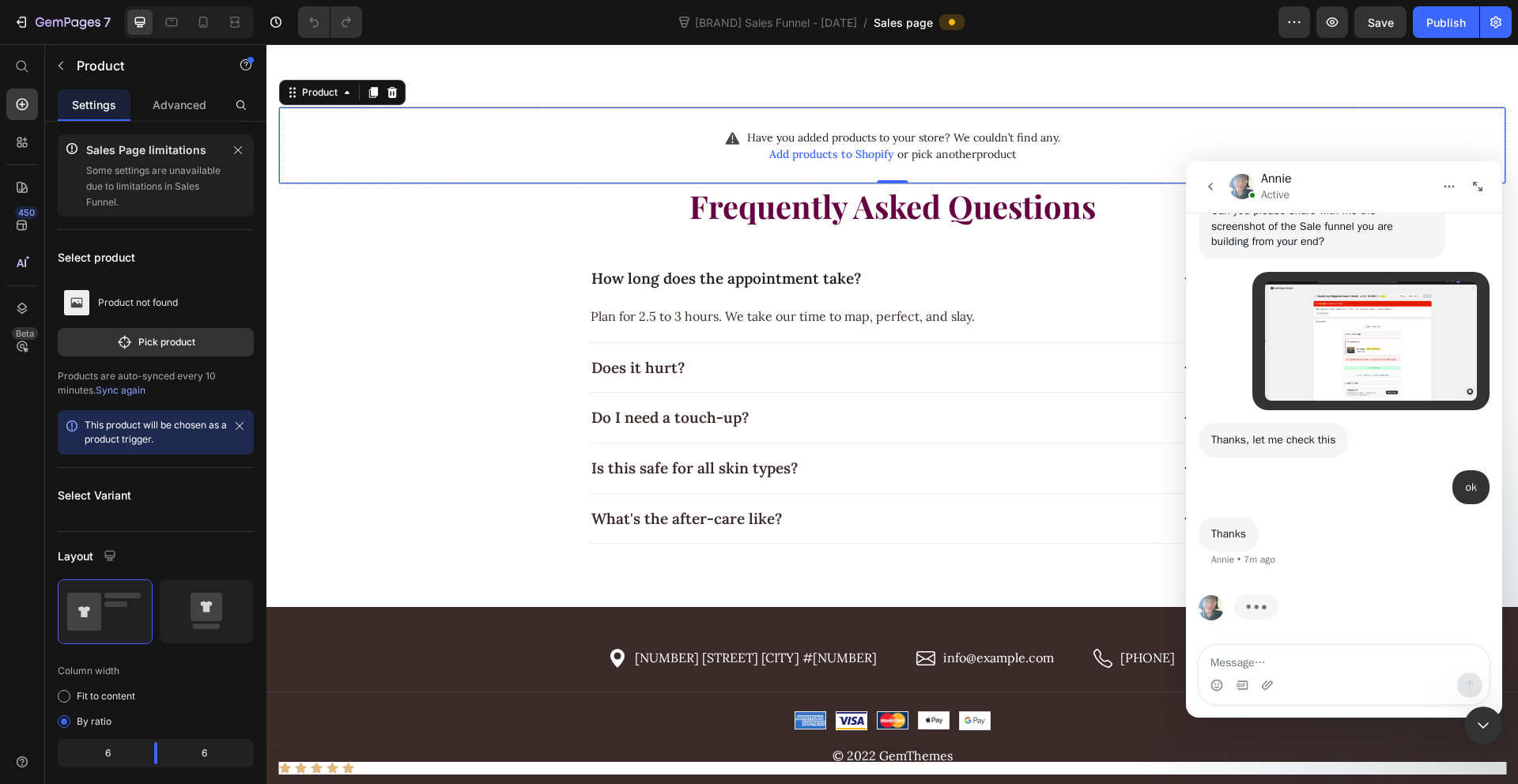 type on "?" 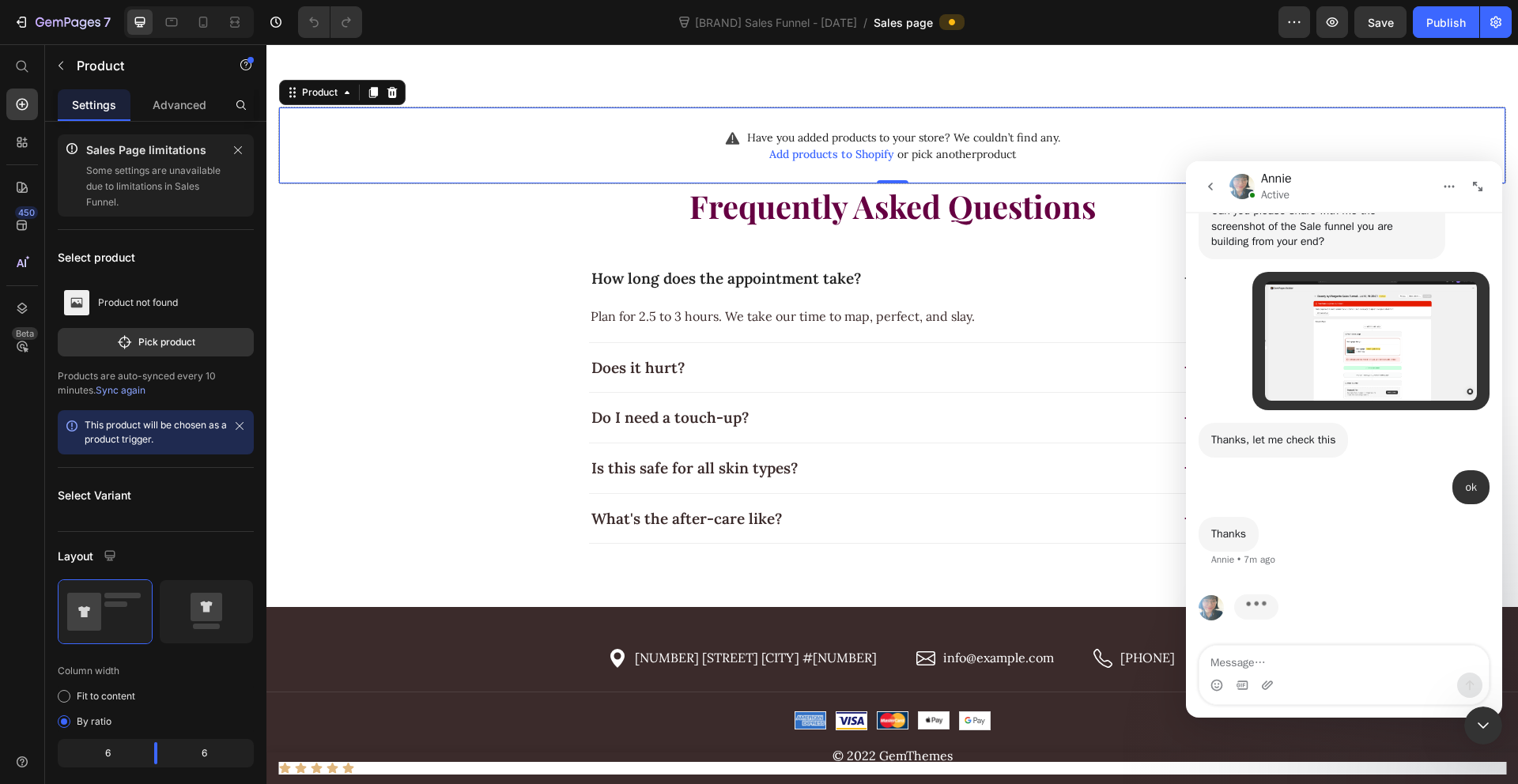 type on "/" 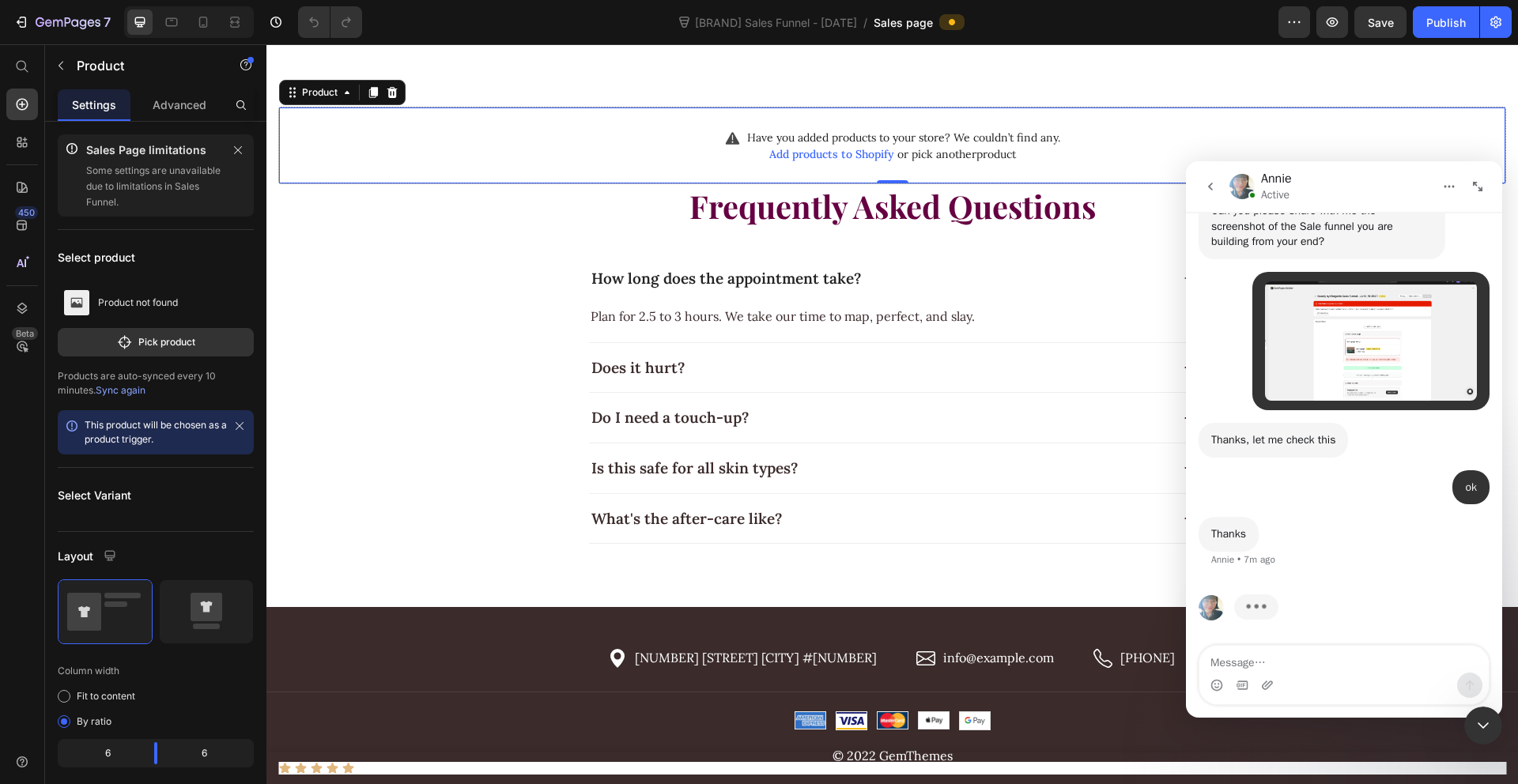 type on "?" 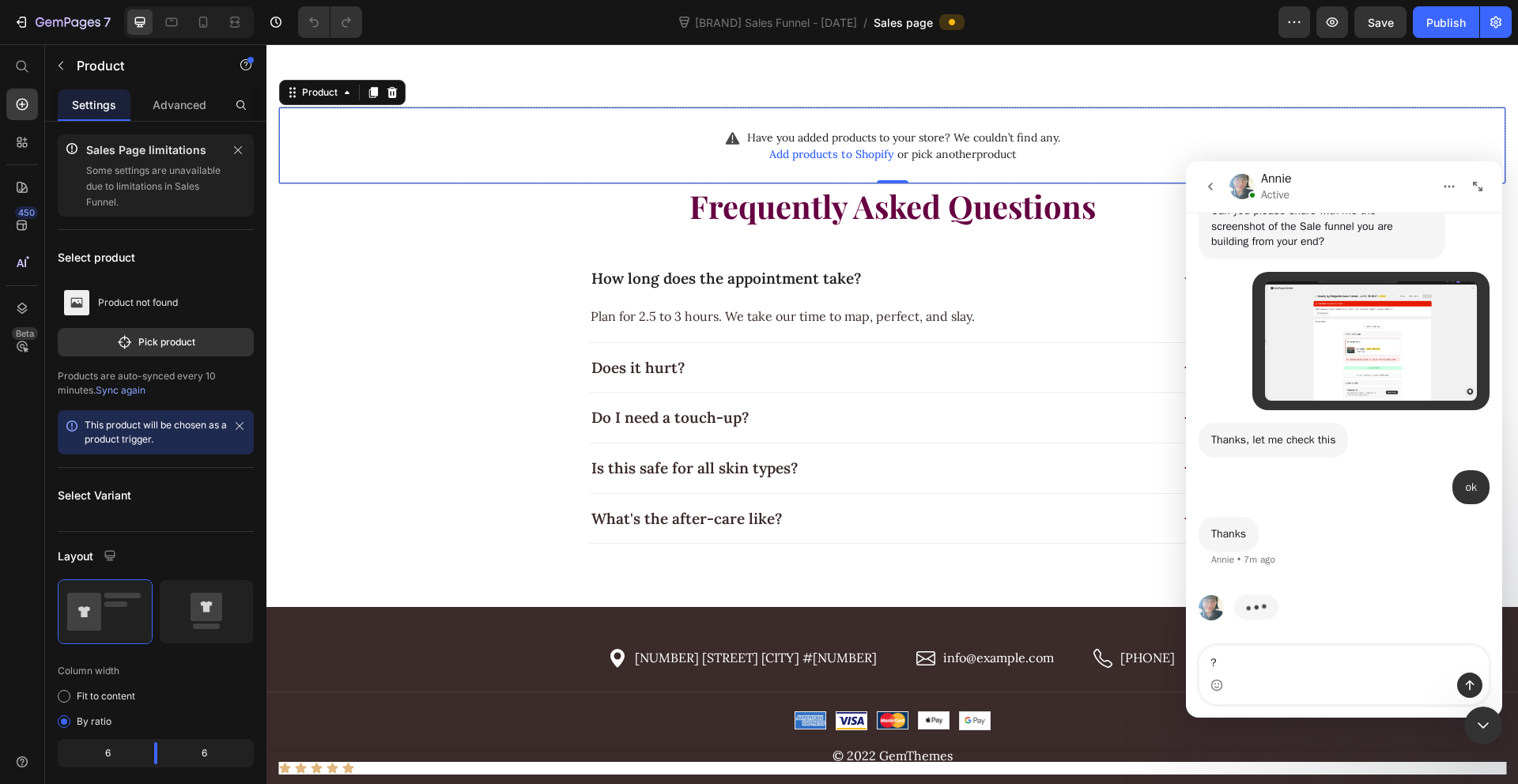 type 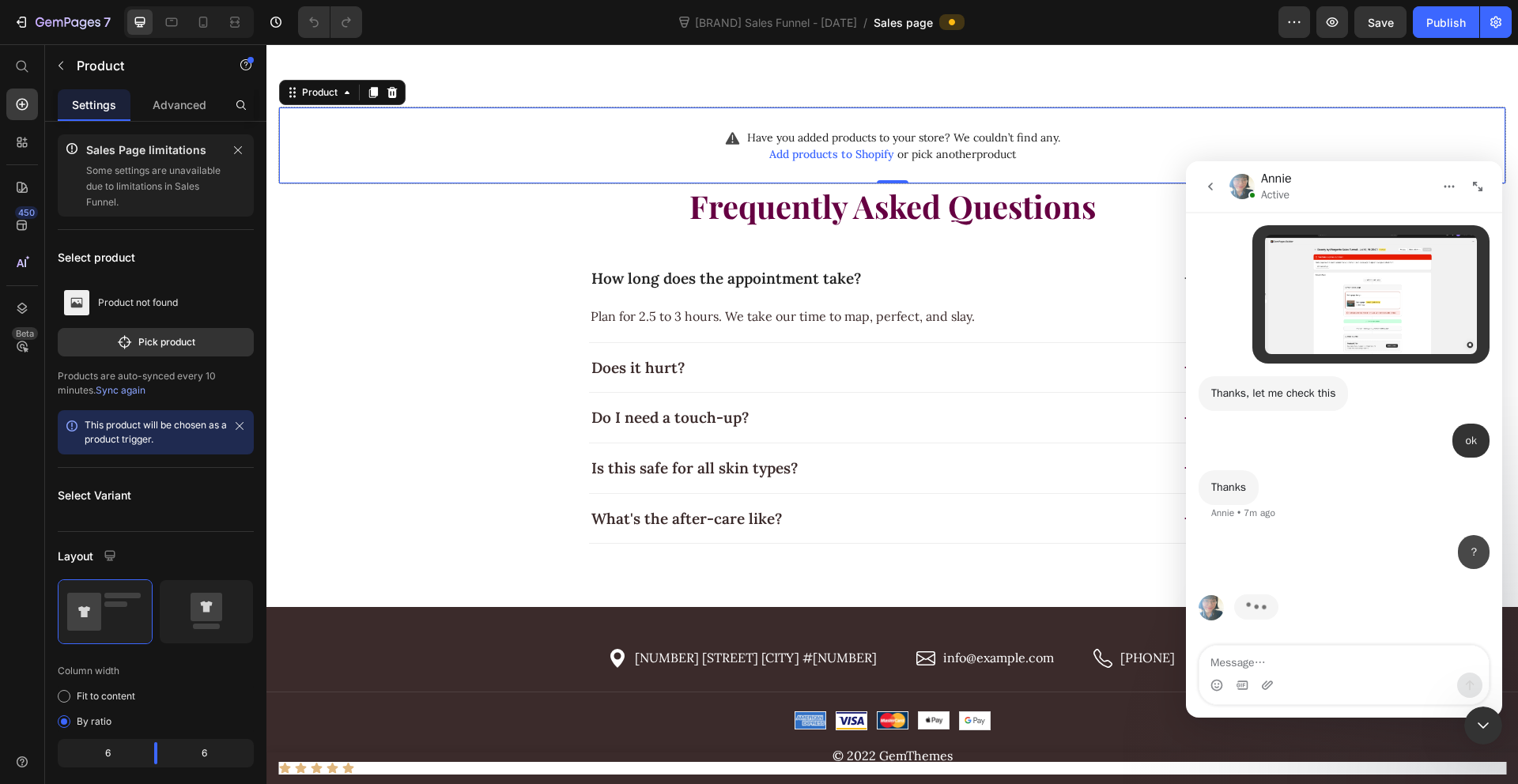 scroll, scrollTop: 861, scrollLeft: 0, axis: vertical 